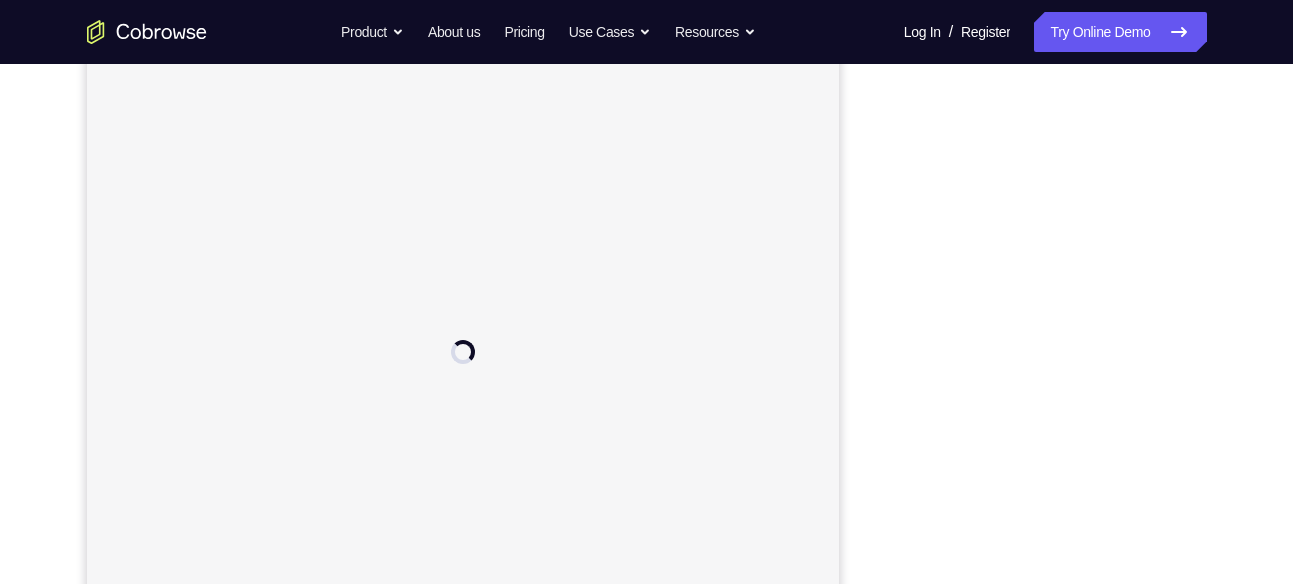 scroll, scrollTop: 0, scrollLeft: 0, axis: both 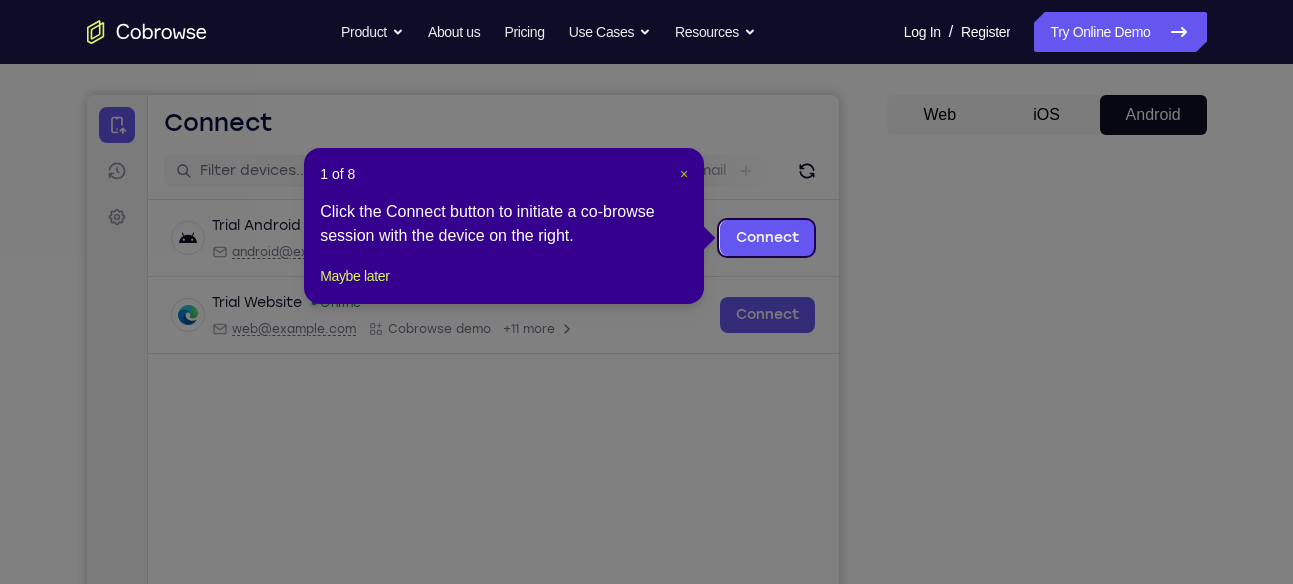 click on "×" at bounding box center [684, 174] 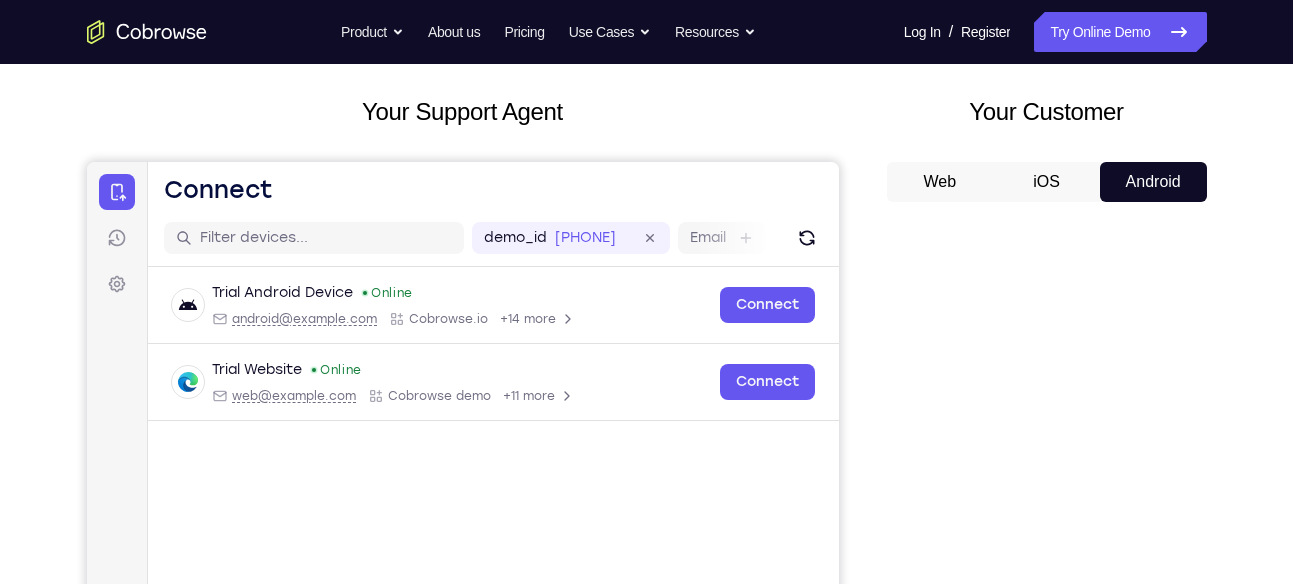 scroll, scrollTop: 92, scrollLeft: 0, axis: vertical 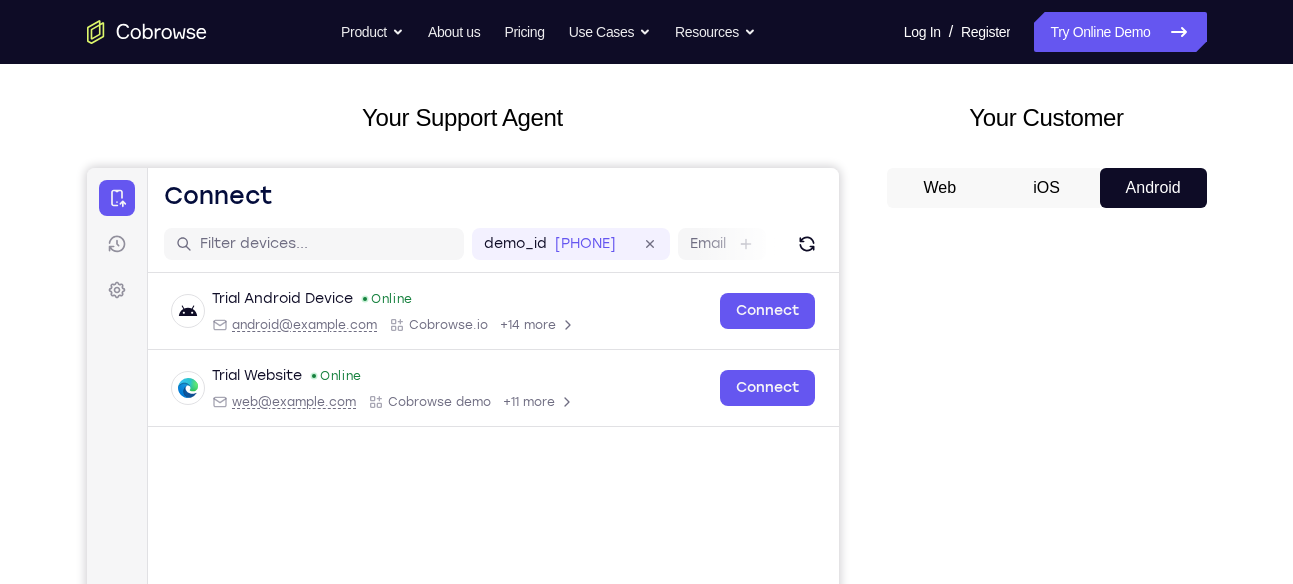 click on "iOS" at bounding box center [1046, 188] 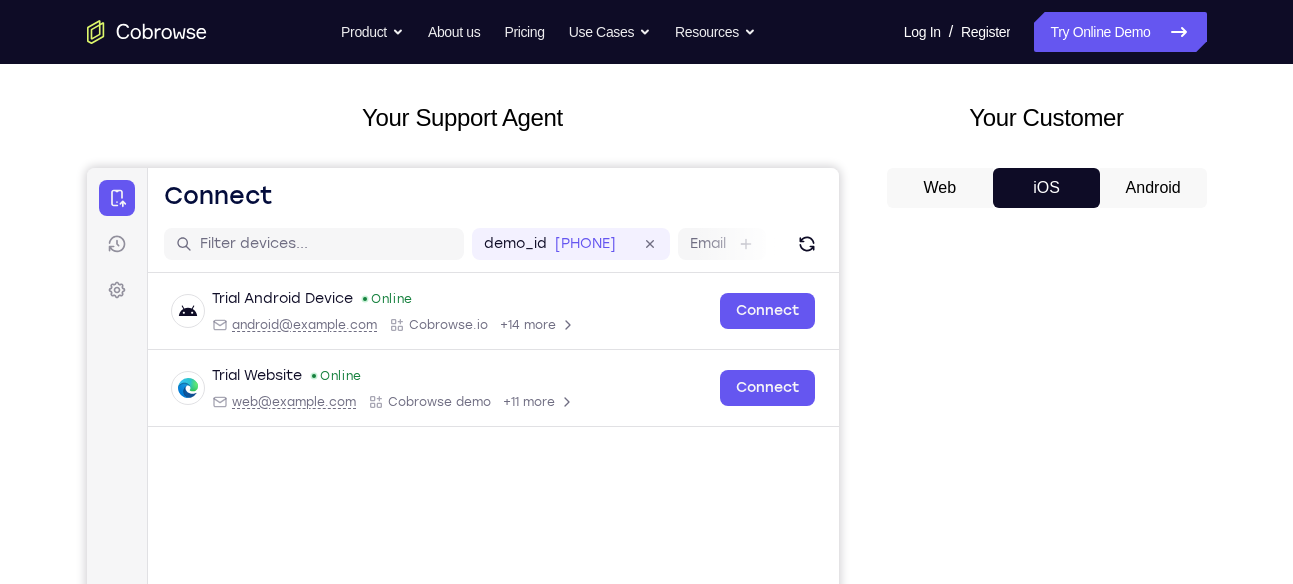 click on "Web   iOS   Android" at bounding box center (1047, 503) 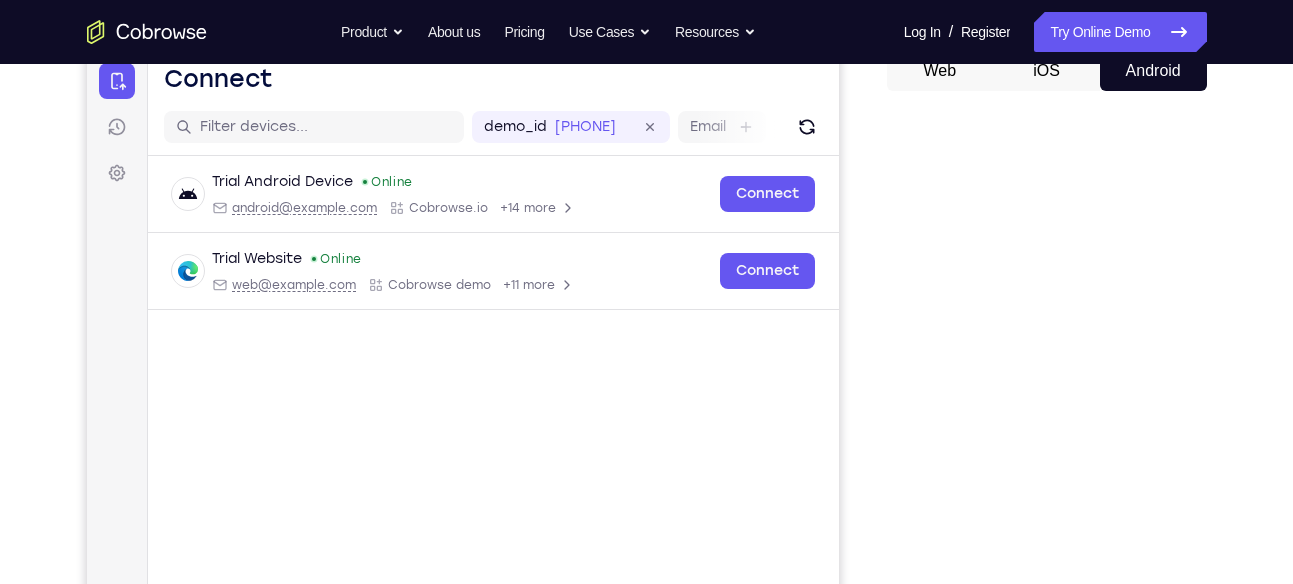 scroll, scrollTop: 205, scrollLeft: 0, axis: vertical 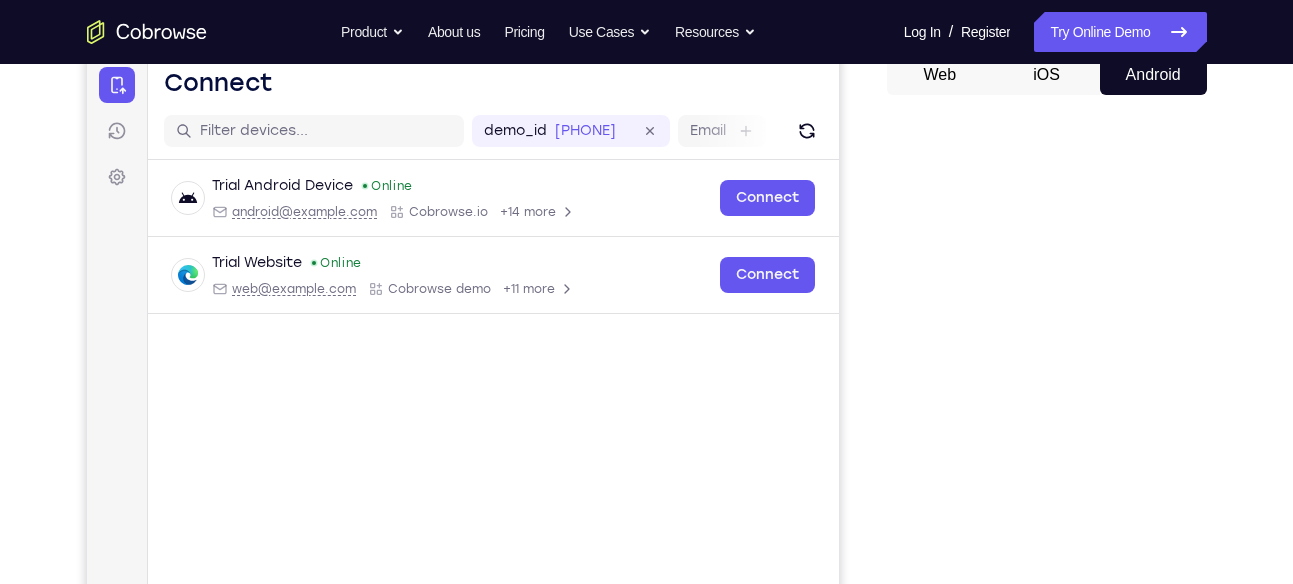 click on "Web" at bounding box center [940, 75] 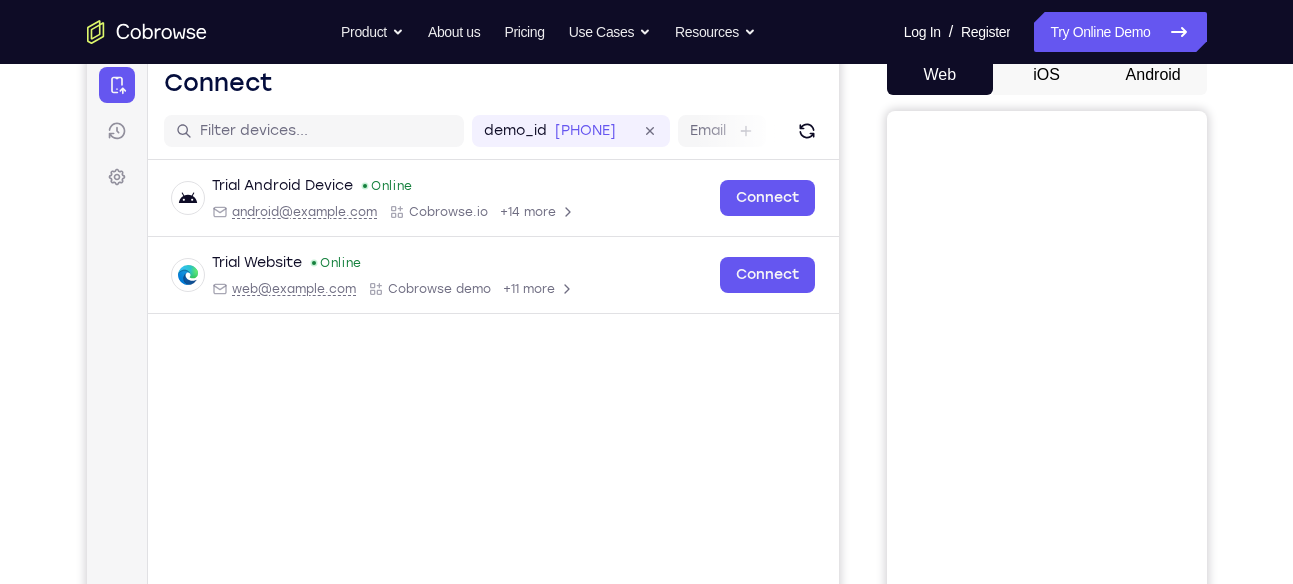 click on "Android" at bounding box center (1153, 75) 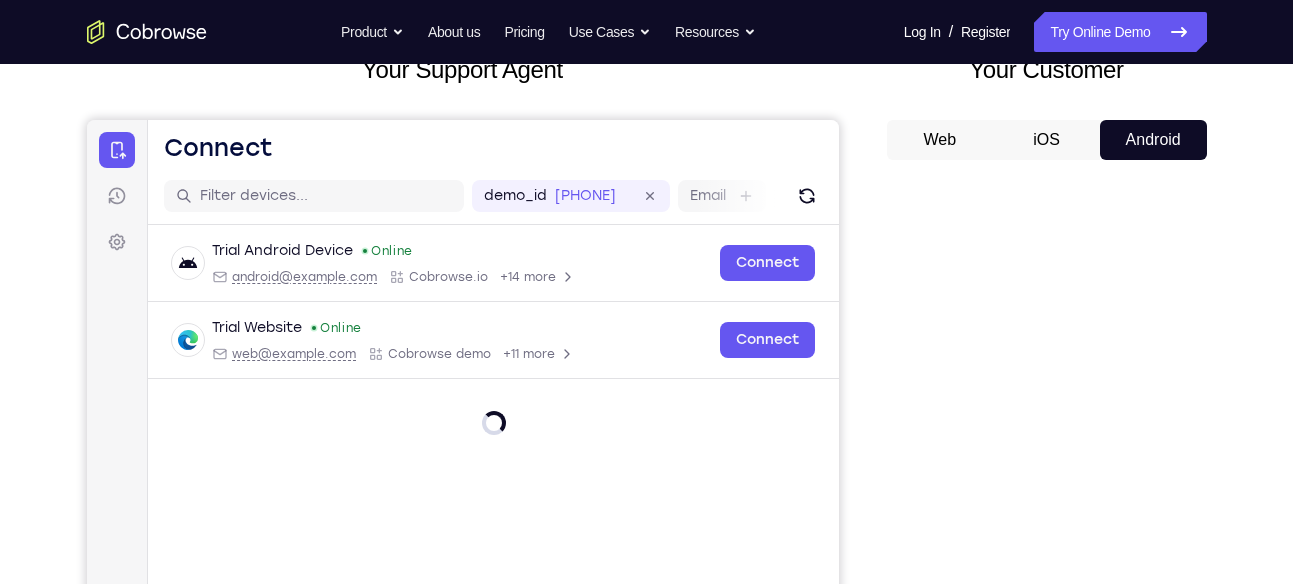 scroll, scrollTop: 139, scrollLeft: 0, axis: vertical 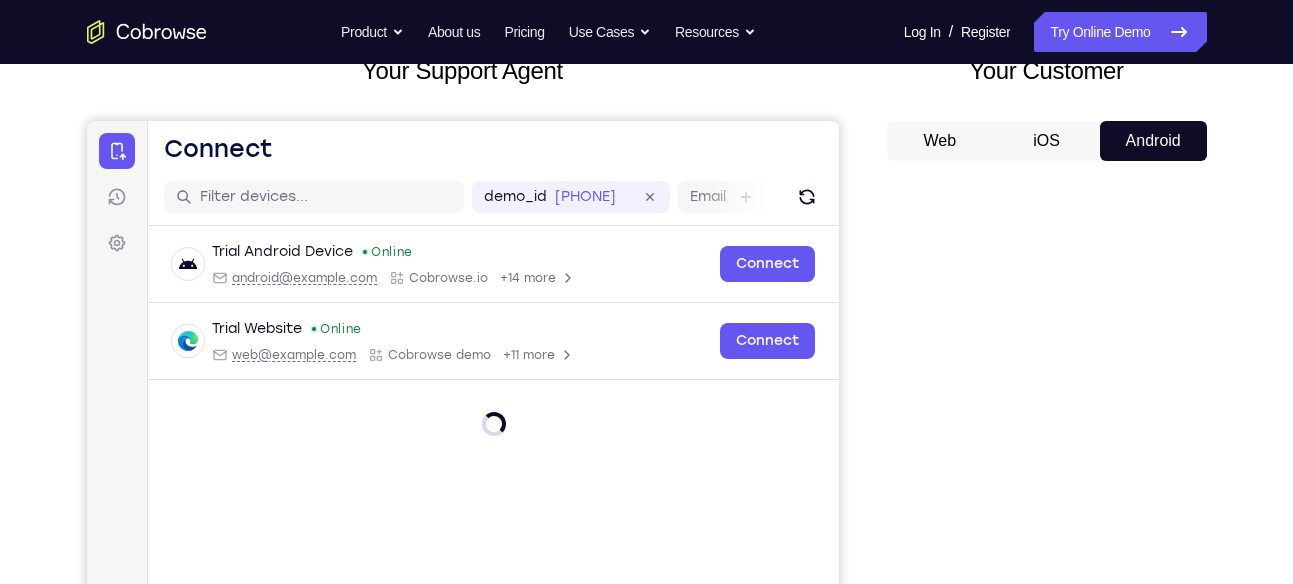 click on "Web" at bounding box center [940, 141] 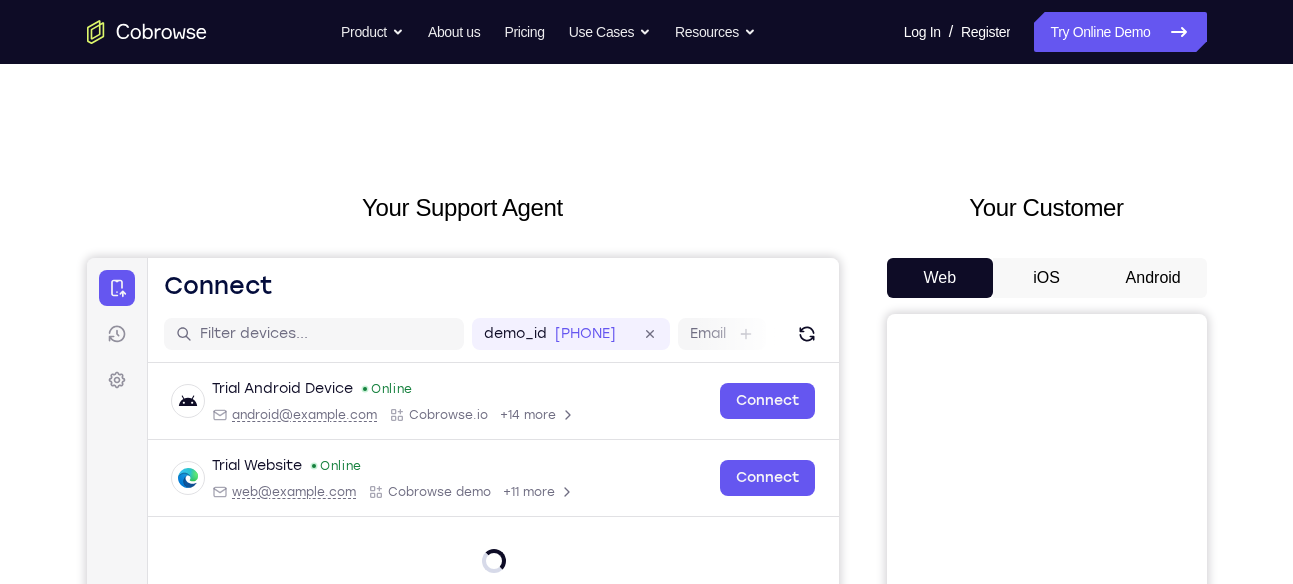 scroll, scrollTop: 0, scrollLeft: 0, axis: both 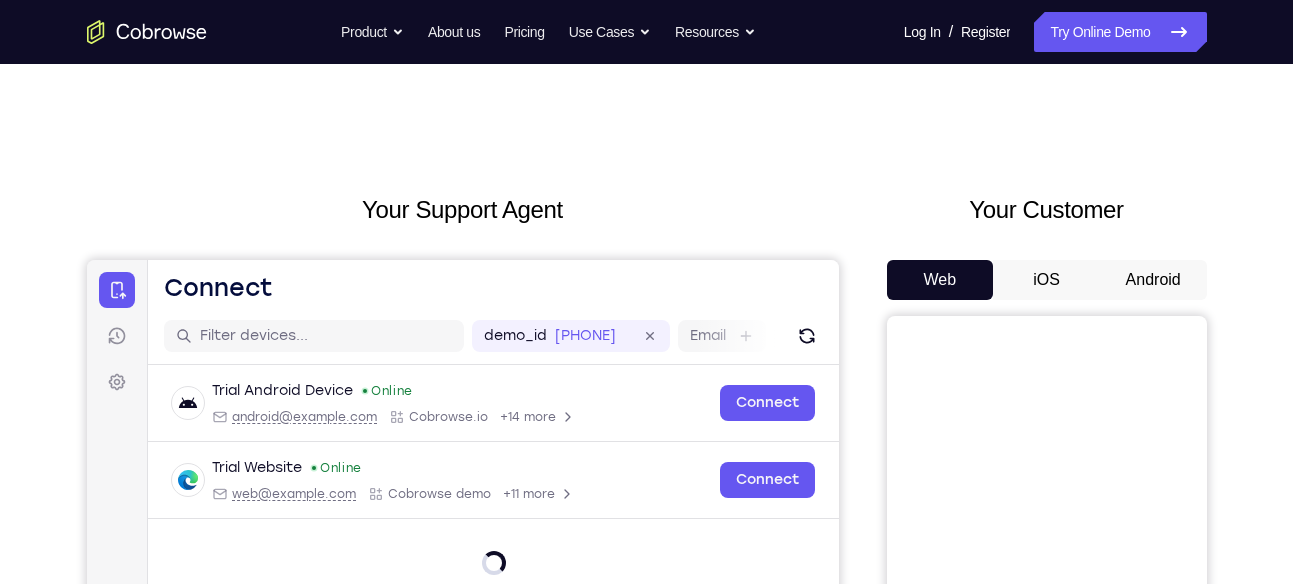 click on "iOS" at bounding box center (1046, 280) 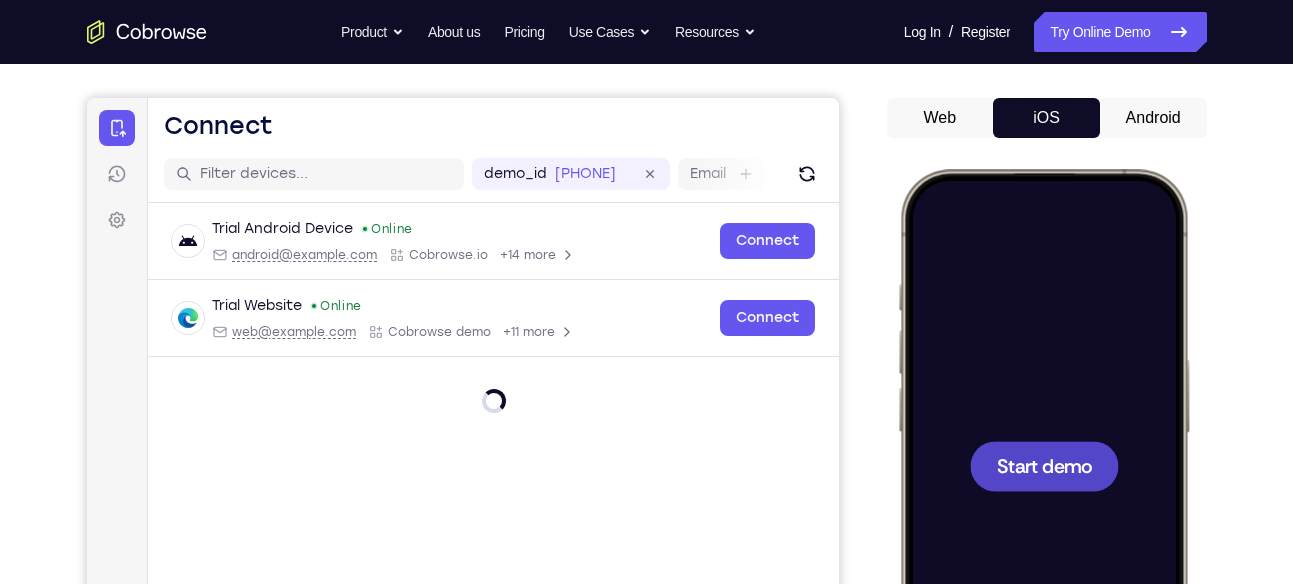 scroll, scrollTop: 0, scrollLeft: 0, axis: both 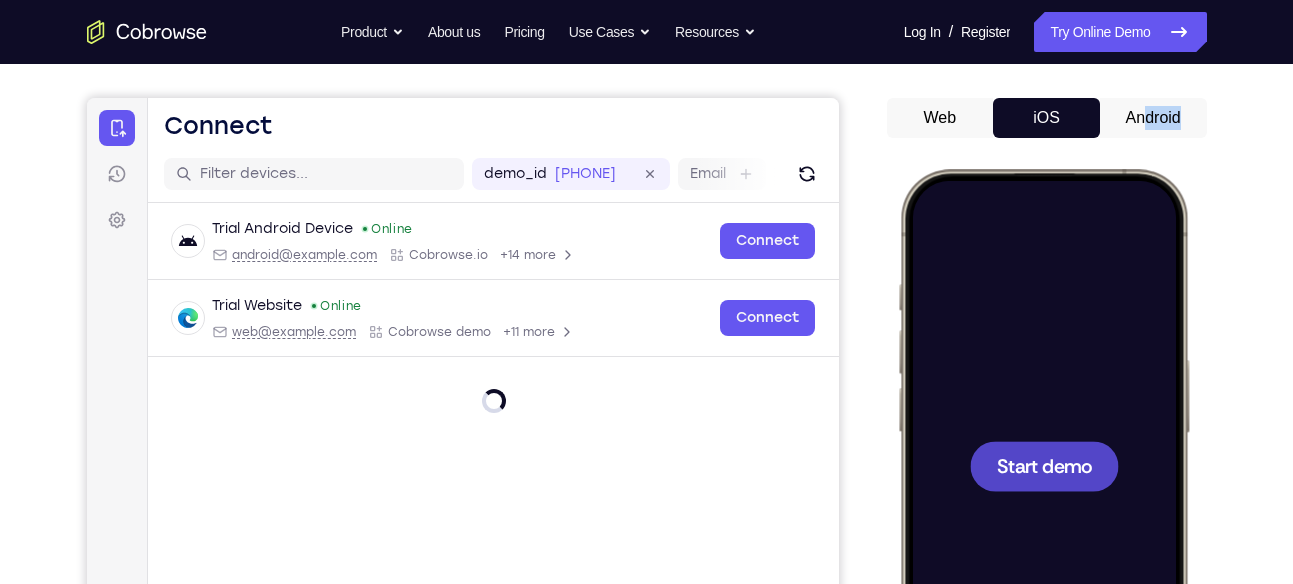 click on "Android" at bounding box center (1153, 118) 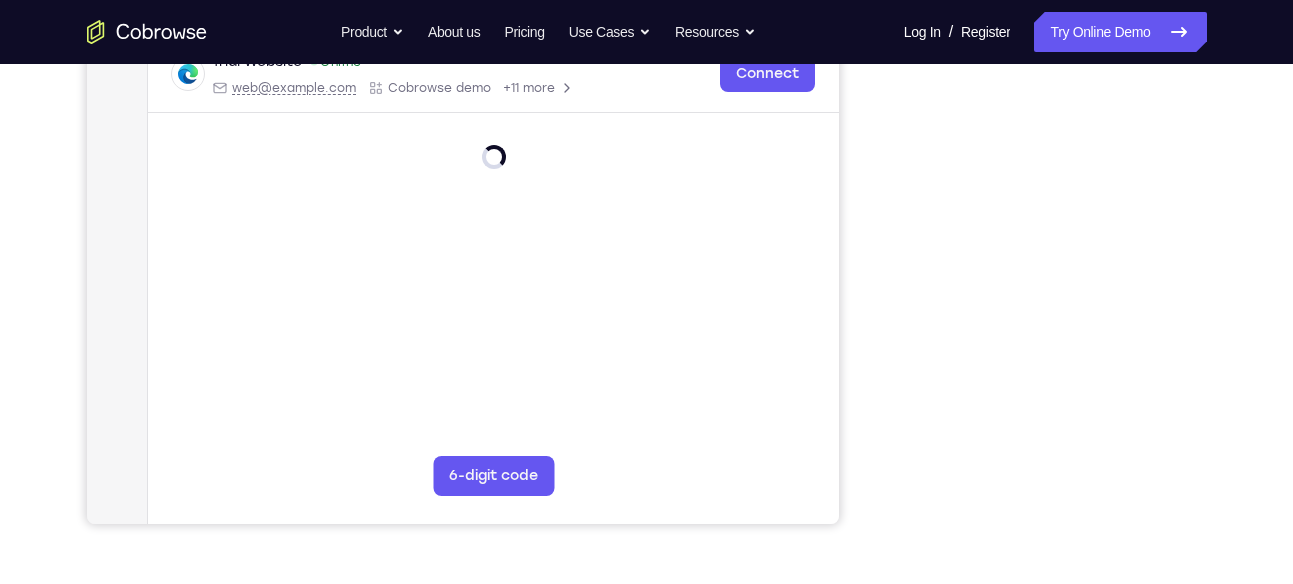 scroll, scrollTop: 0, scrollLeft: 0, axis: both 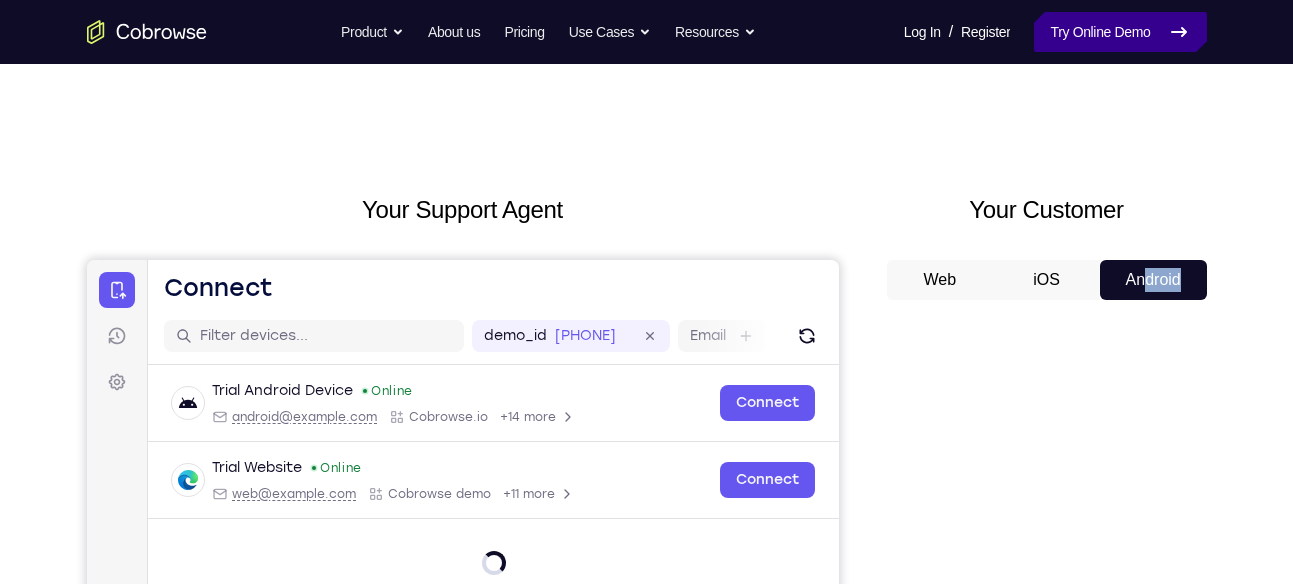 click on "Try Online Demo" at bounding box center (1120, 32) 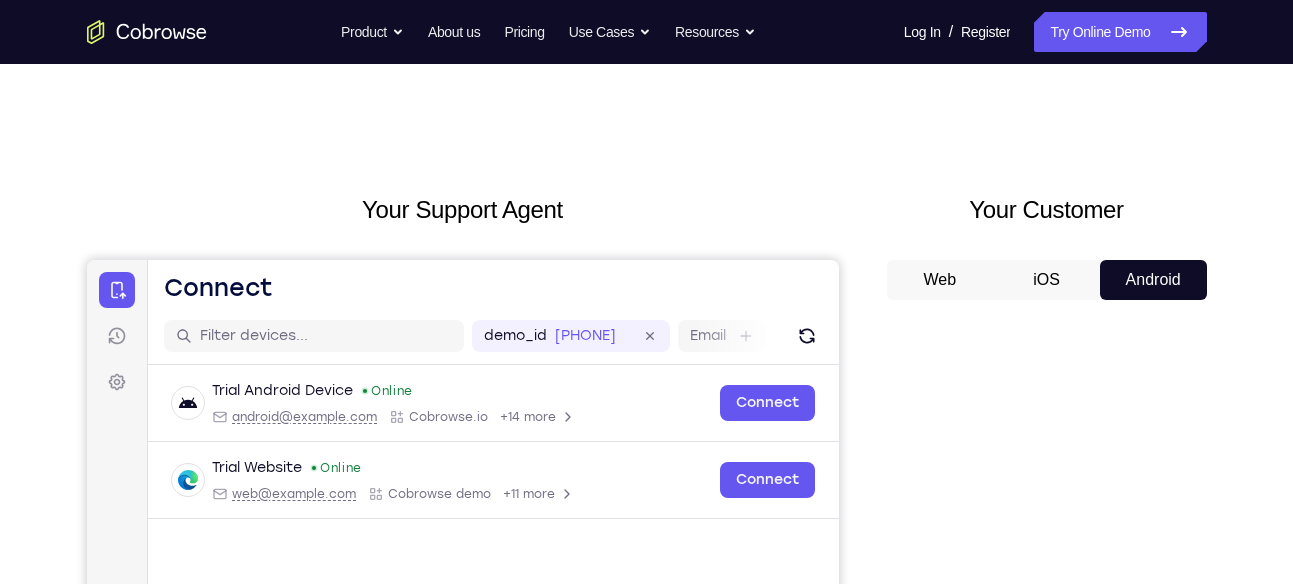 click on "Your Support Agent             Your Customer       Web   iOS   Android                         Next Steps   We’d be happy to give a product demo, answer any technical questions, or share best practices.          Create An Account             Contact Sales" at bounding box center [647, 723] 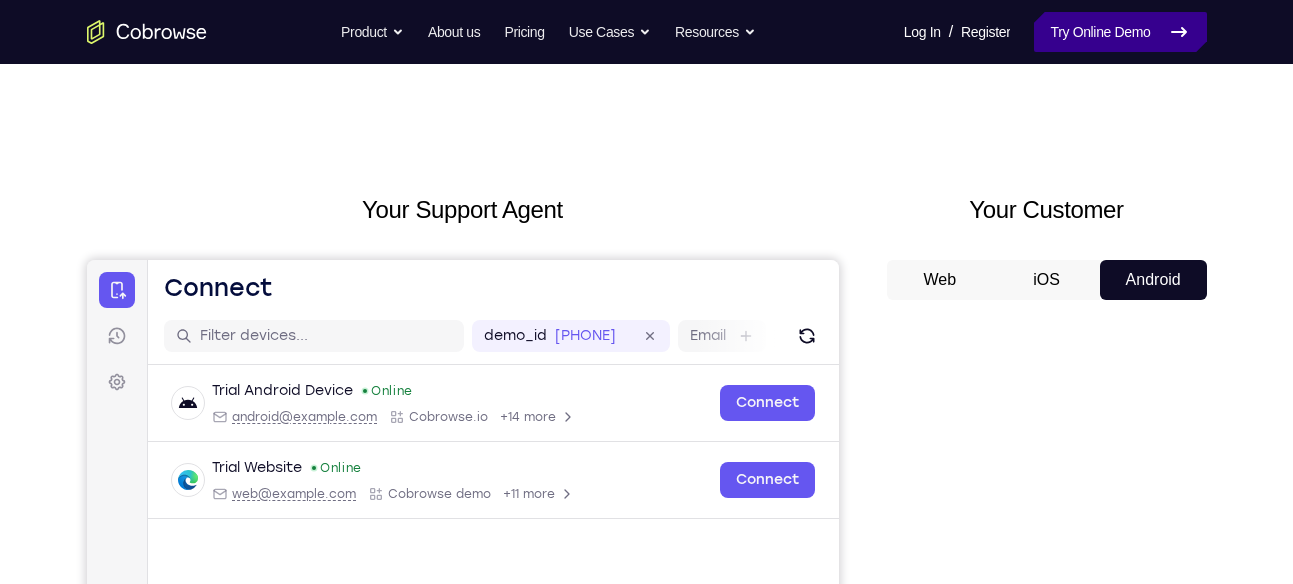 click on "Try Online Demo" at bounding box center (1120, 32) 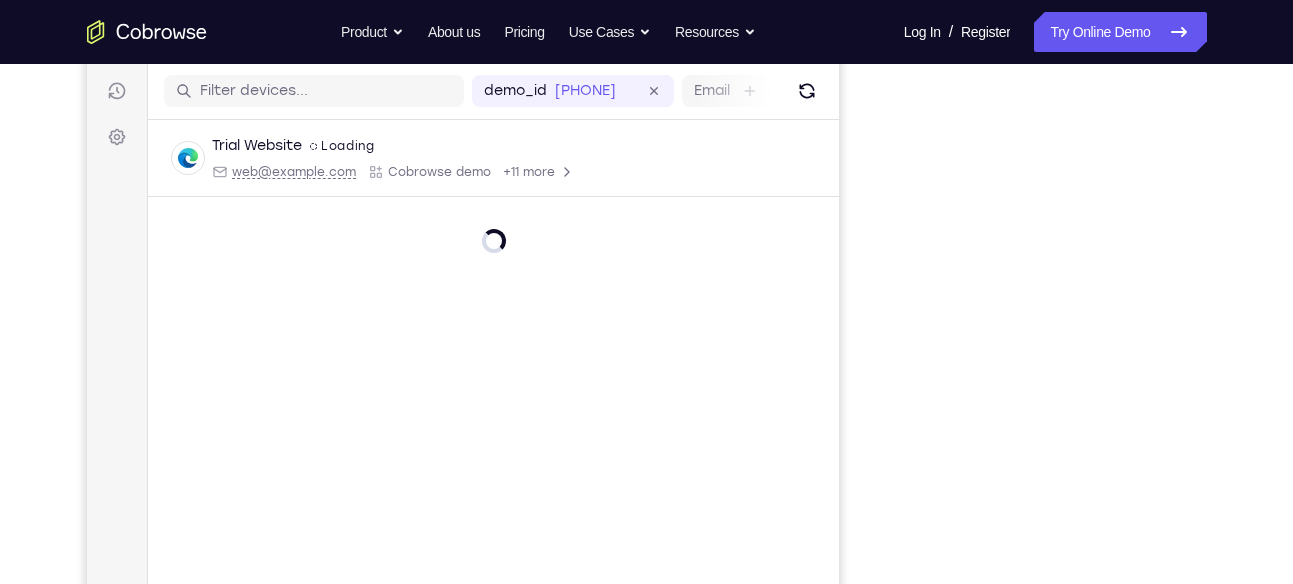 scroll, scrollTop: 246, scrollLeft: 0, axis: vertical 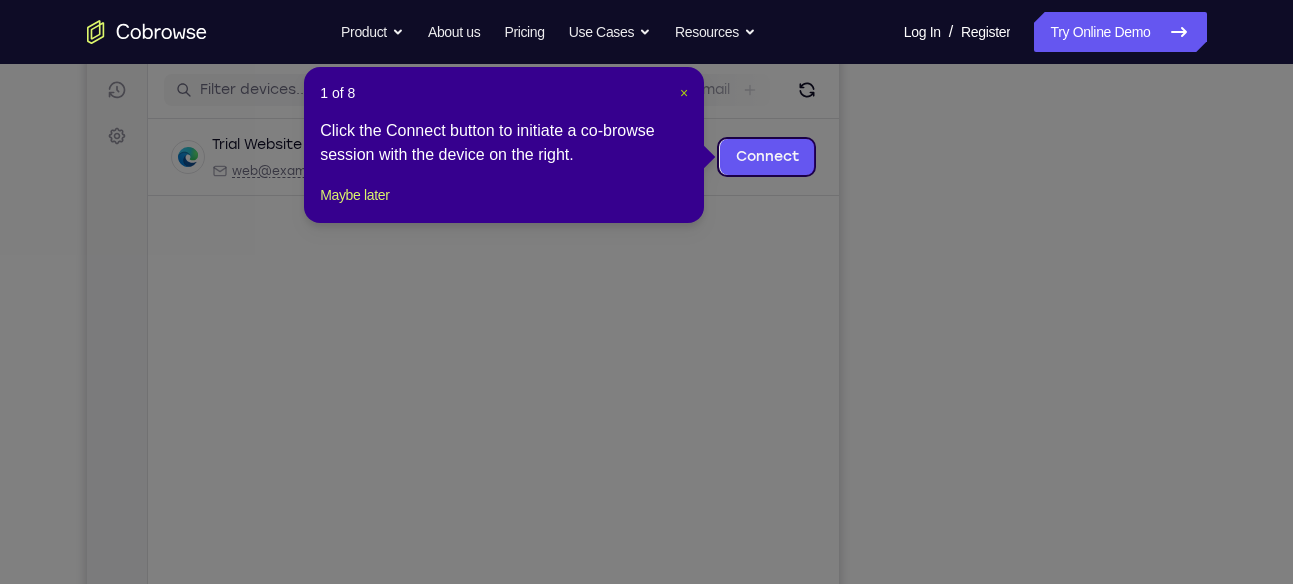 click on "×" at bounding box center [684, 93] 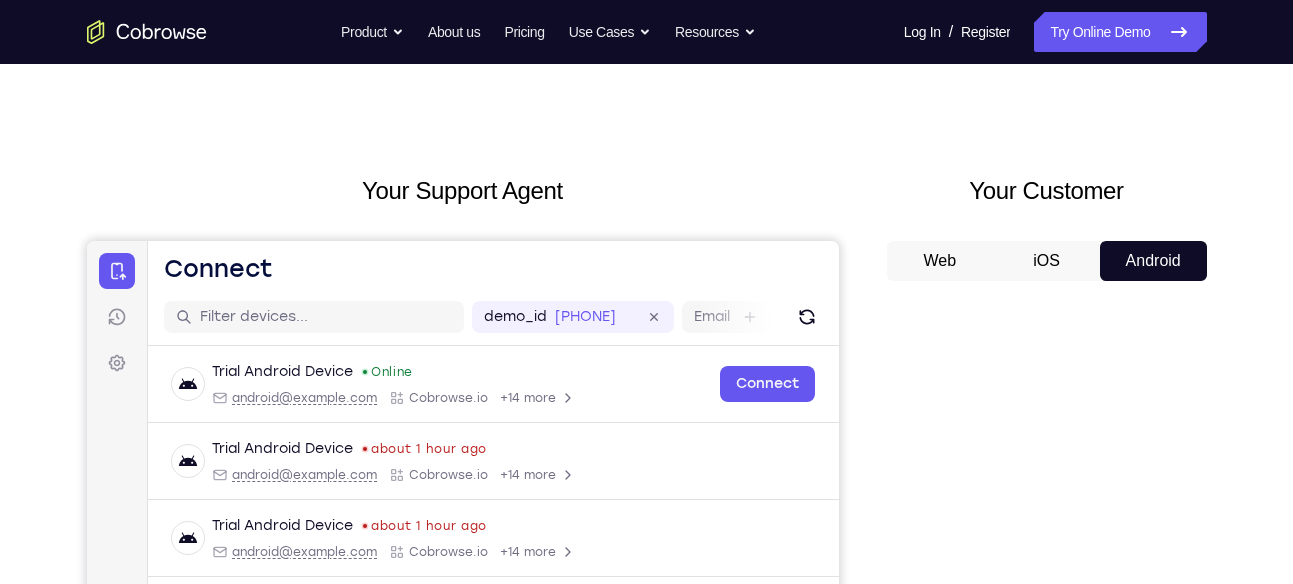 scroll, scrollTop: 5, scrollLeft: 0, axis: vertical 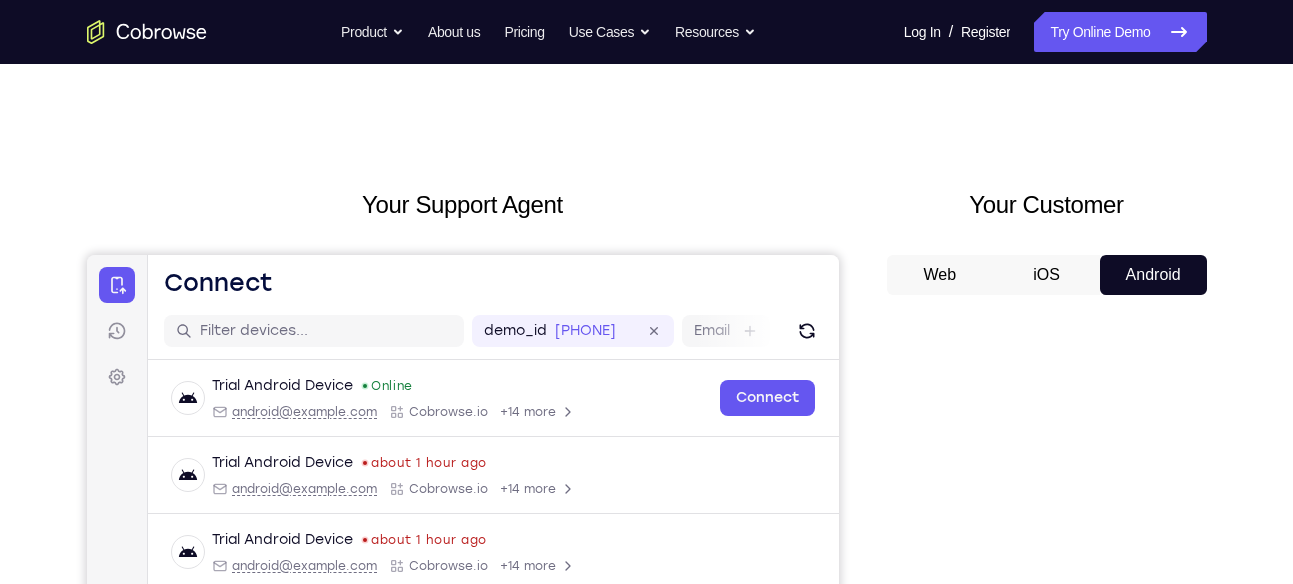 click on "Web" at bounding box center (940, 275) 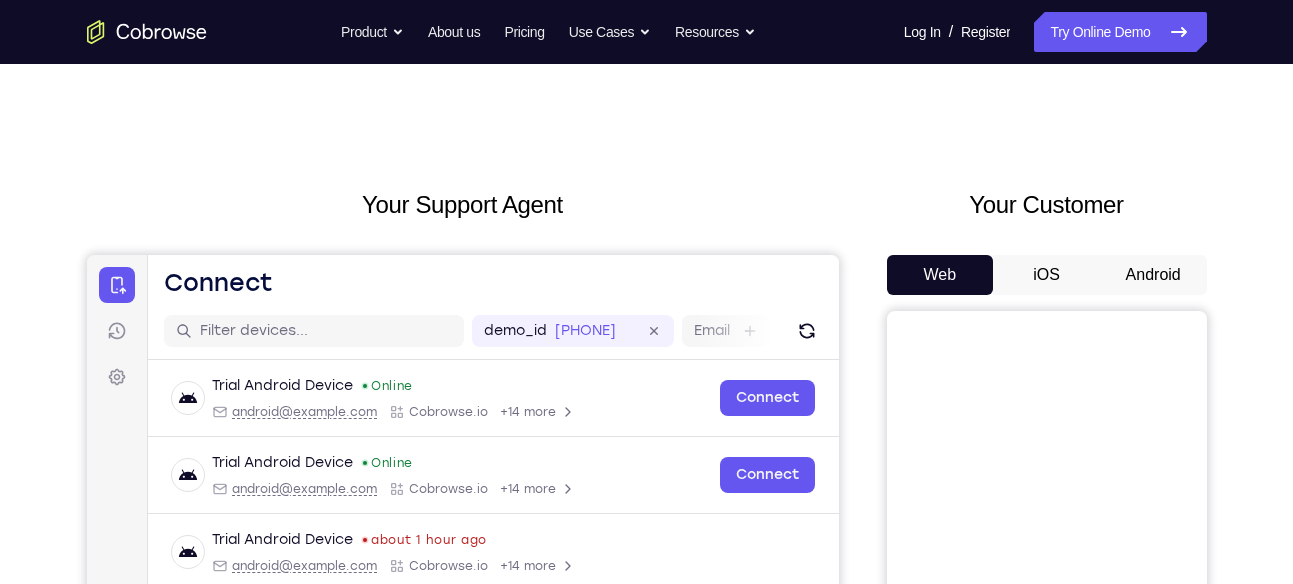 click on "Android" at bounding box center [1153, 275] 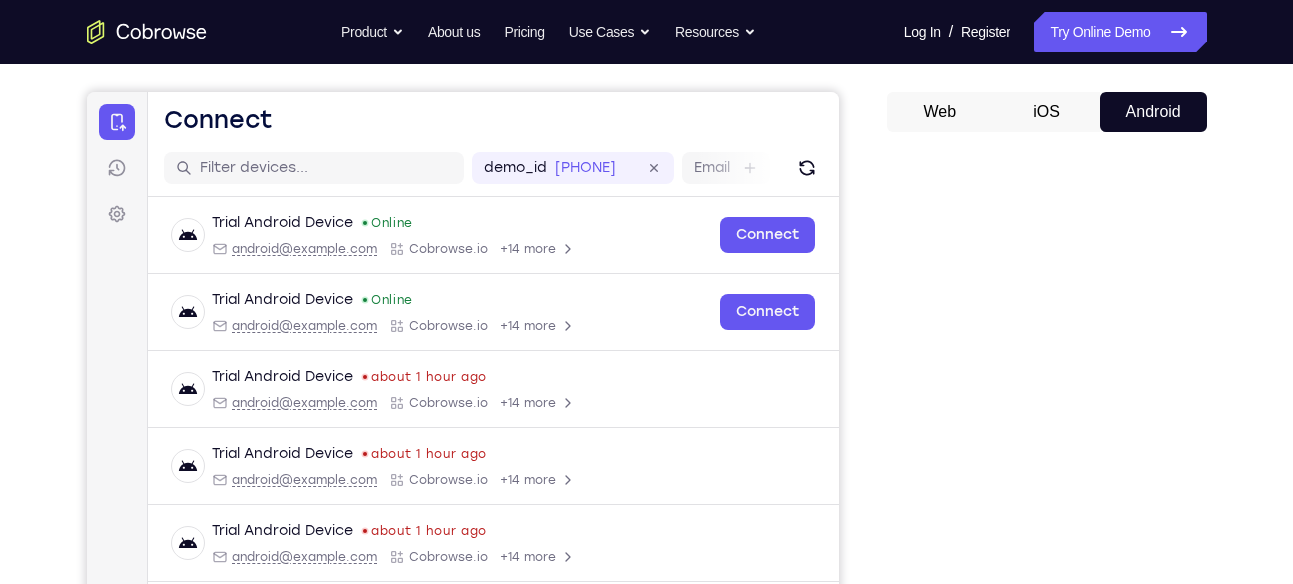 scroll, scrollTop: 95, scrollLeft: 0, axis: vertical 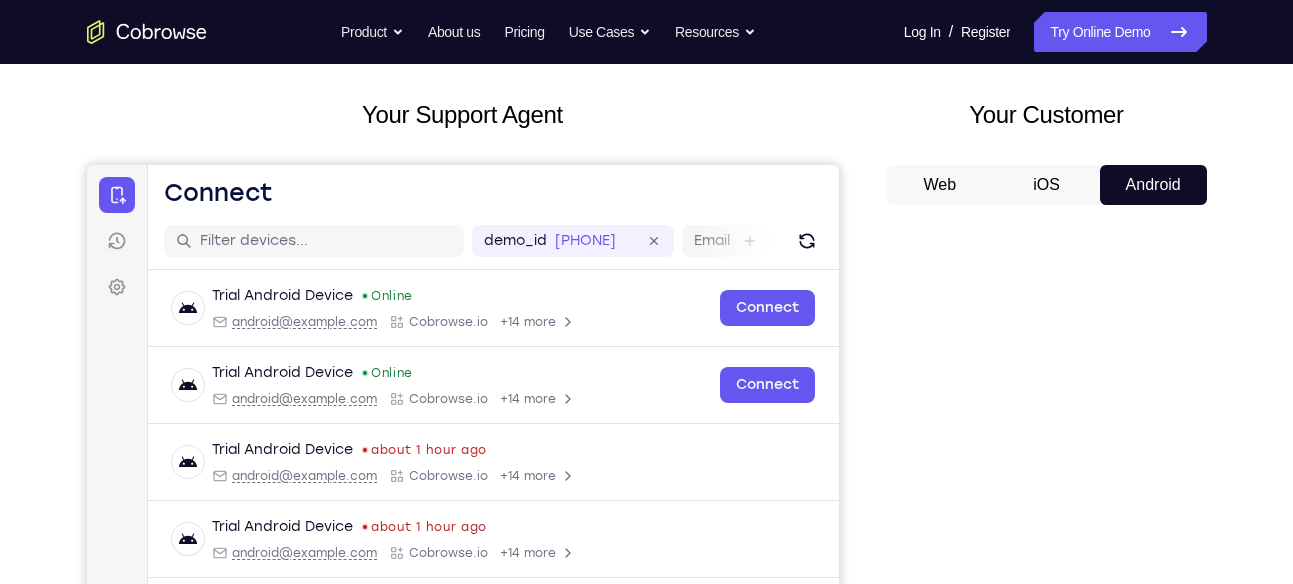 click on "Web" at bounding box center (940, 185) 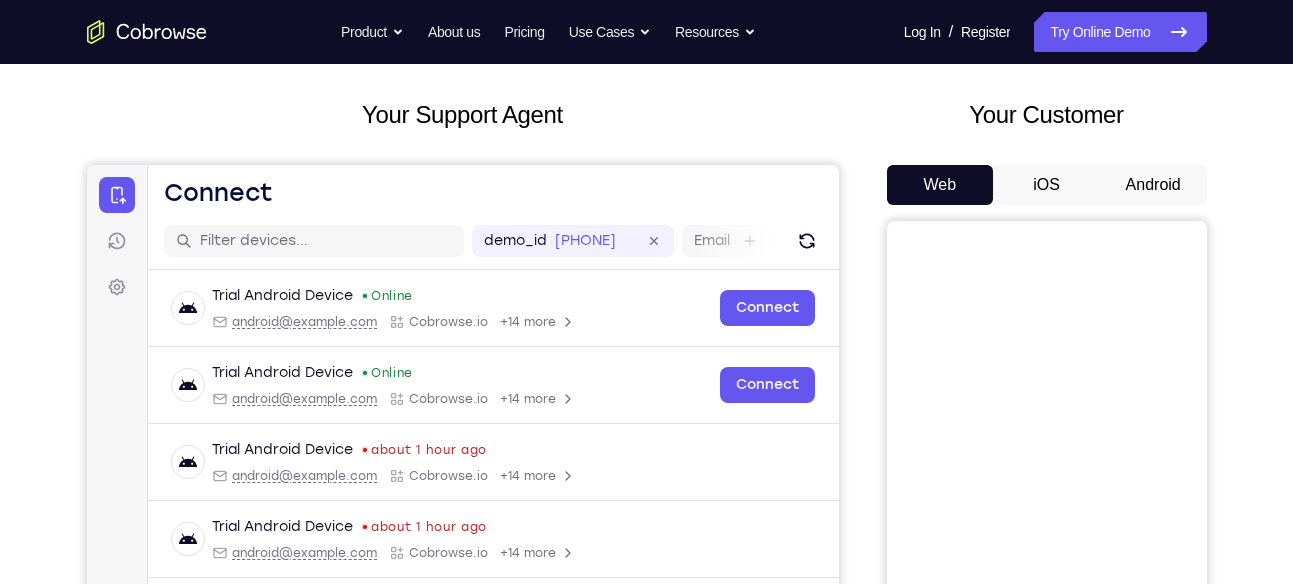 click on "Android" at bounding box center [1153, 185] 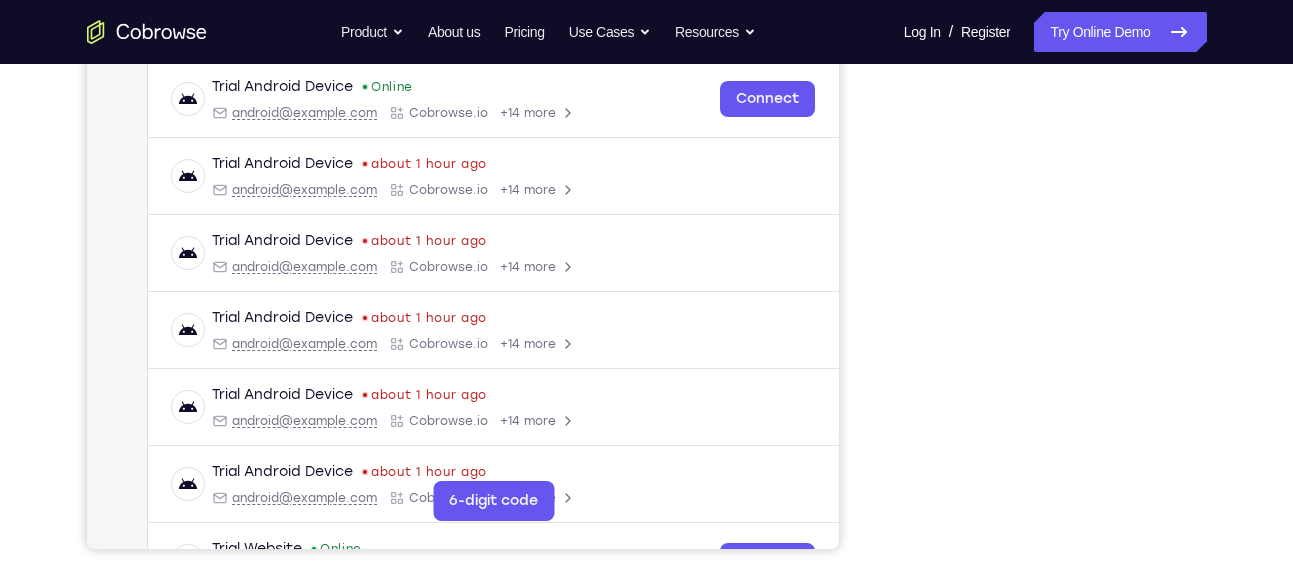 scroll, scrollTop: 382, scrollLeft: 0, axis: vertical 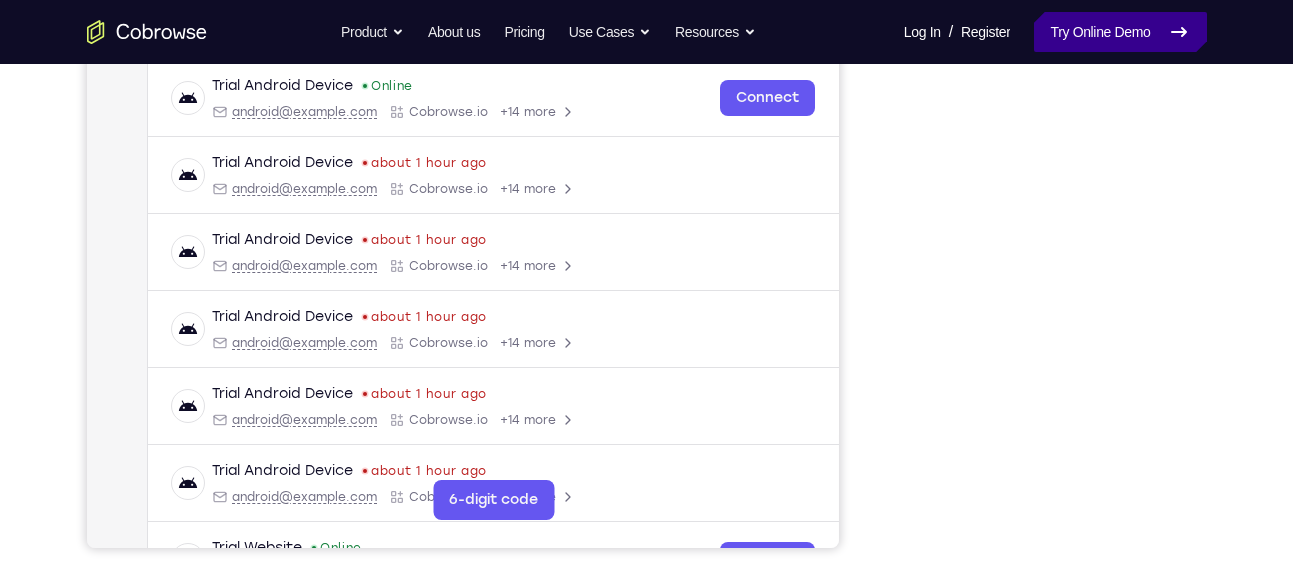 click on "Try Online Demo" at bounding box center (1120, 32) 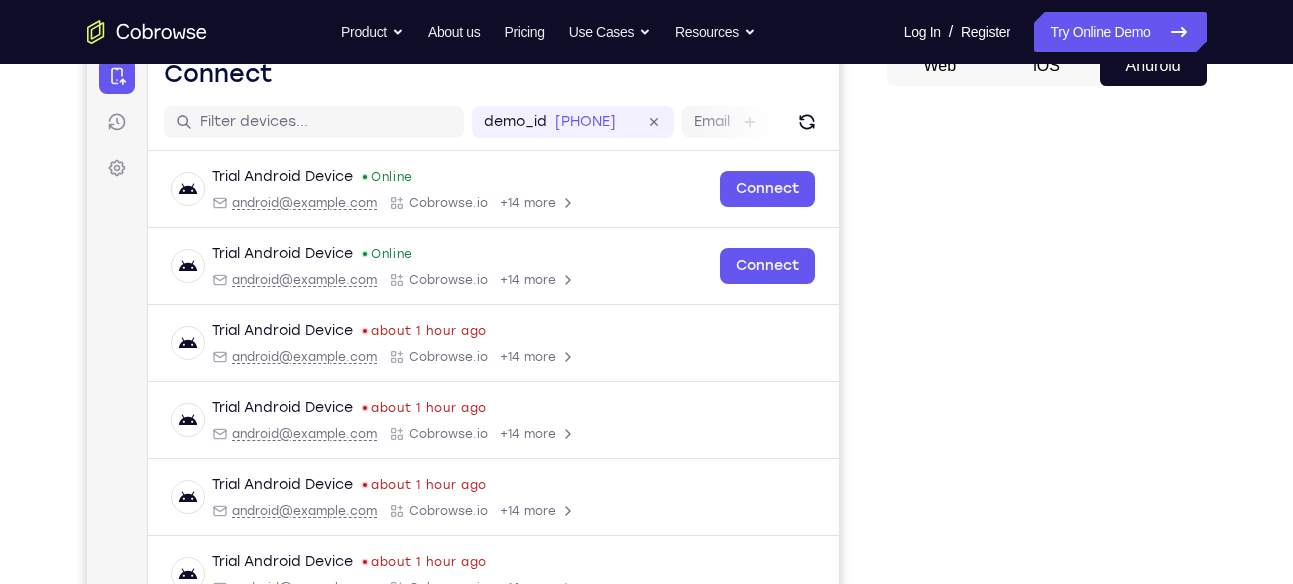 scroll, scrollTop: 0, scrollLeft: 0, axis: both 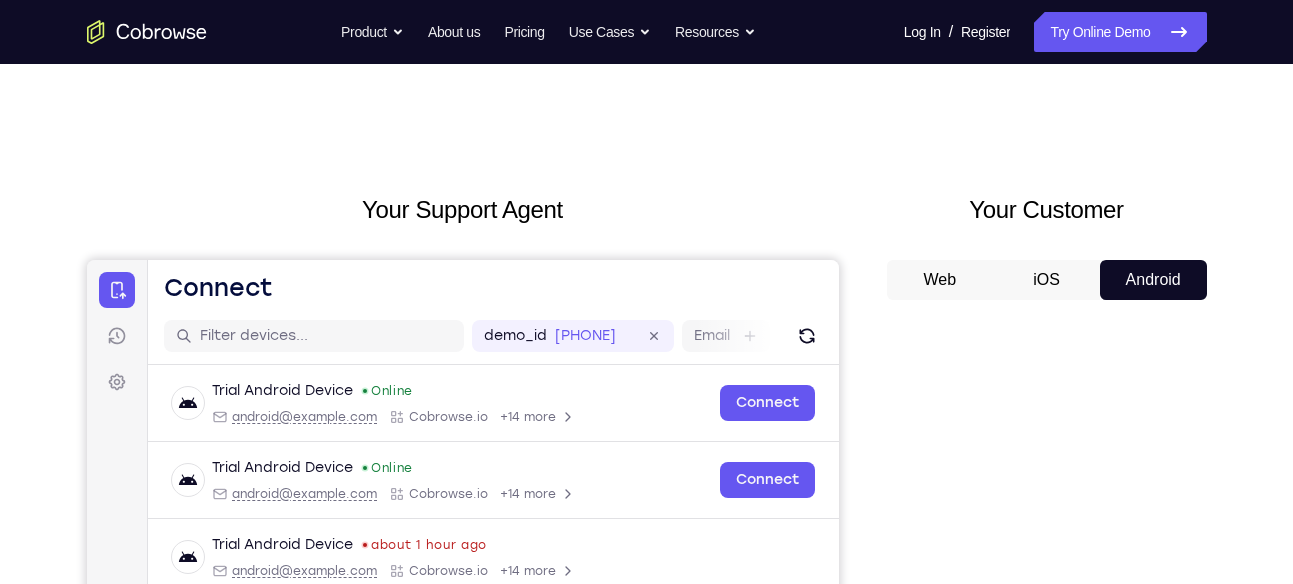 click on "Web" at bounding box center [940, 280] 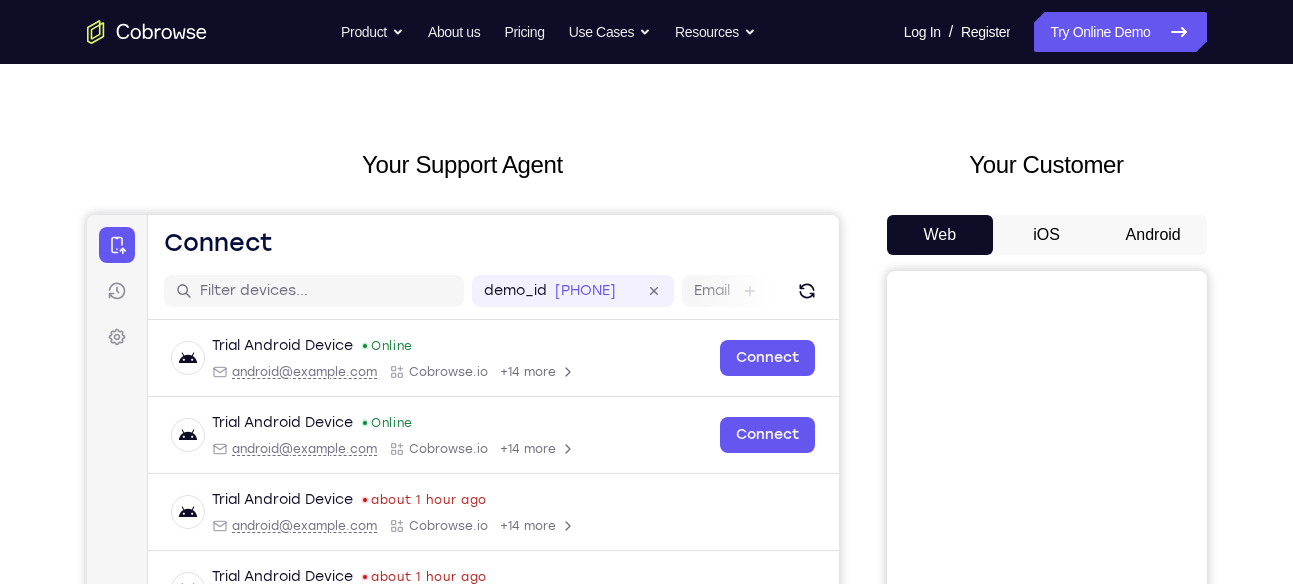 scroll, scrollTop: 44, scrollLeft: 0, axis: vertical 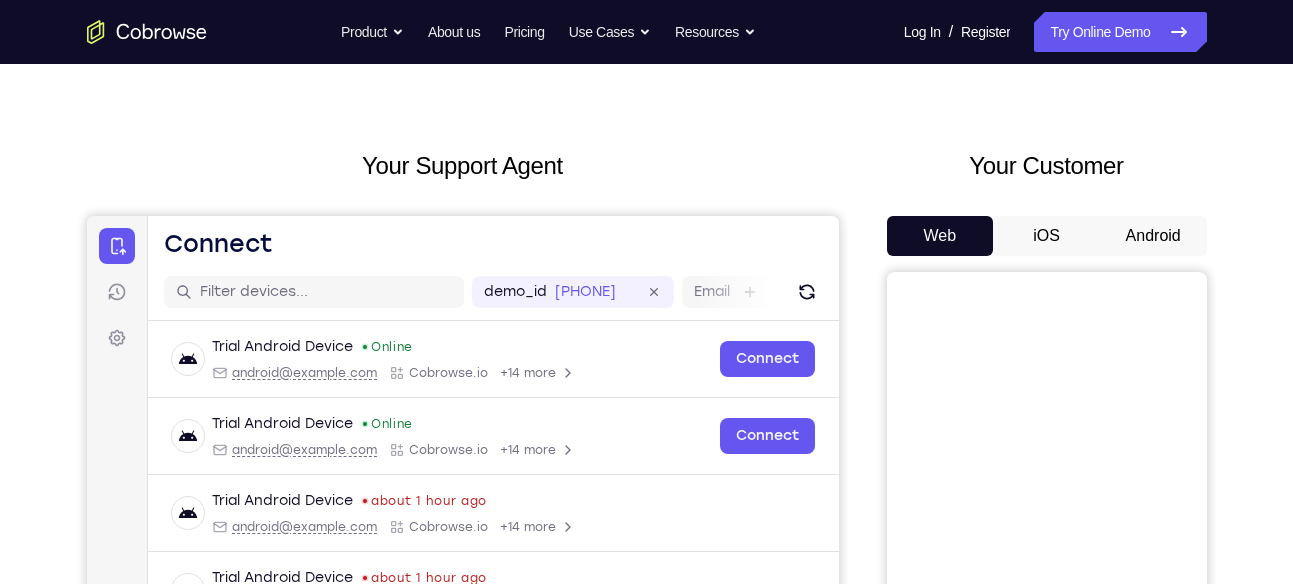 click on "Android" at bounding box center (1153, 236) 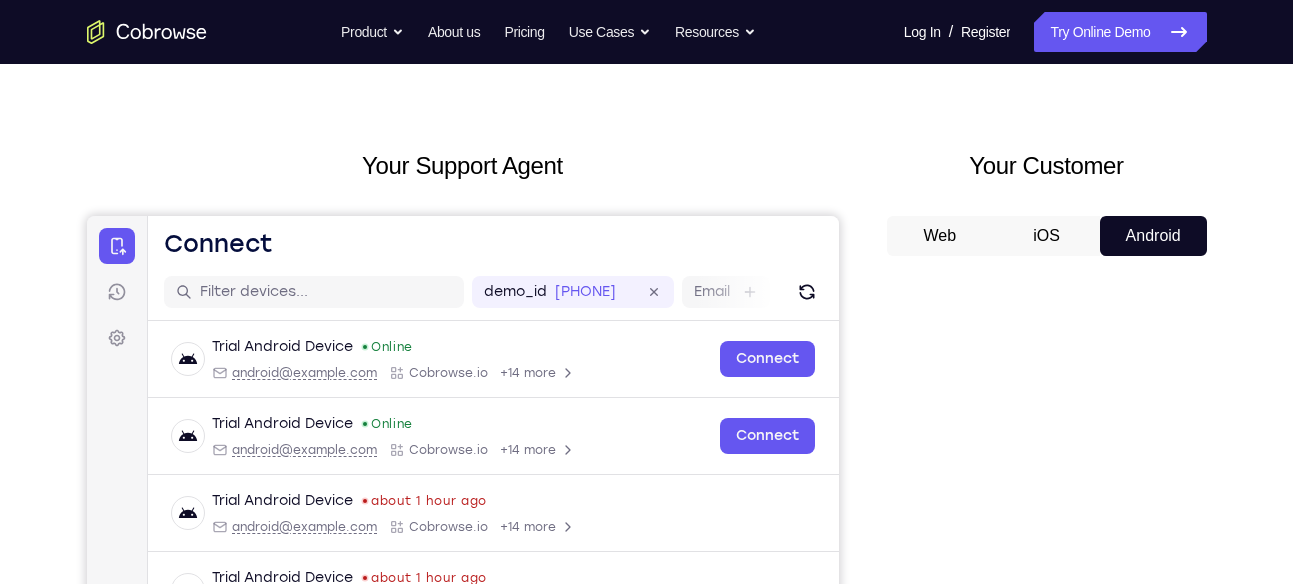 click on "Web" at bounding box center (940, 236) 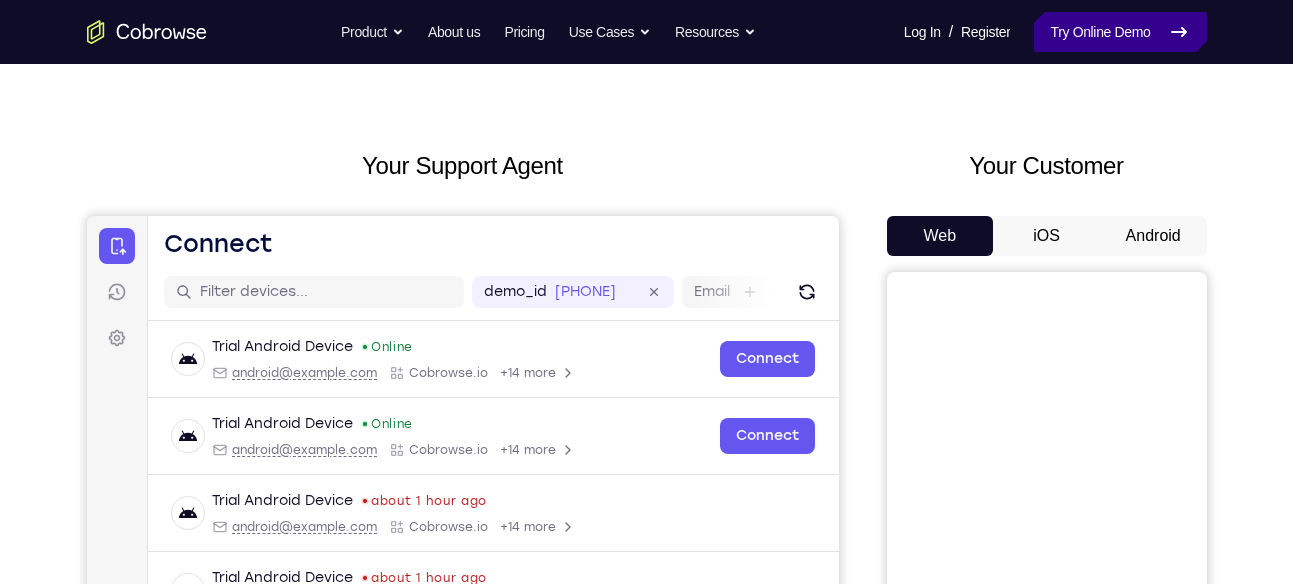 click on "Try Online Demo" at bounding box center (1120, 32) 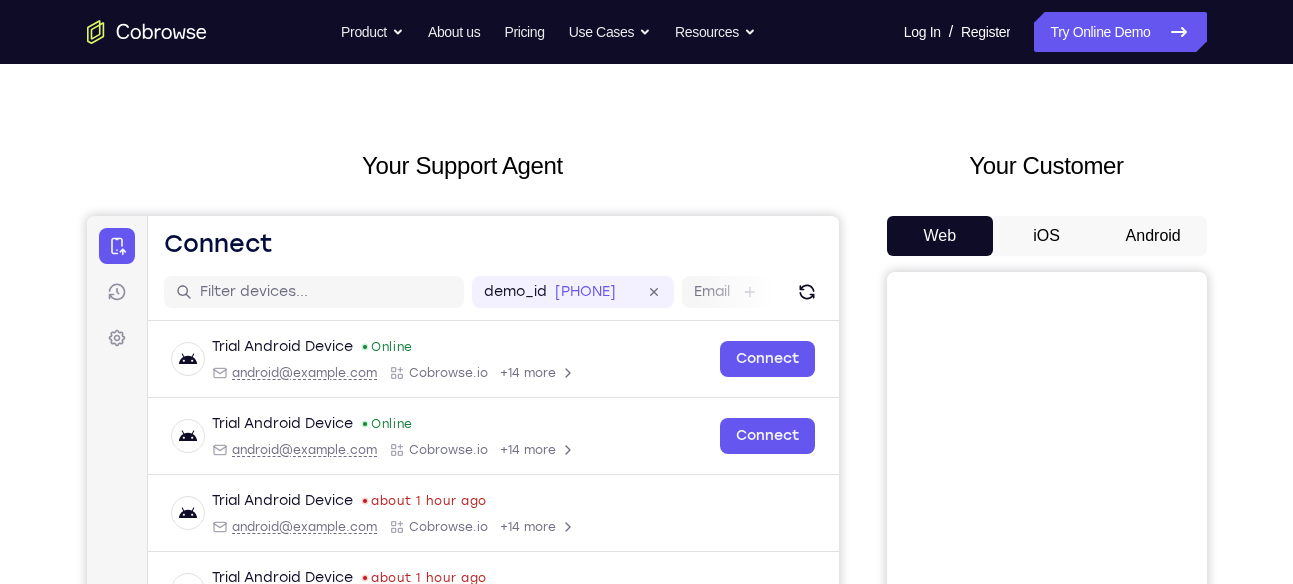 click on "Your Support Agent             Your Customer       Web   iOS   Android                         Next Steps   We’d be happy to give a product demo, answer any technical questions, or share best practices.          Create An Account             Contact Sales" at bounding box center (647, 679) 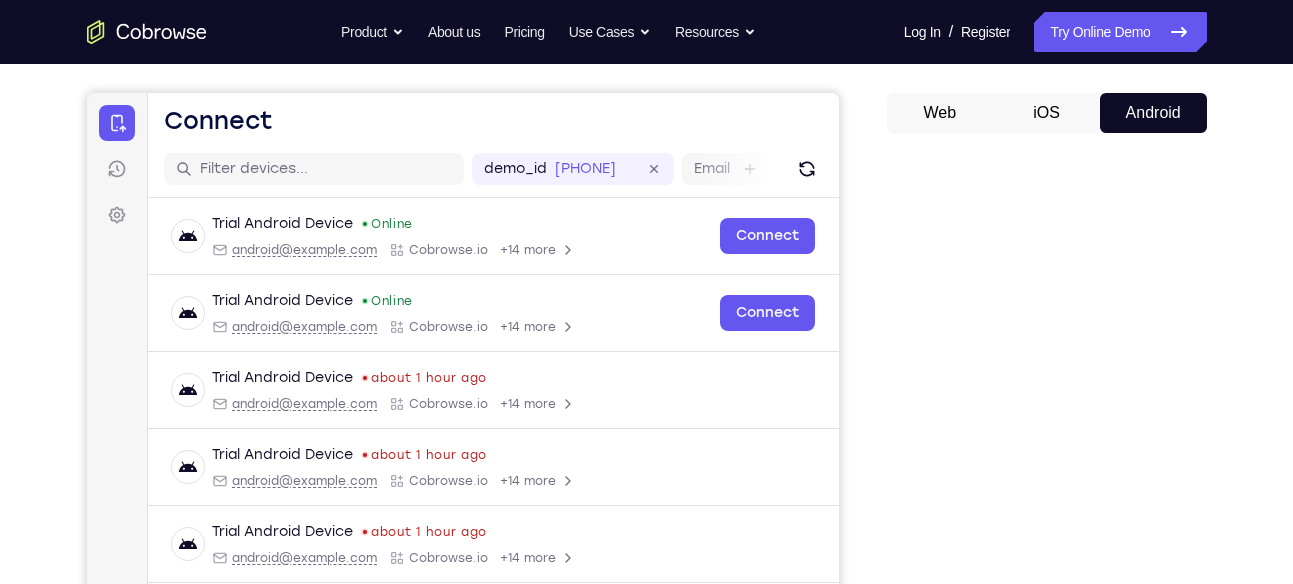 scroll, scrollTop: 0, scrollLeft: 0, axis: both 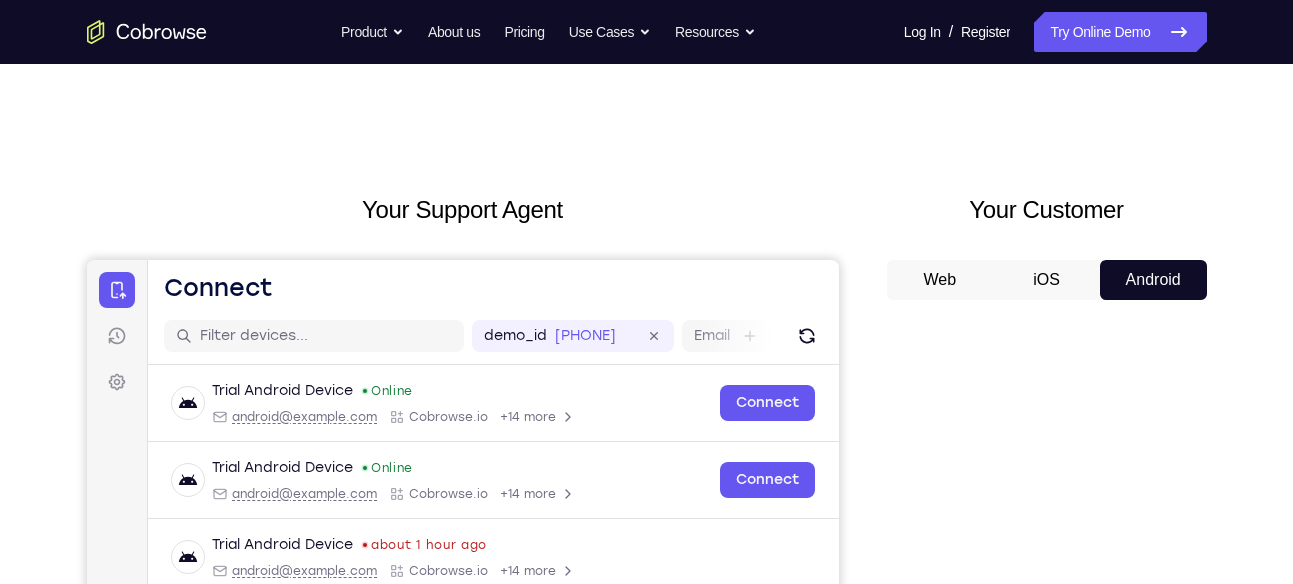 click on "iOS" at bounding box center [1046, 280] 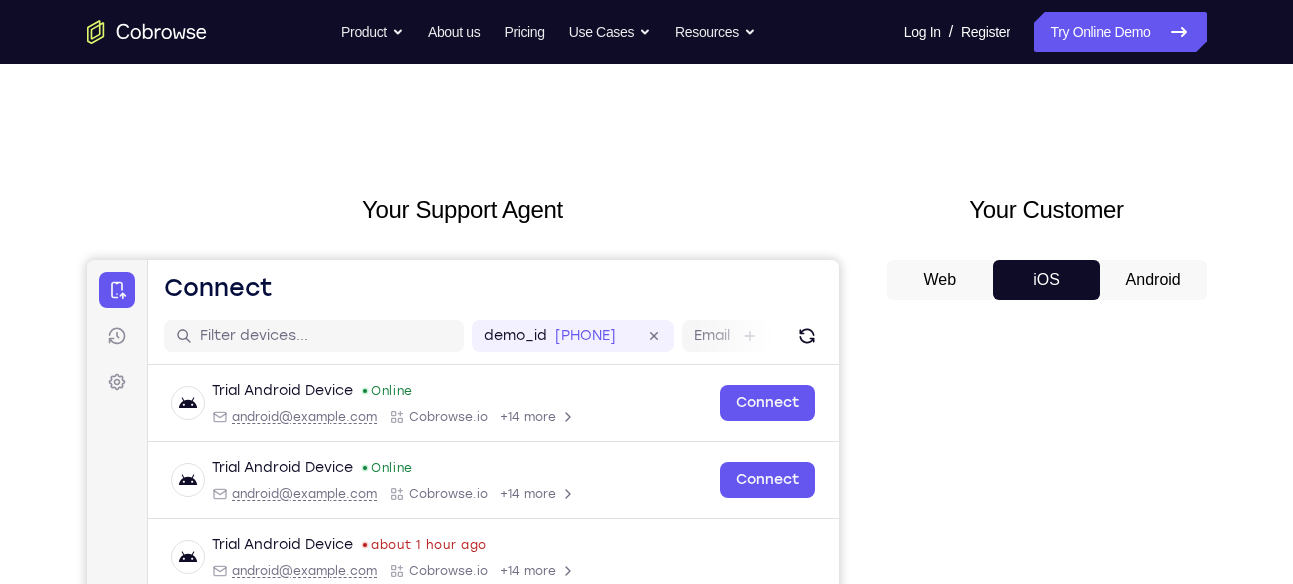 click on "Go back         Powerful,  Flexible  and  Trustworthy.   Avoid all extra friction for both Agents and Customers.        Product Overview                          Feature Spotlights          Mobile Co-browse                     Private by Default                     Universal Co-browsing                     Self-Hosted Deployments                     Explore All                        Integrations        Salesforce                   Talkdesk                   Zendesk                   Intercom                     Explore All                       Product                  About us       Pricing                   Go back         Solutions          Remote Support                     Remote Sales                     CX Platforms / CCaaS                          Industries          Telecom                     Financial Services                     Healthcare                     Human Resources                     Retail                     Insurance" at bounding box center [646, 32] 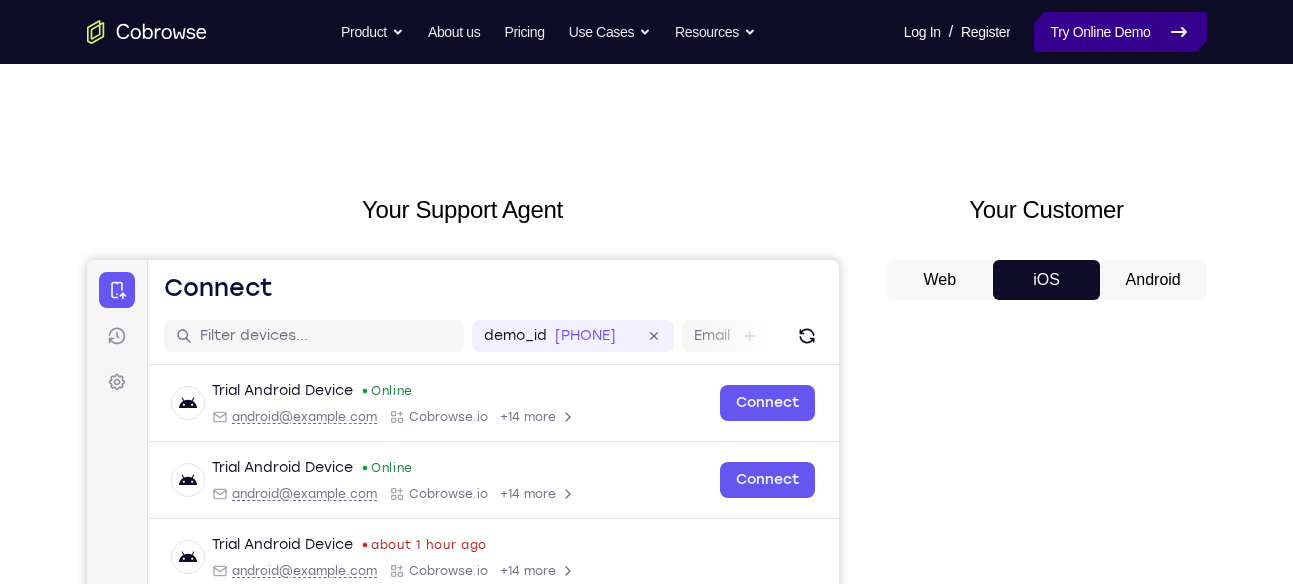 click on "Try Online Demo" at bounding box center [1120, 32] 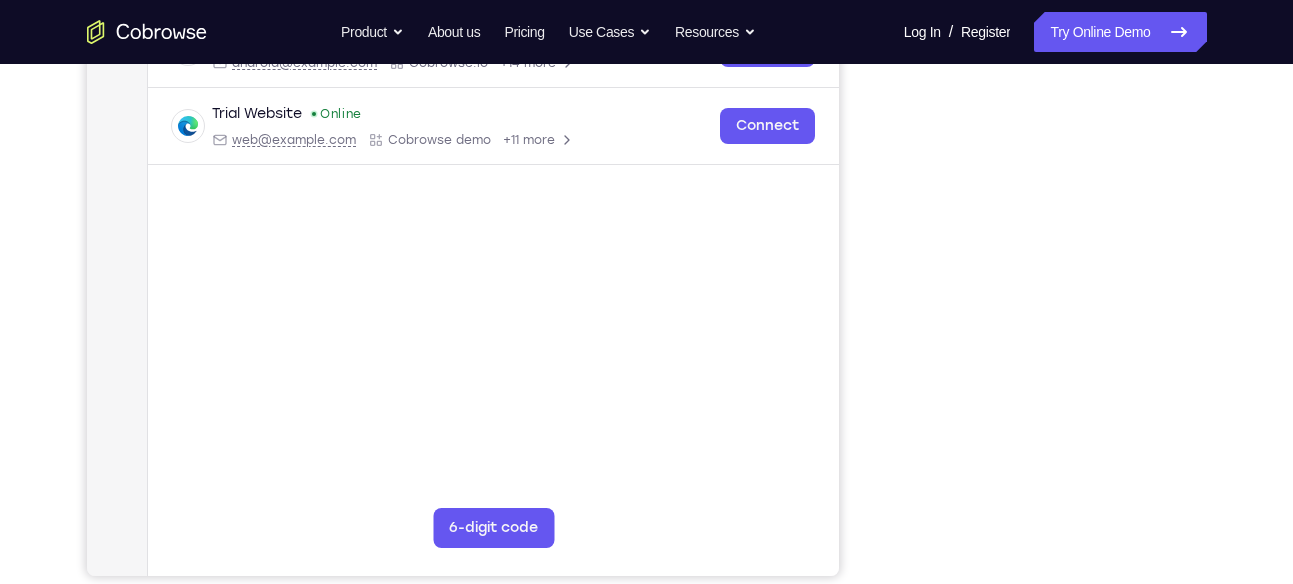 scroll, scrollTop: 362, scrollLeft: 0, axis: vertical 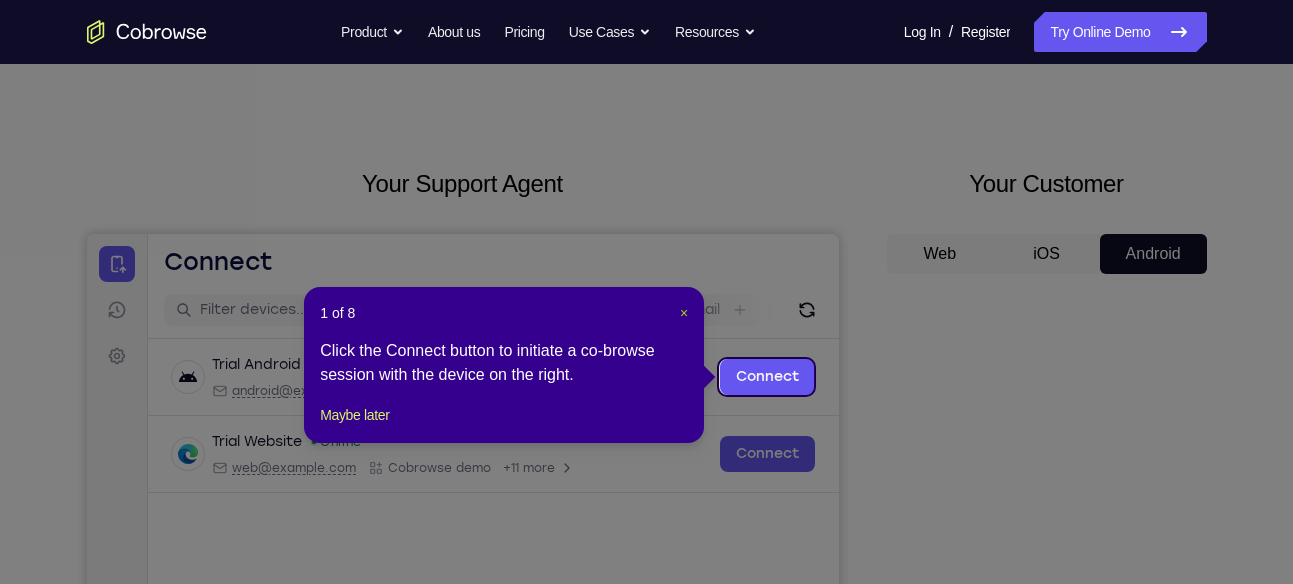 click on "×" at bounding box center (684, 313) 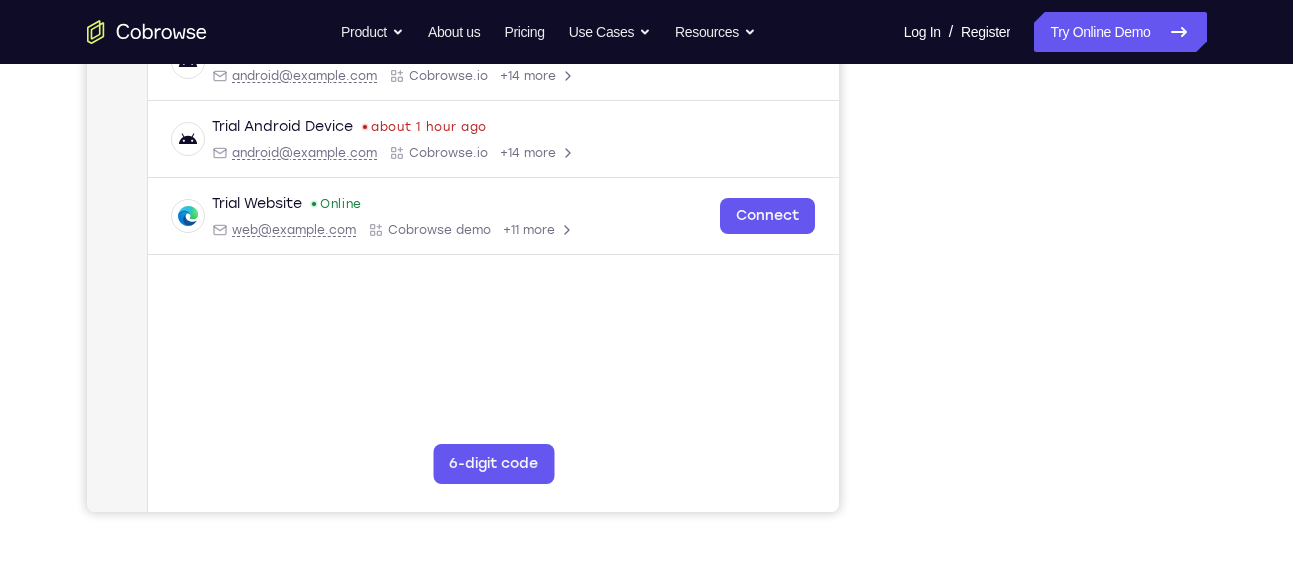 scroll, scrollTop: 407, scrollLeft: 0, axis: vertical 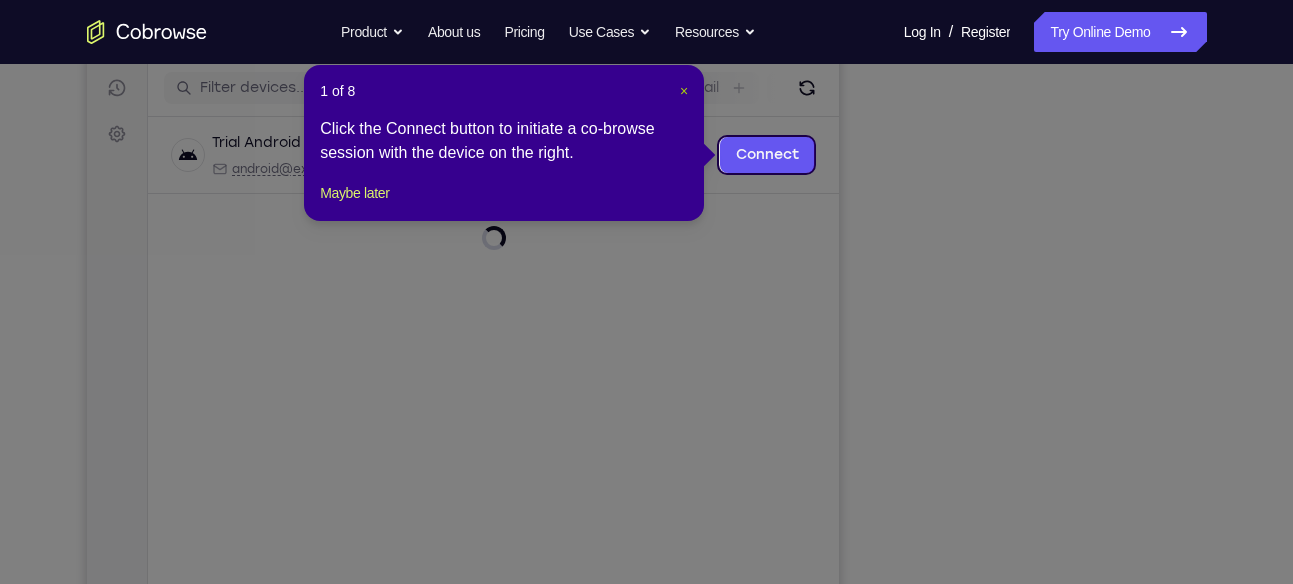 click on "×" at bounding box center (684, 91) 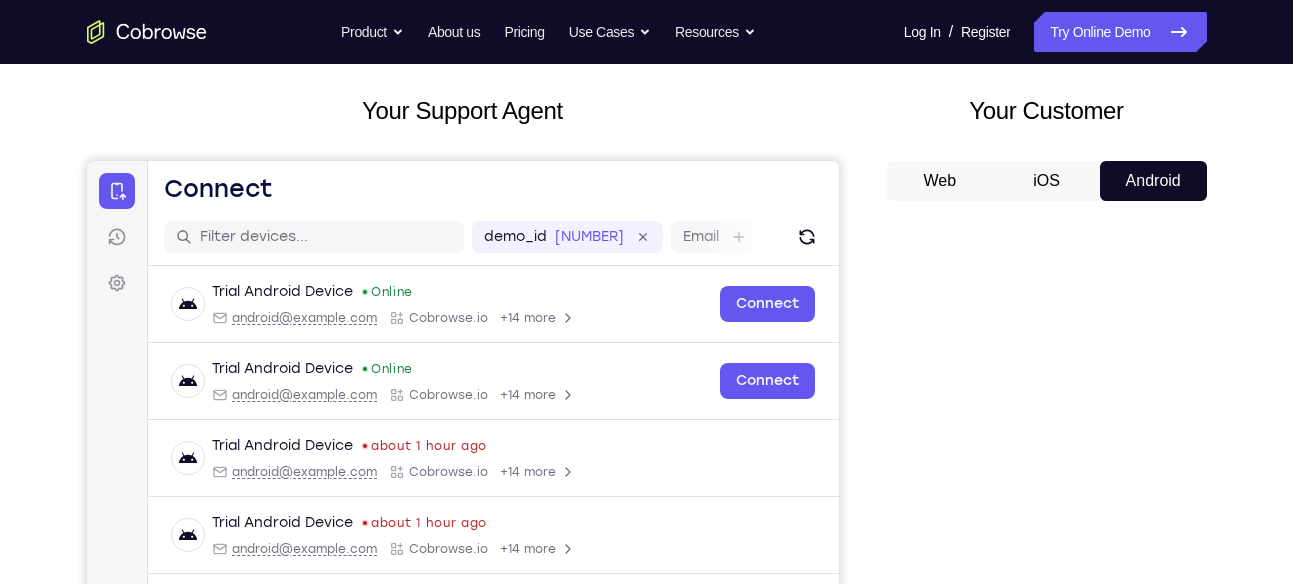 scroll, scrollTop: 100, scrollLeft: 0, axis: vertical 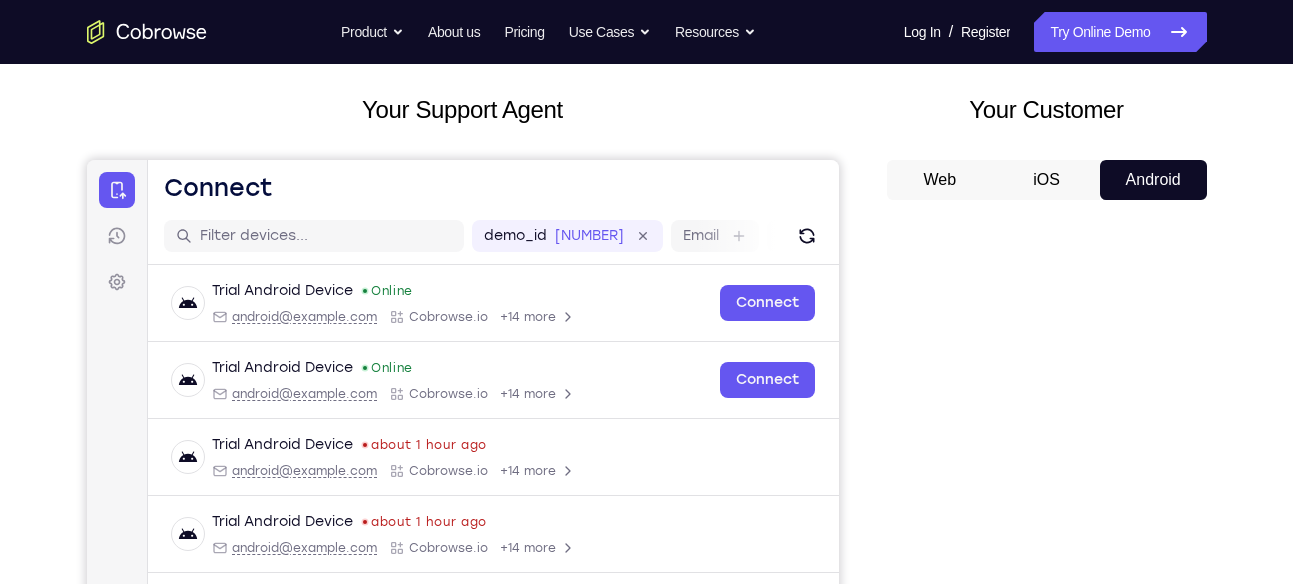 click on "iOS" at bounding box center [1046, 180] 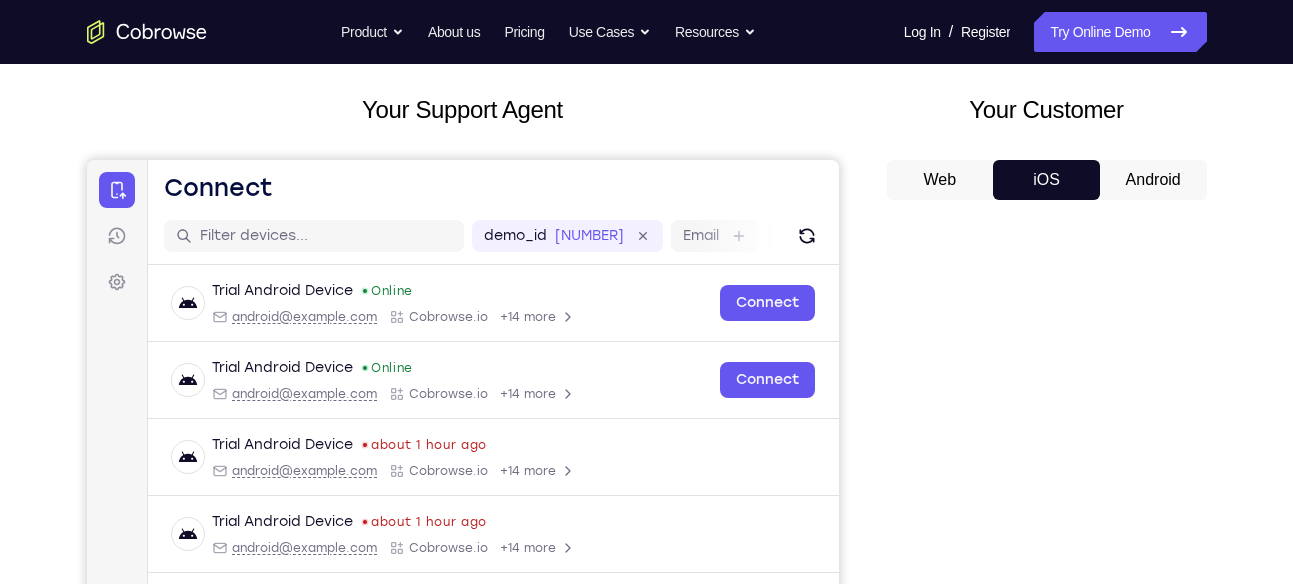 click on "Android" at bounding box center (1153, 180) 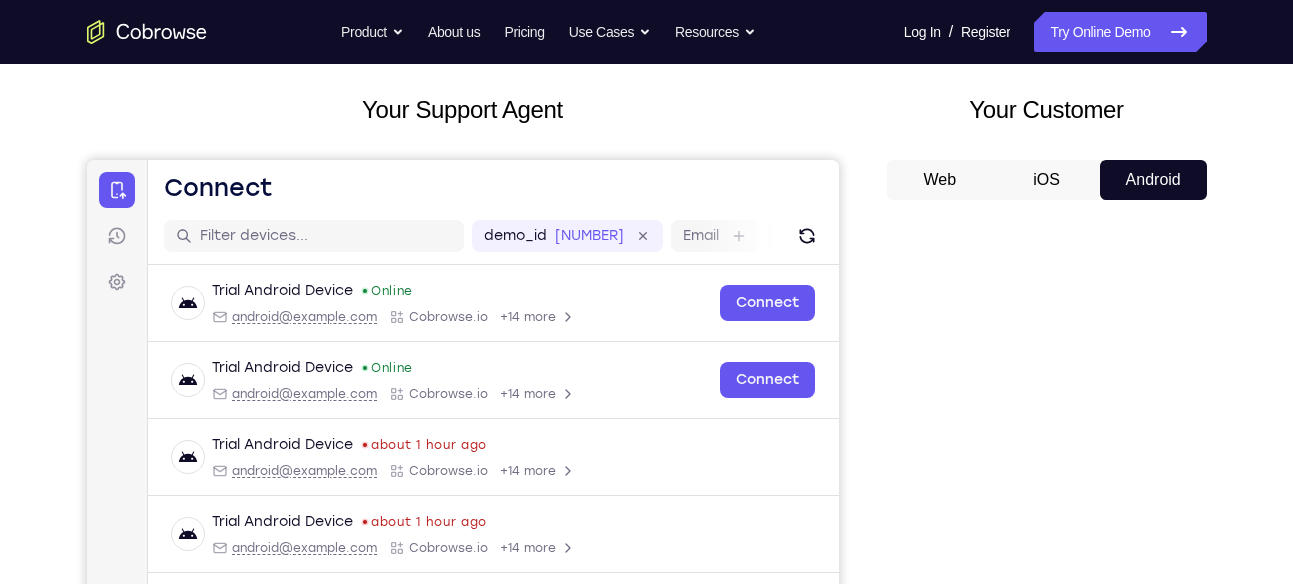 click on "Web" at bounding box center (940, 180) 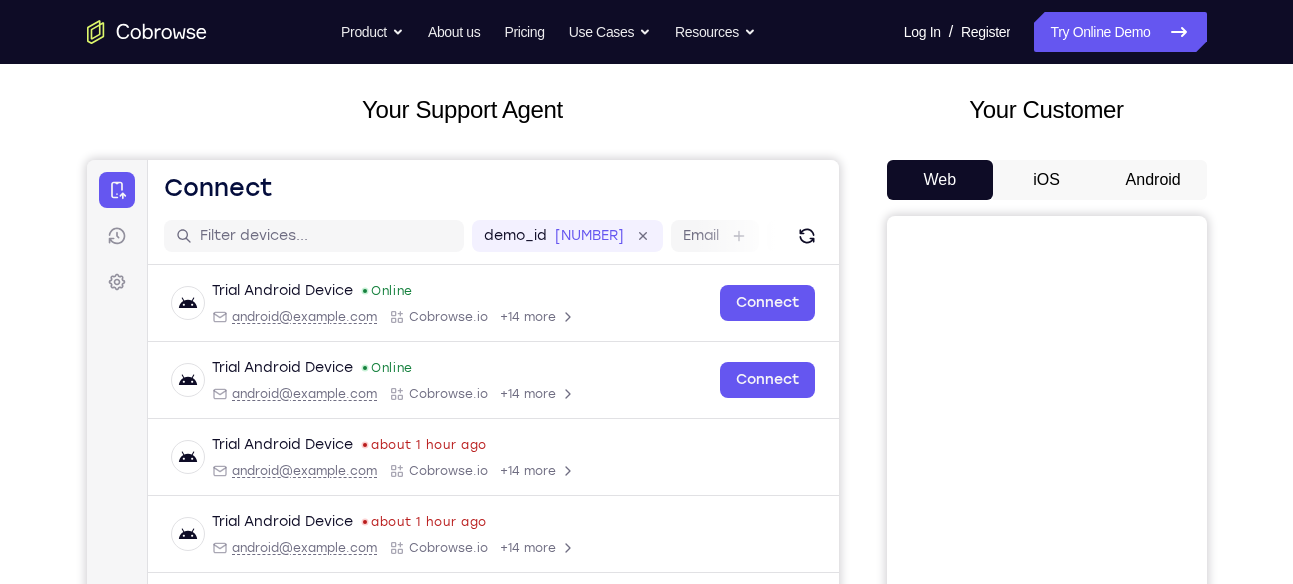 click on "Android" at bounding box center [1153, 180] 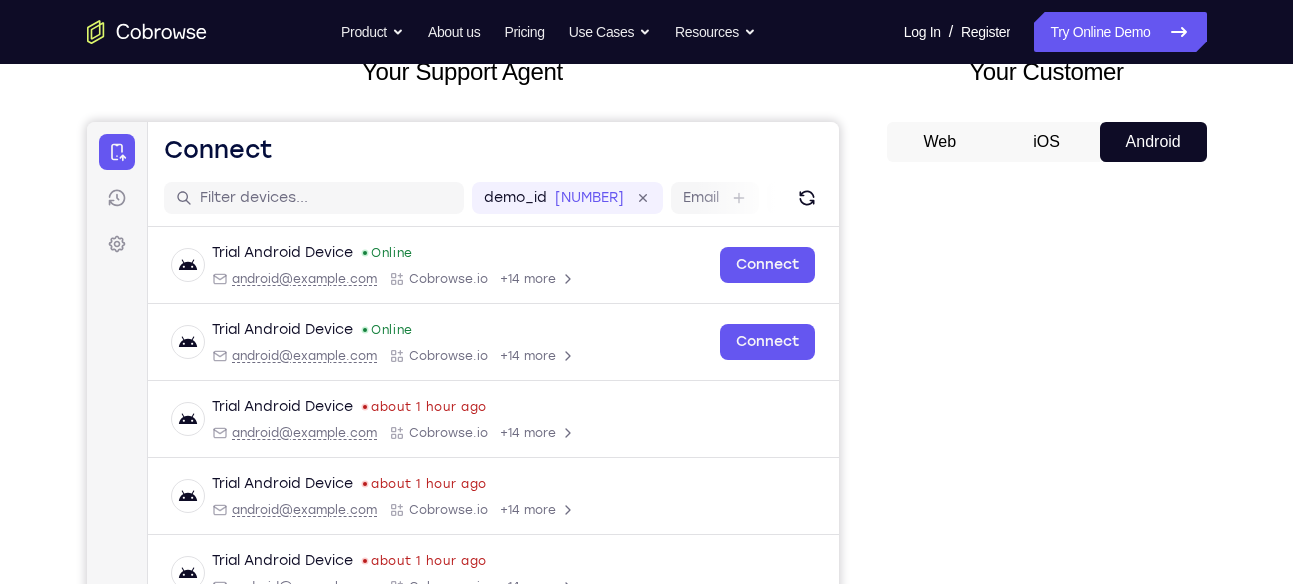 scroll, scrollTop: 132, scrollLeft: 0, axis: vertical 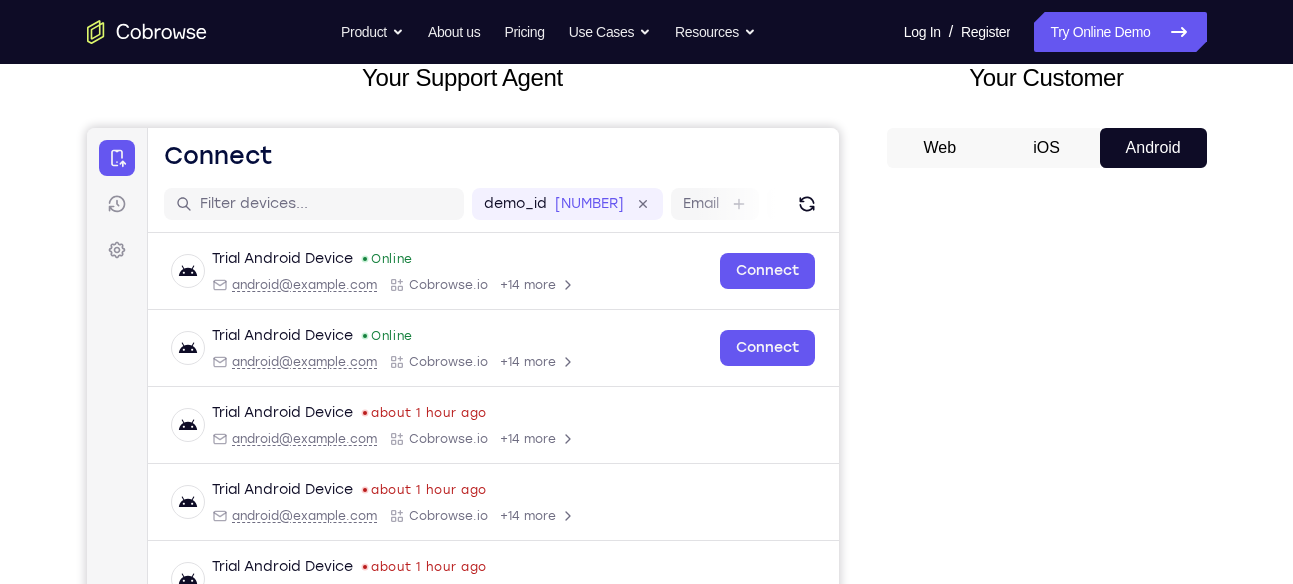 click on "Web" at bounding box center (940, 148) 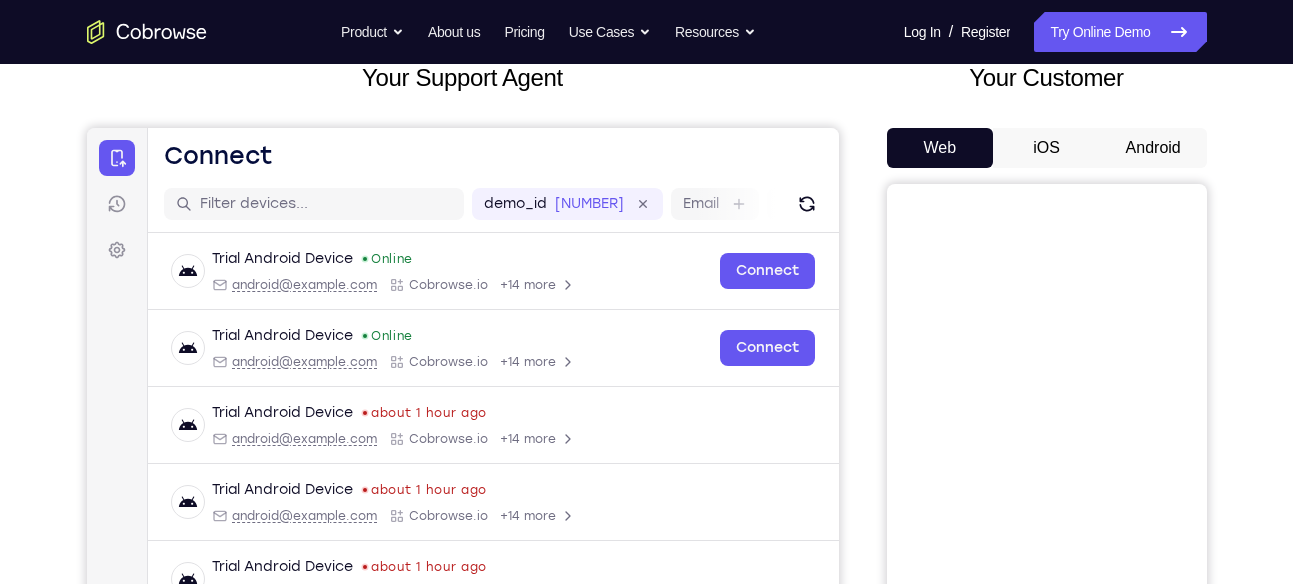 click on "Your Customer       Web   iOS   Android" at bounding box center [1047, 429] 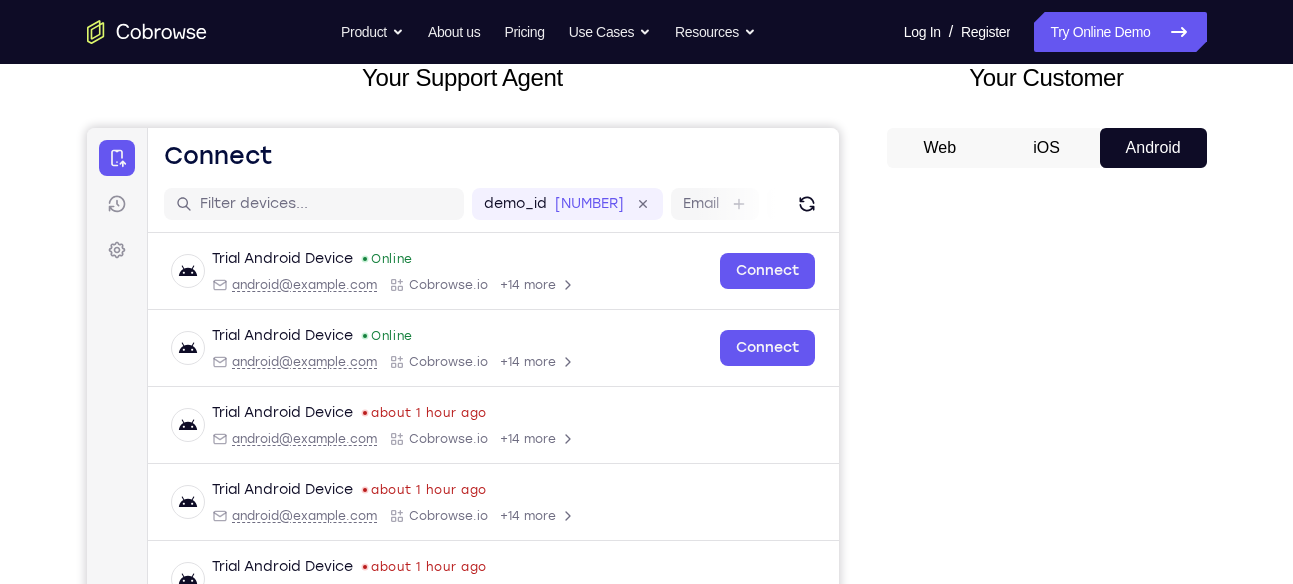 click on "iOS" at bounding box center (1046, 148) 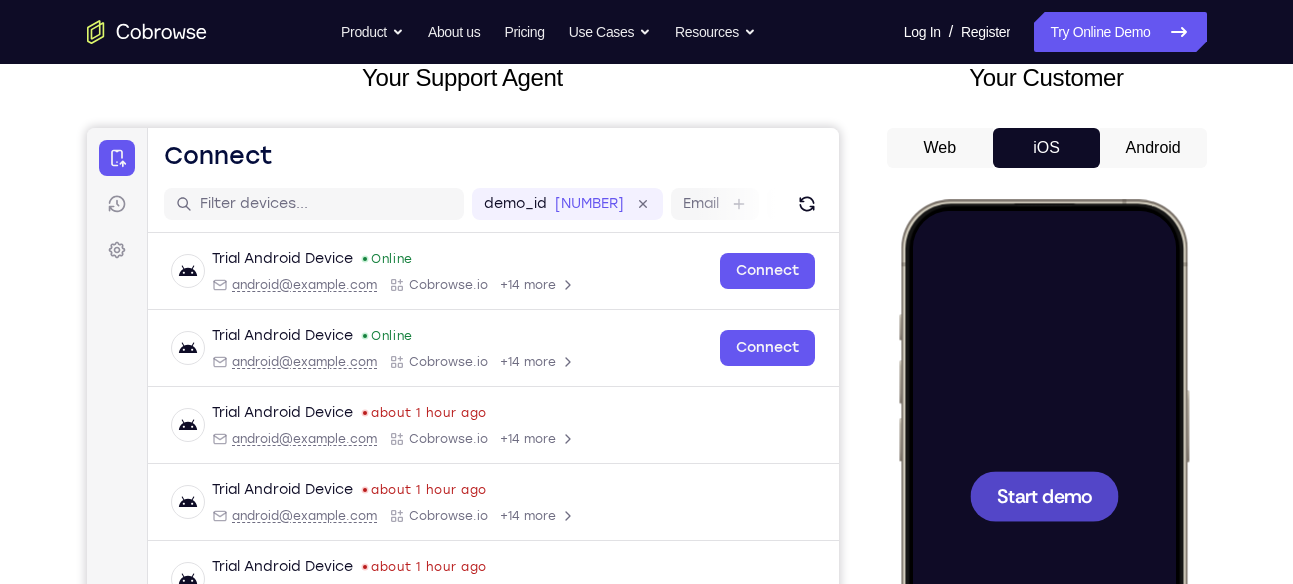 click on "Android" at bounding box center (1153, 148) 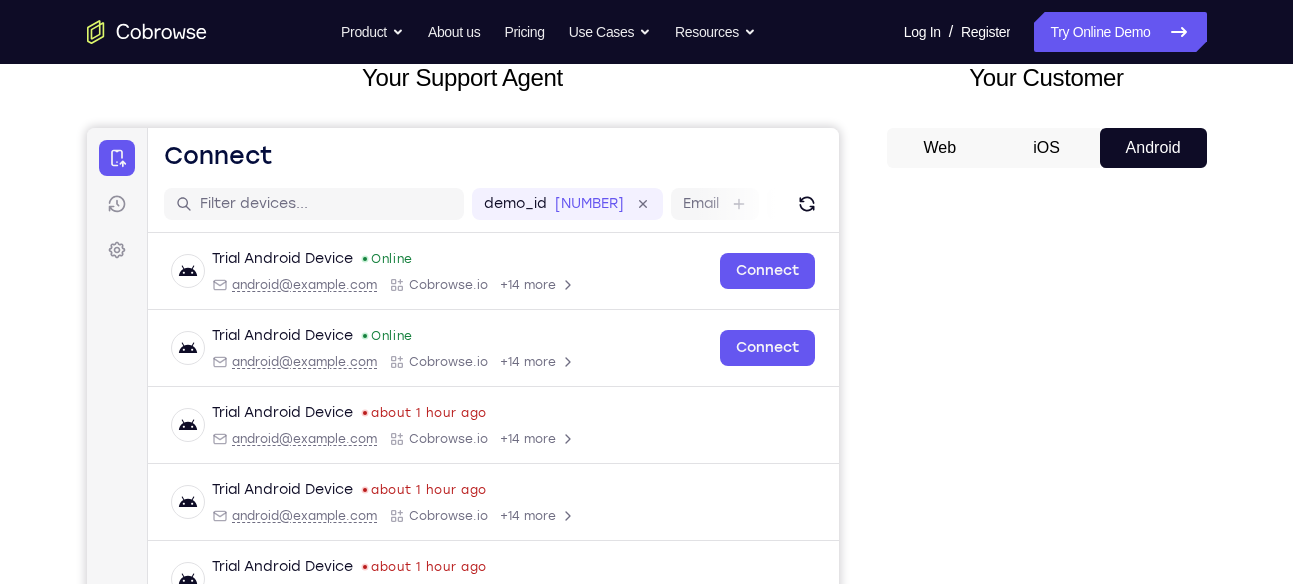 click on "iOS" at bounding box center (1046, 148) 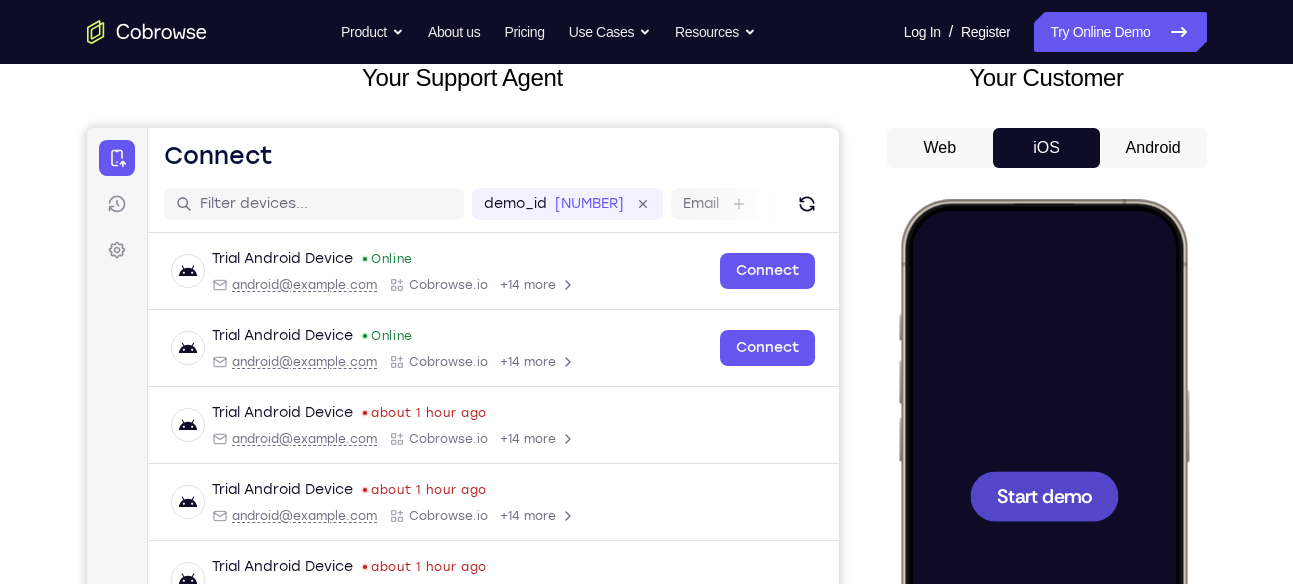 click at bounding box center [1043, 496] 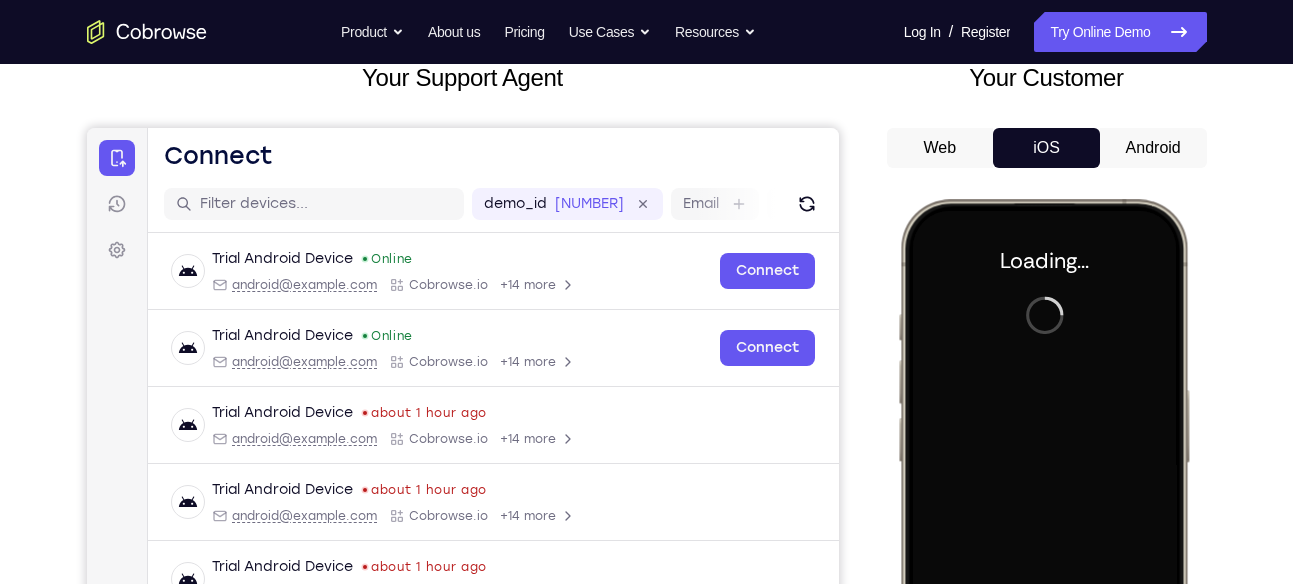 click on "Android" at bounding box center [1153, 148] 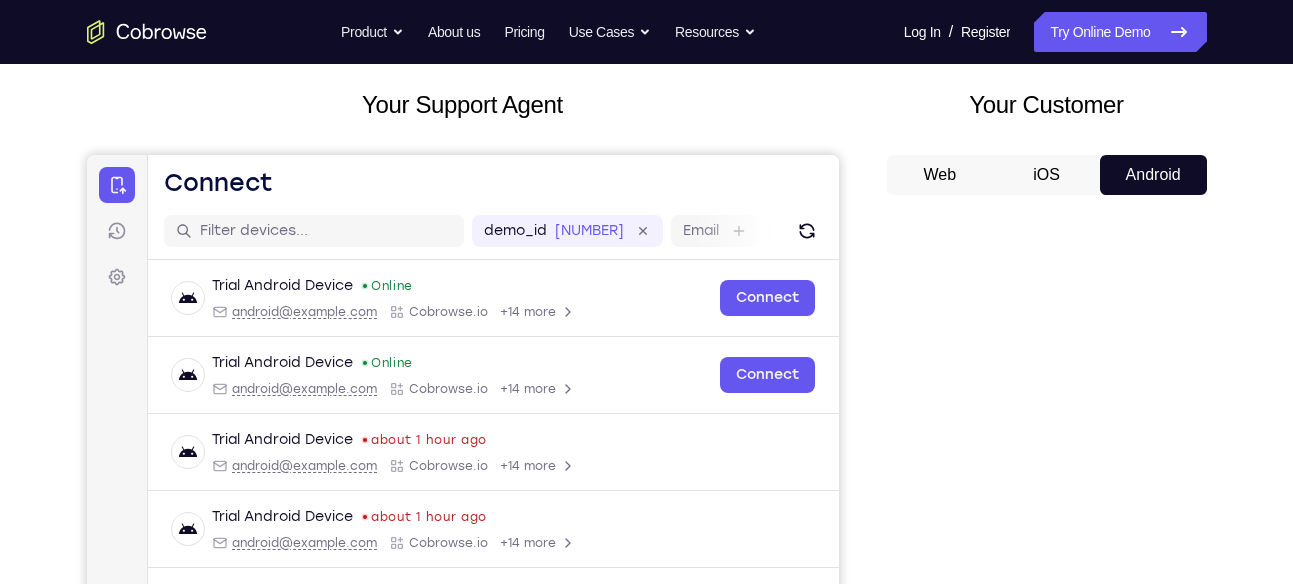 click on "iOS" at bounding box center (1046, 175) 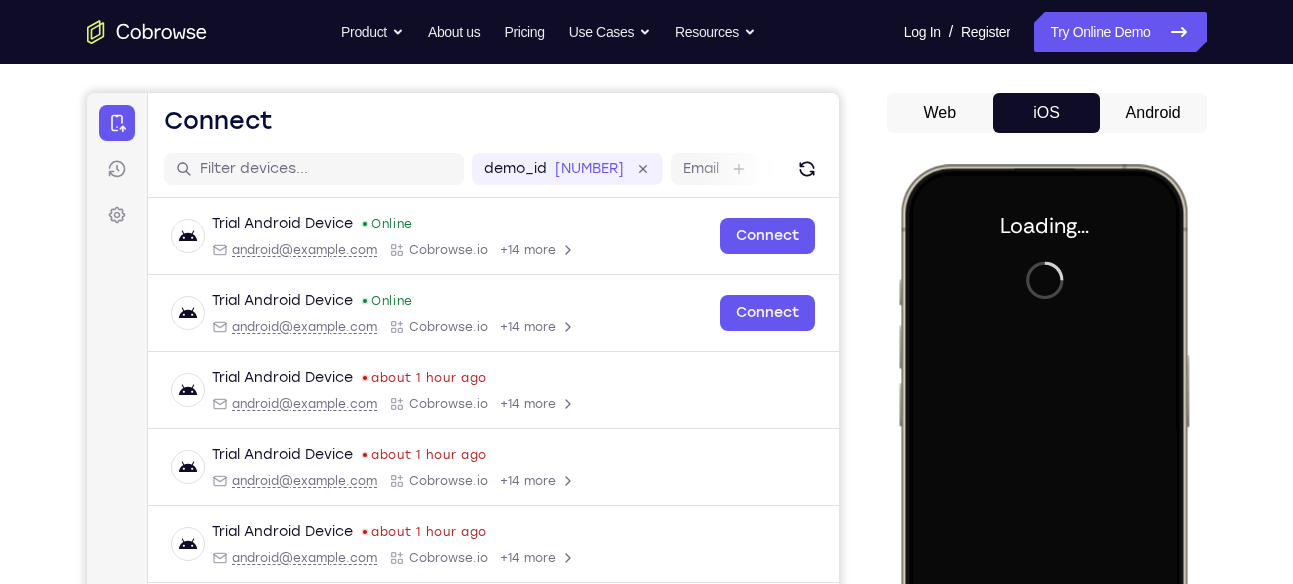 scroll, scrollTop: 160, scrollLeft: 0, axis: vertical 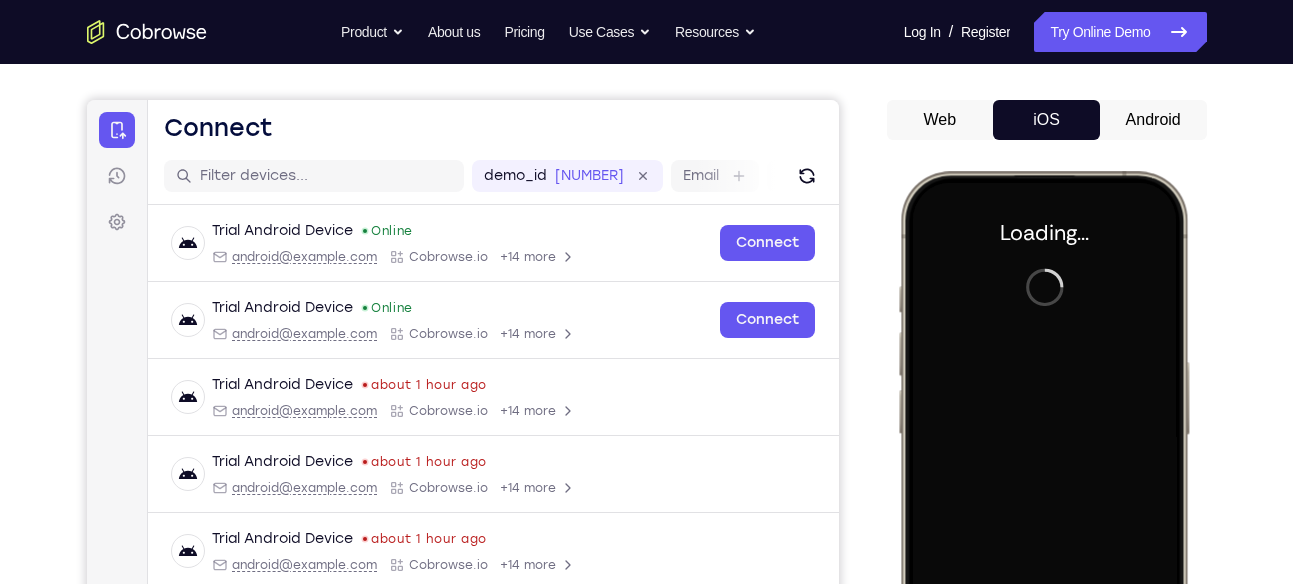 click on "Web" at bounding box center (940, 120) 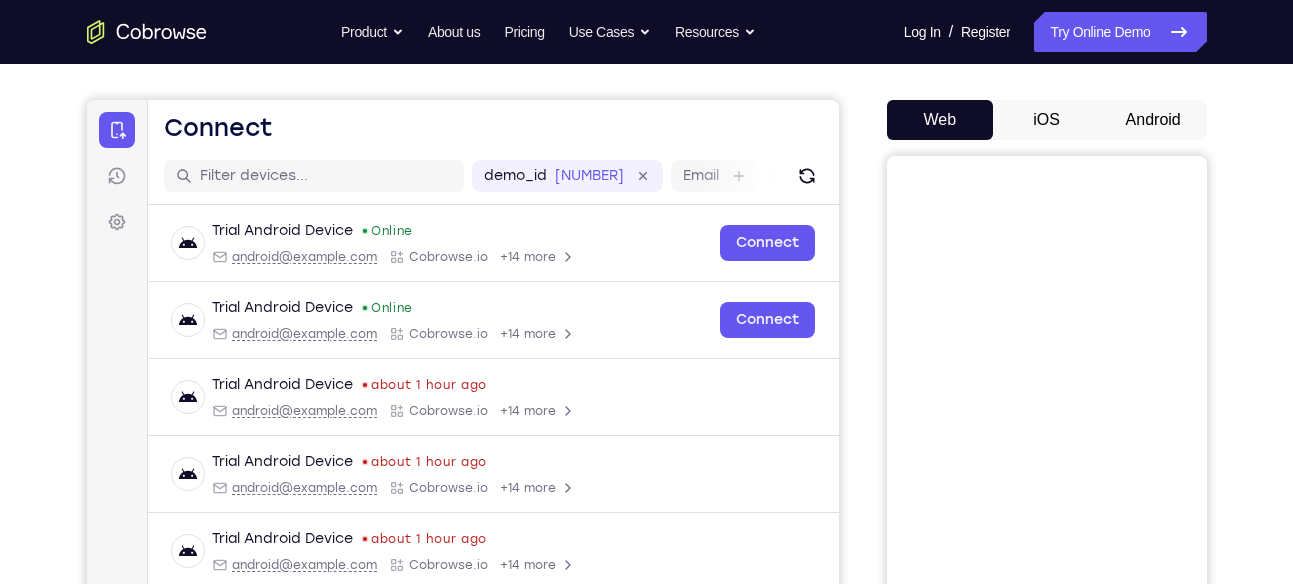 click on "Android" at bounding box center [1153, 120] 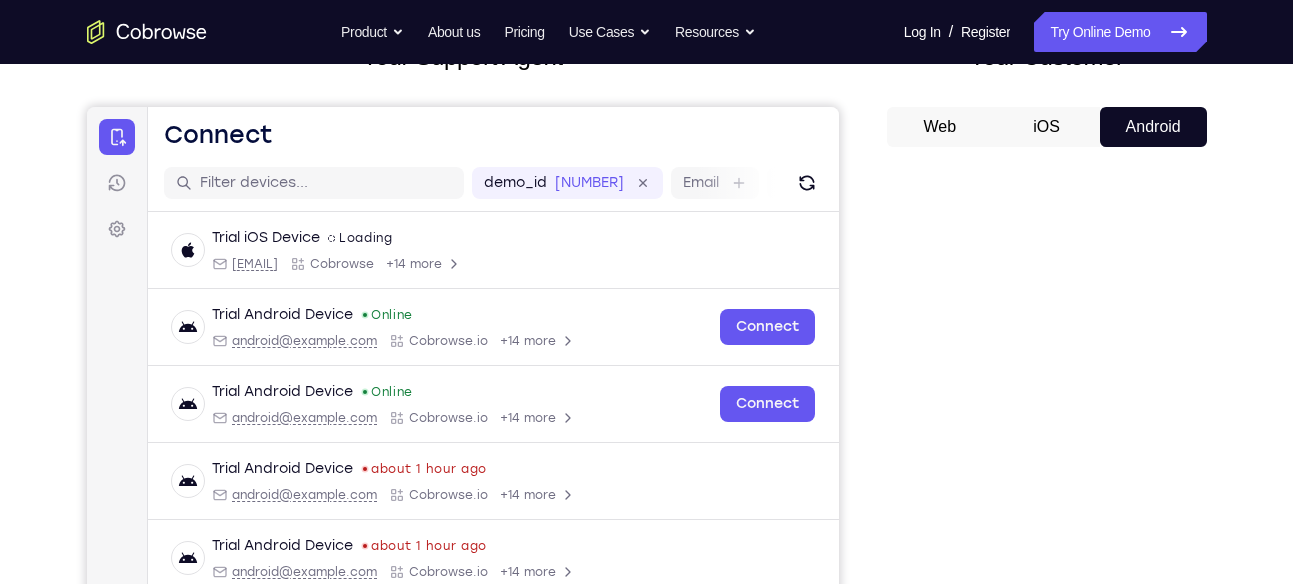scroll, scrollTop: 152, scrollLeft: 0, axis: vertical 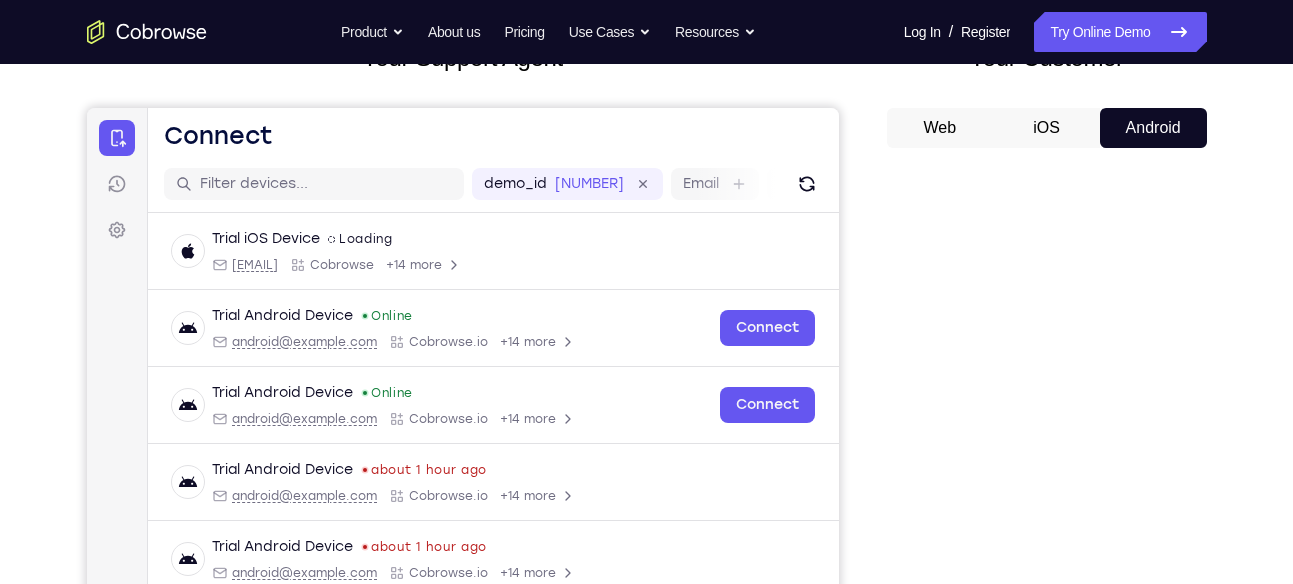 click on "Web" at bounding box center (940, 128) 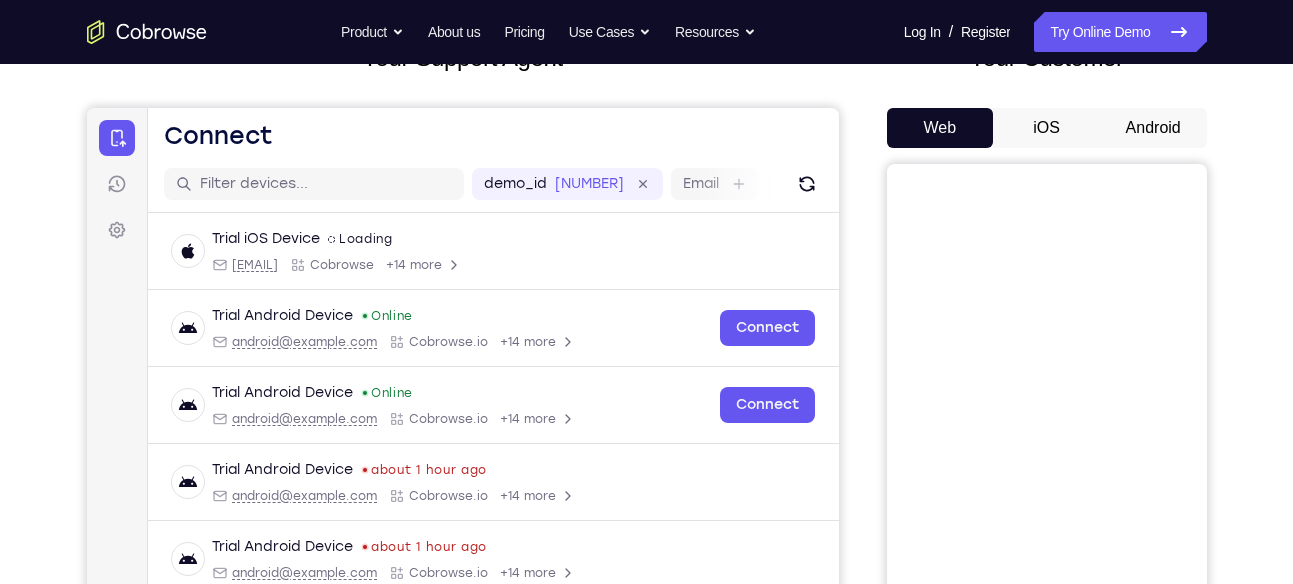 click on "Android" at bounding box center [1153, 128] 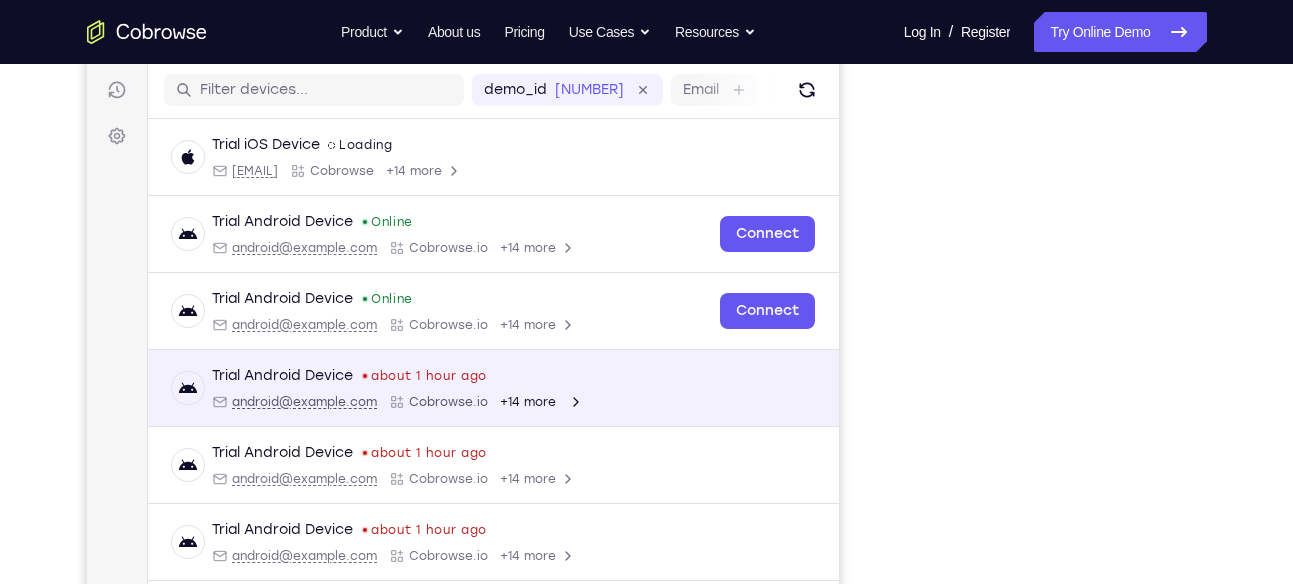 scroll, scrollTop: 198, scrollLeft: 0, axis: vertical 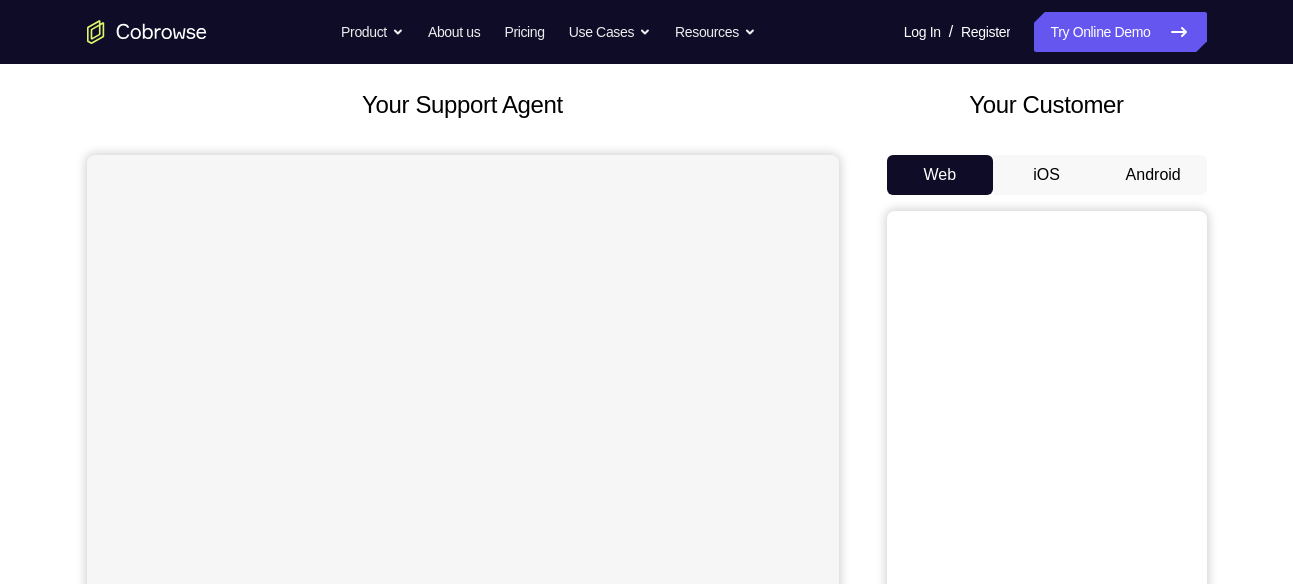 click on "Android" at bounding box center [1153, 175] 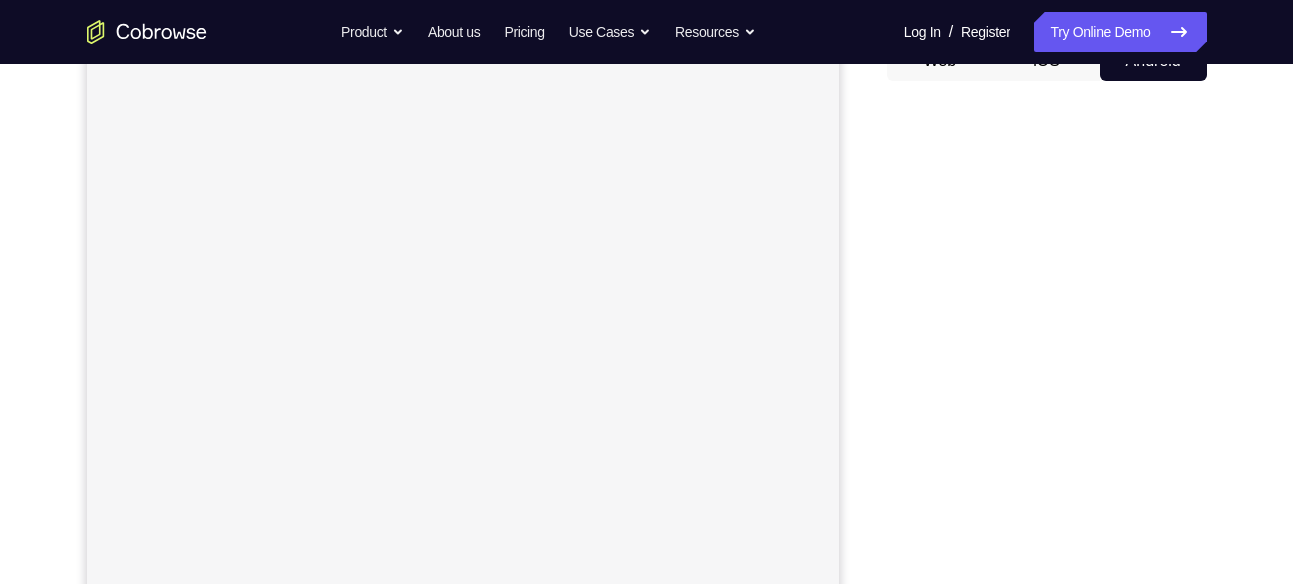 scroll, scrollTop: 218, scrollLeft: 0, axis: vertical 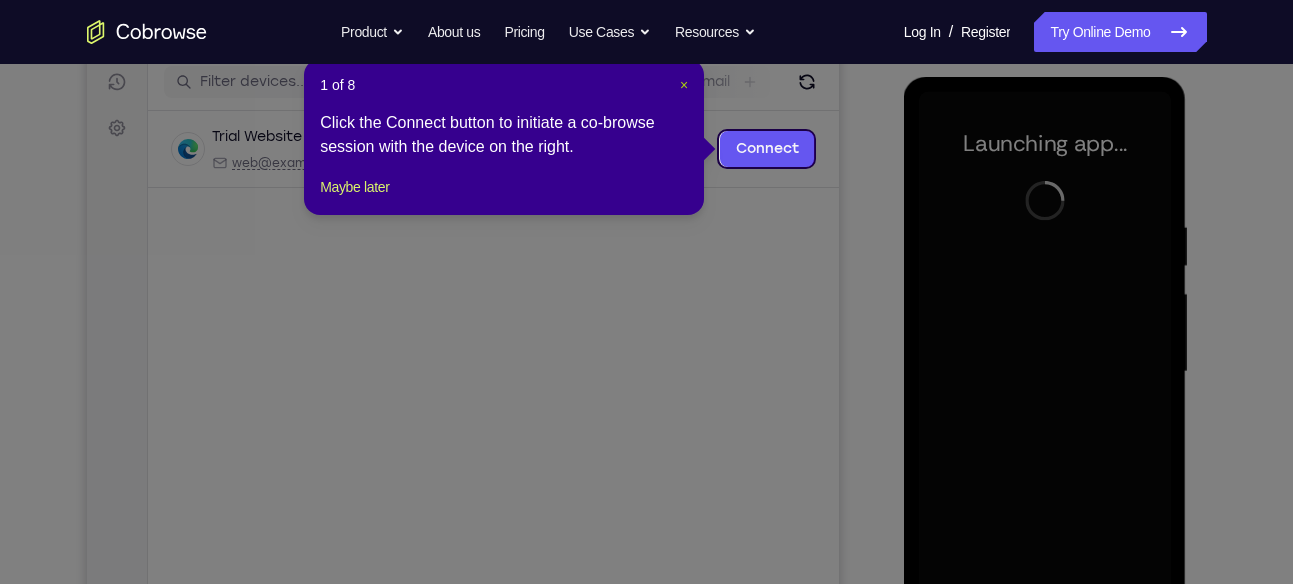 click on "×" at bounding box center (684, 85) 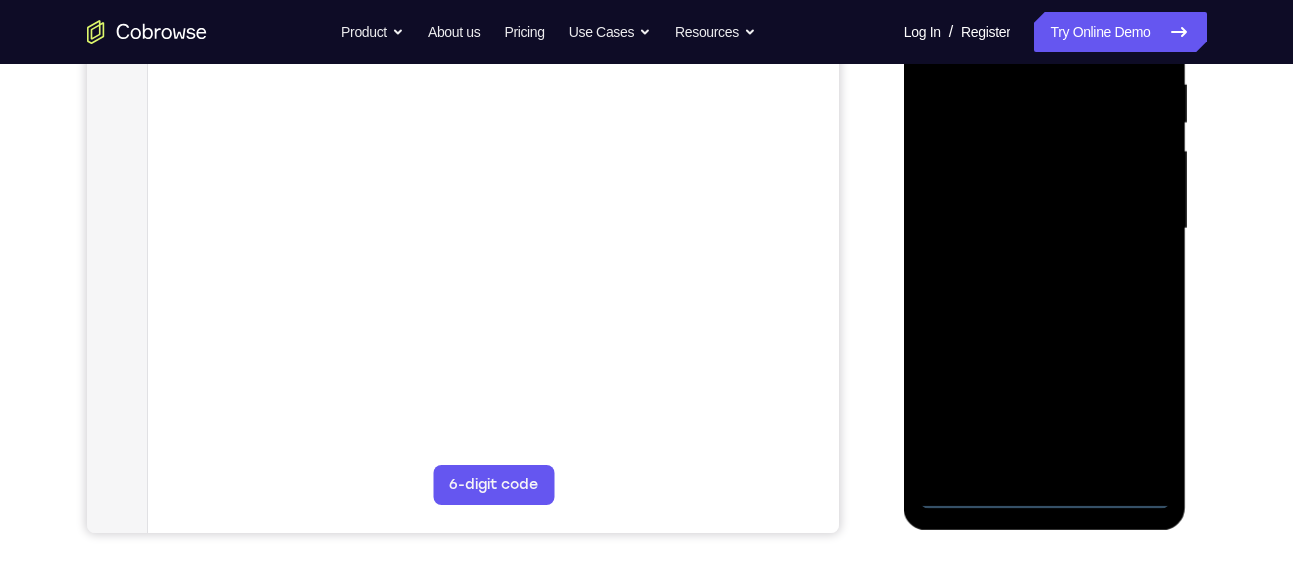 scroll, scrollTop: 404, scrollLeft: 0, axis: vertical 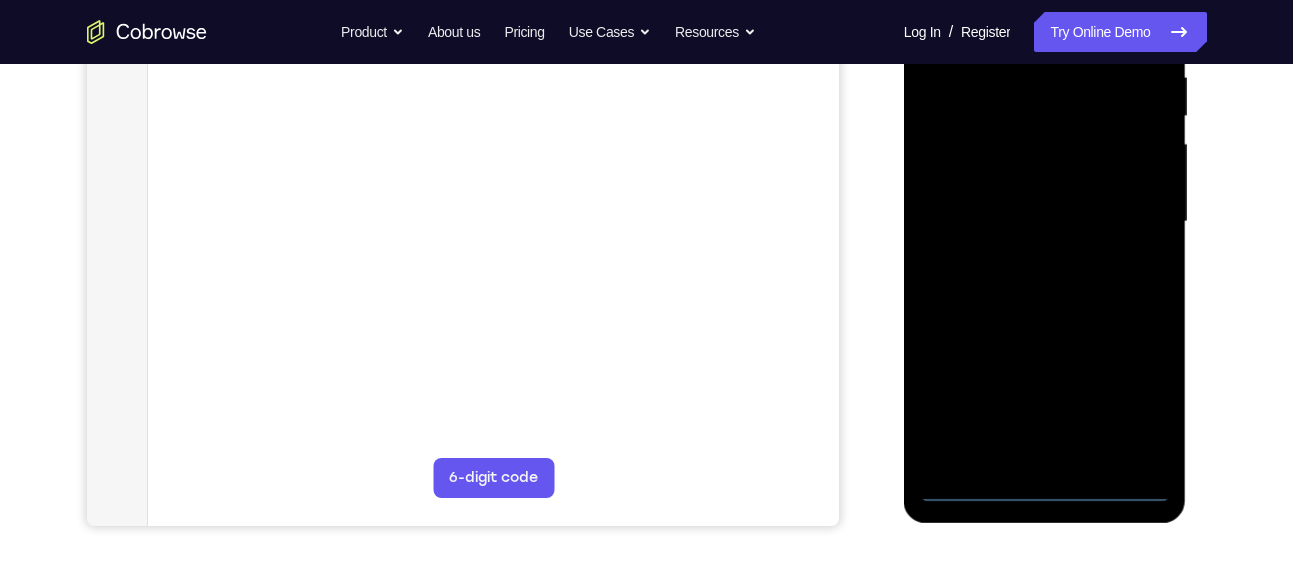 click at bounding box center (1045, 222) 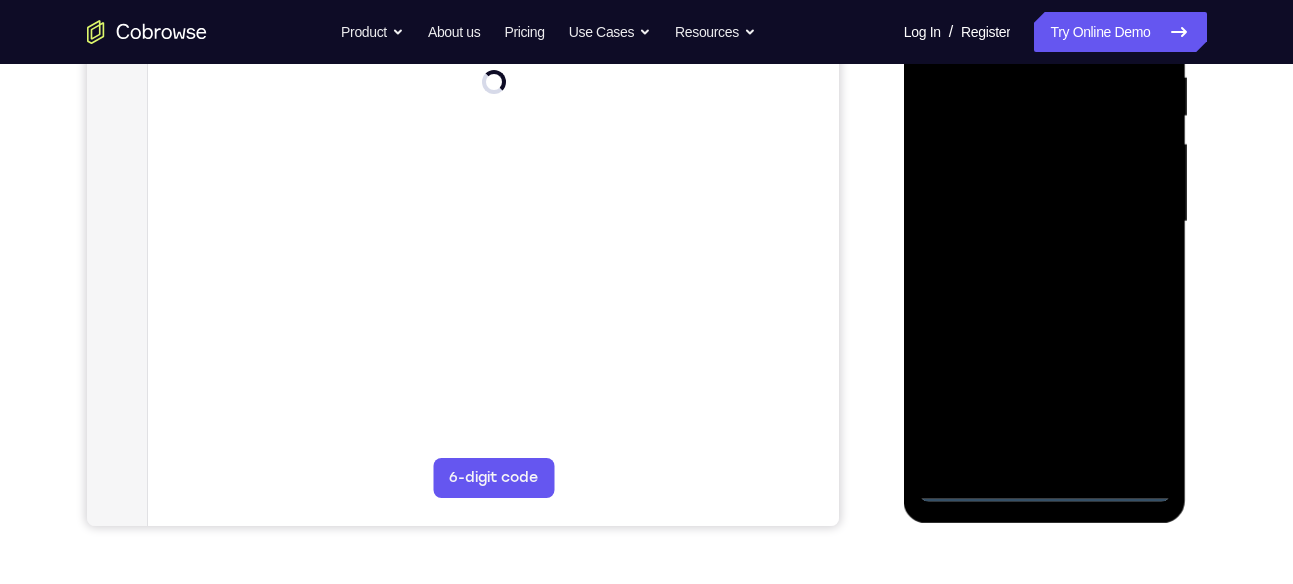 click at bounding box center (1045, 222) 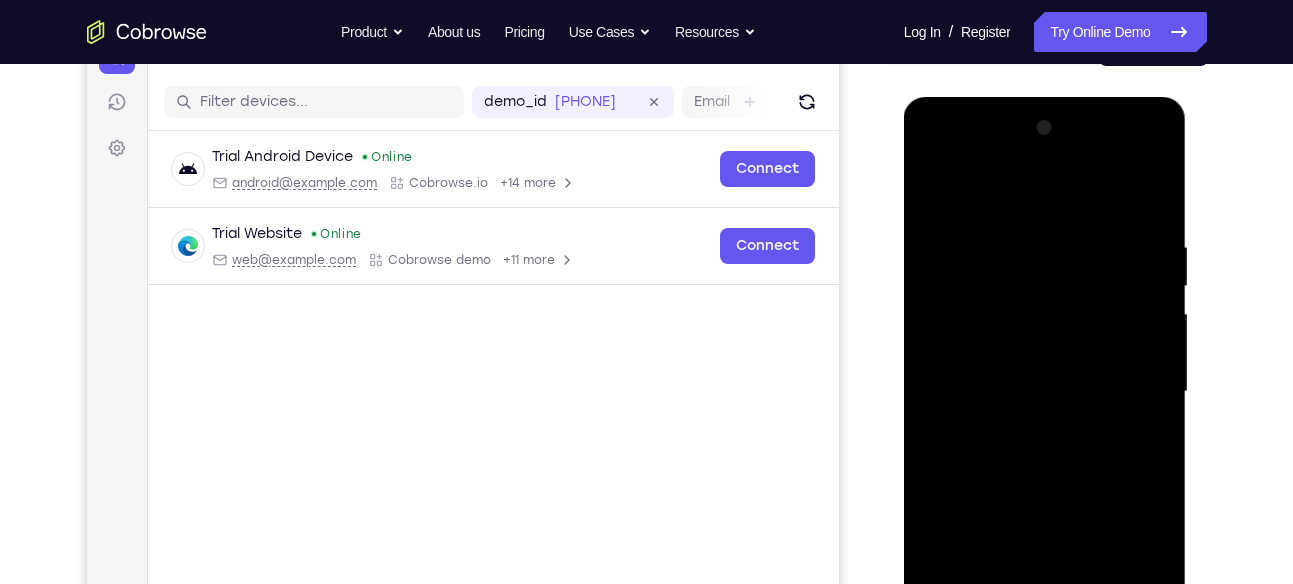 scroll, scrollTop: 231, scrollLeft: 0, axis: vertical 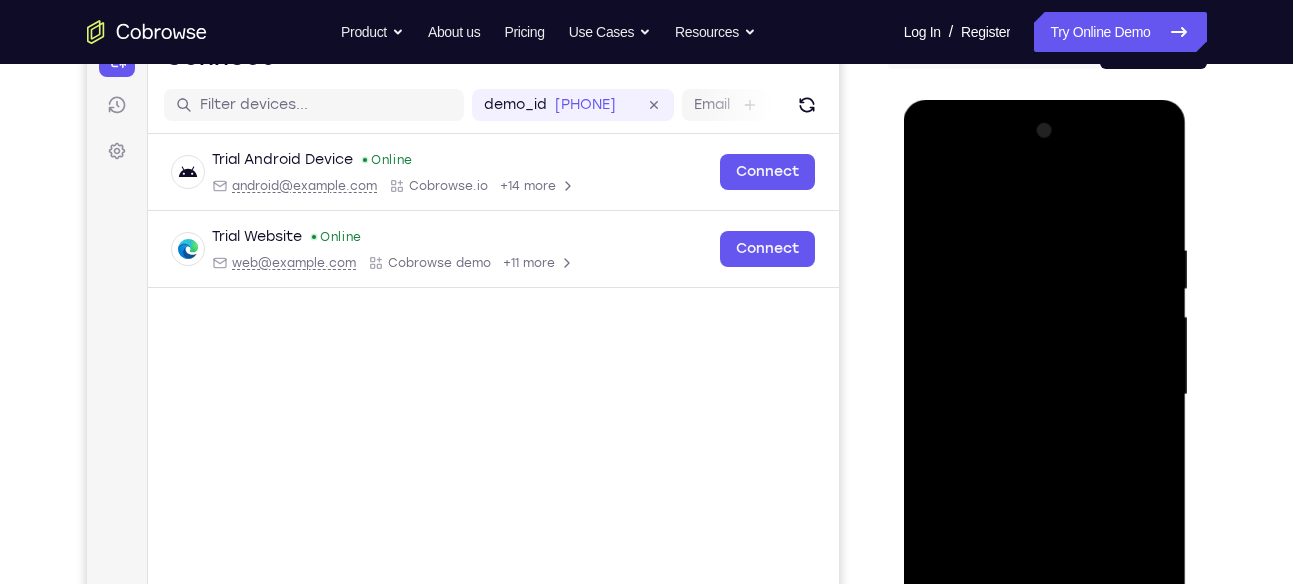 click at bounding box center [1045, 395] 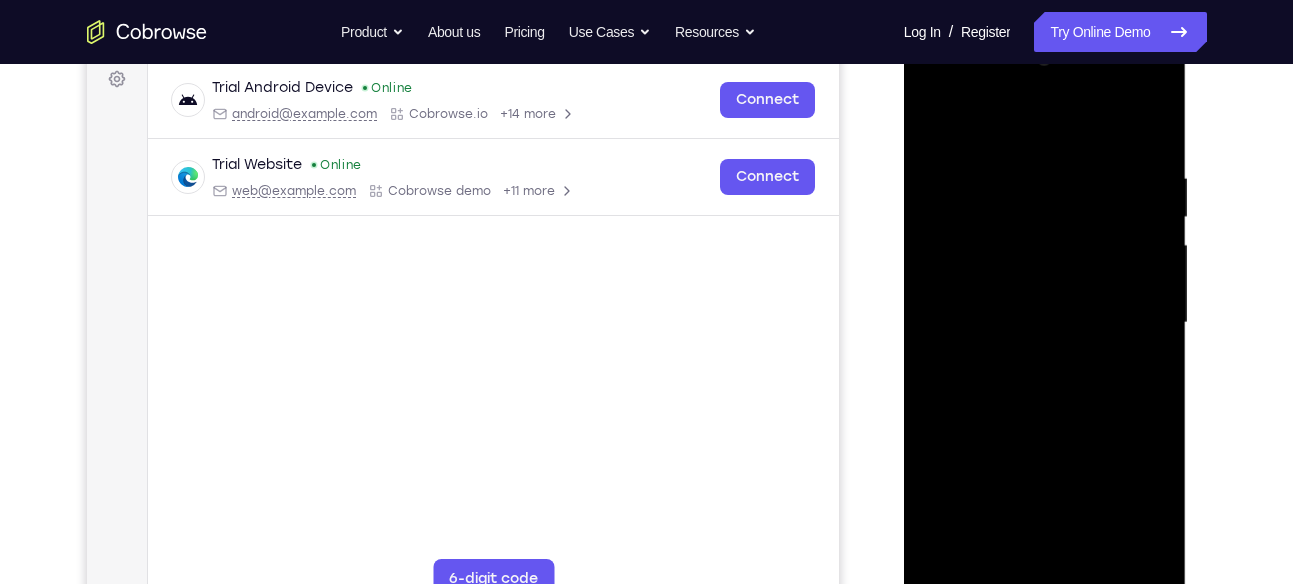 scroll, scrollTop: 305, scrollLeft: 0, axis: vertical 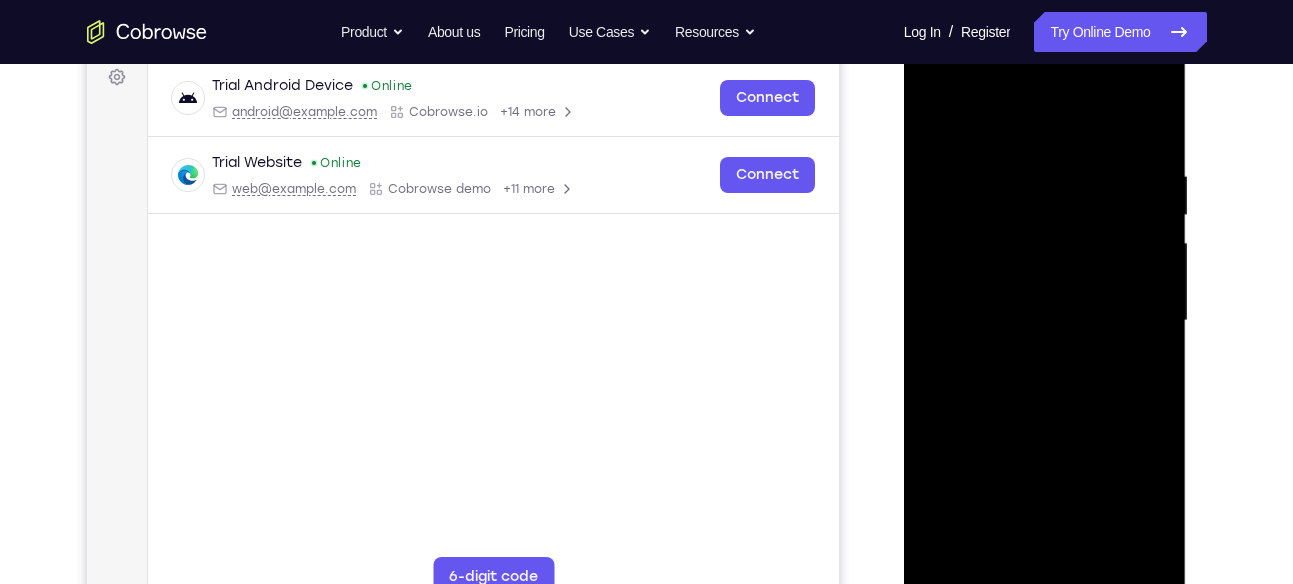 click at bounding box center (1045, 321) 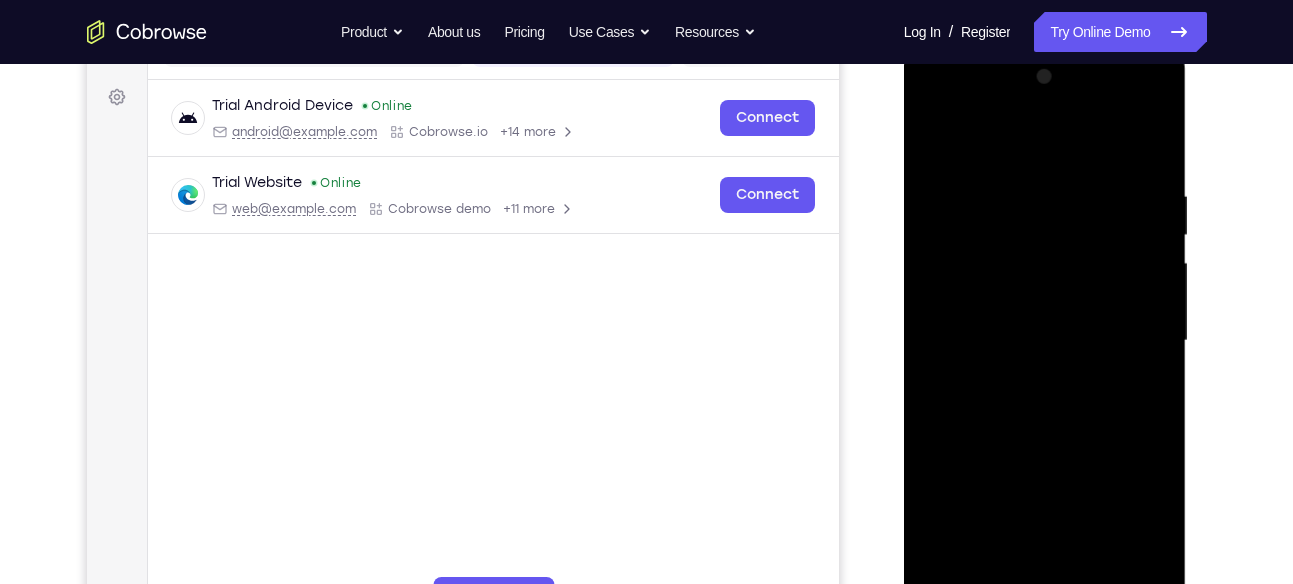click at bounding box center (1045, 341) 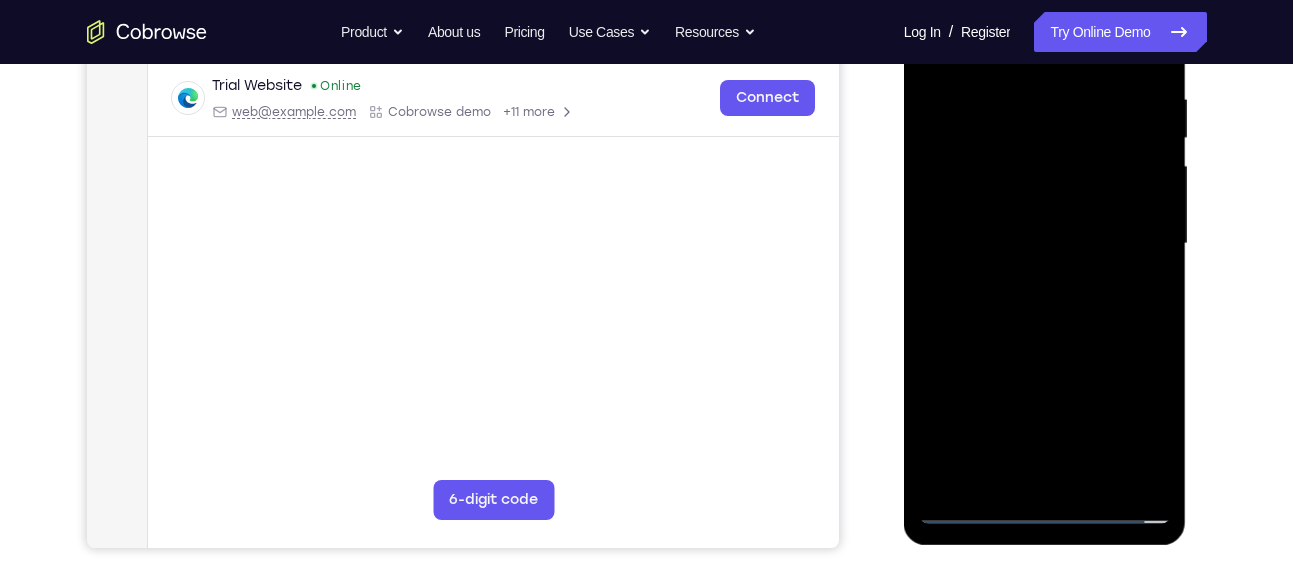 scroll, scrollTop: 383, scrollLeft: 0, axis: vertical 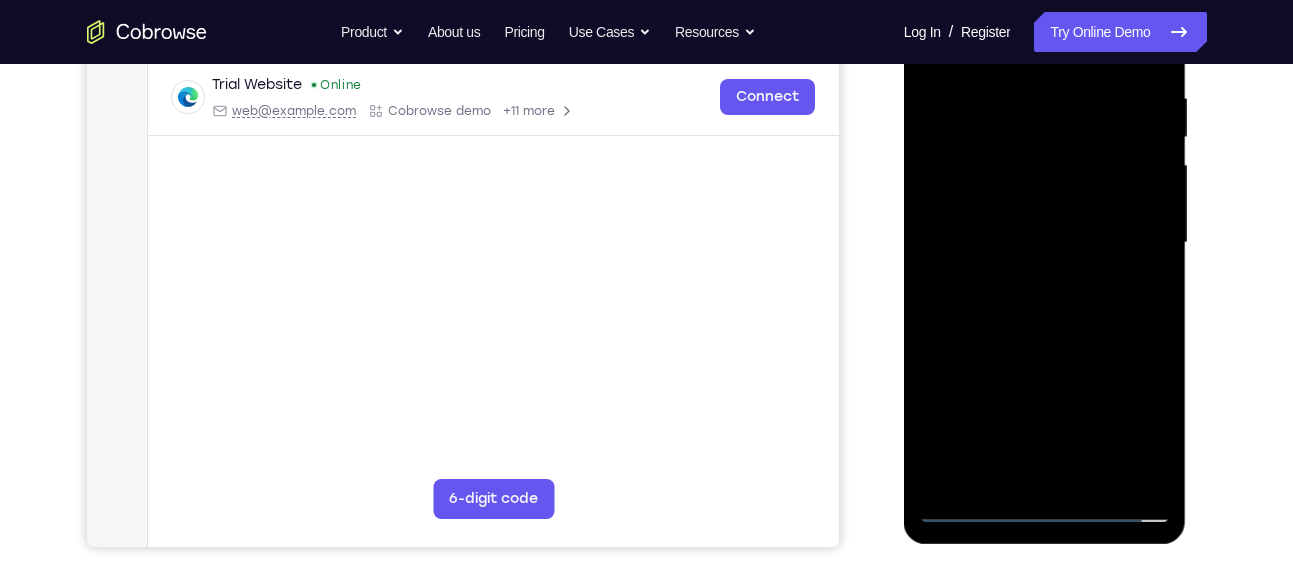click at bounding box center [1045, 243] 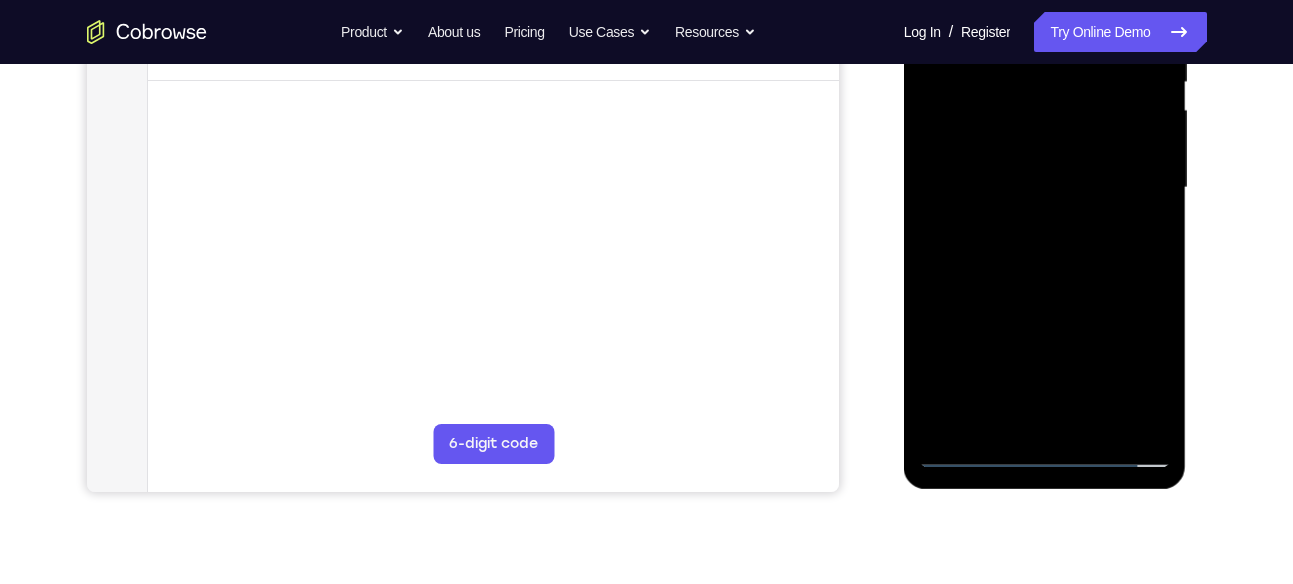 scroll, scrollTop: 380, scrollLeft: 0, axis: vertical 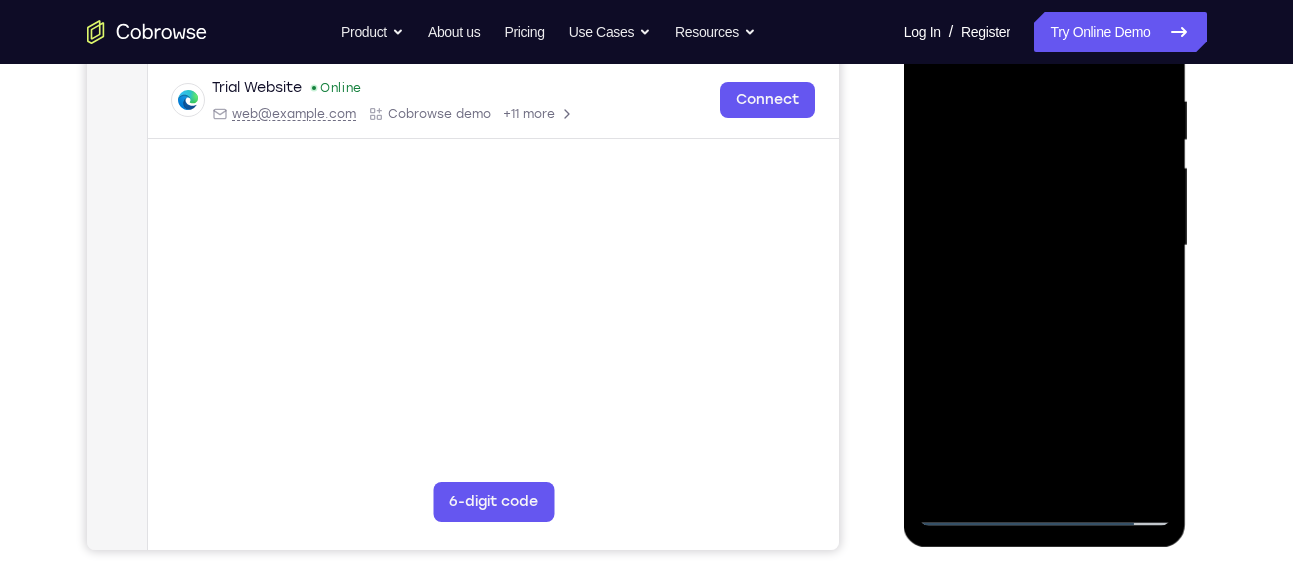 click at bounding box center [1045, 246] 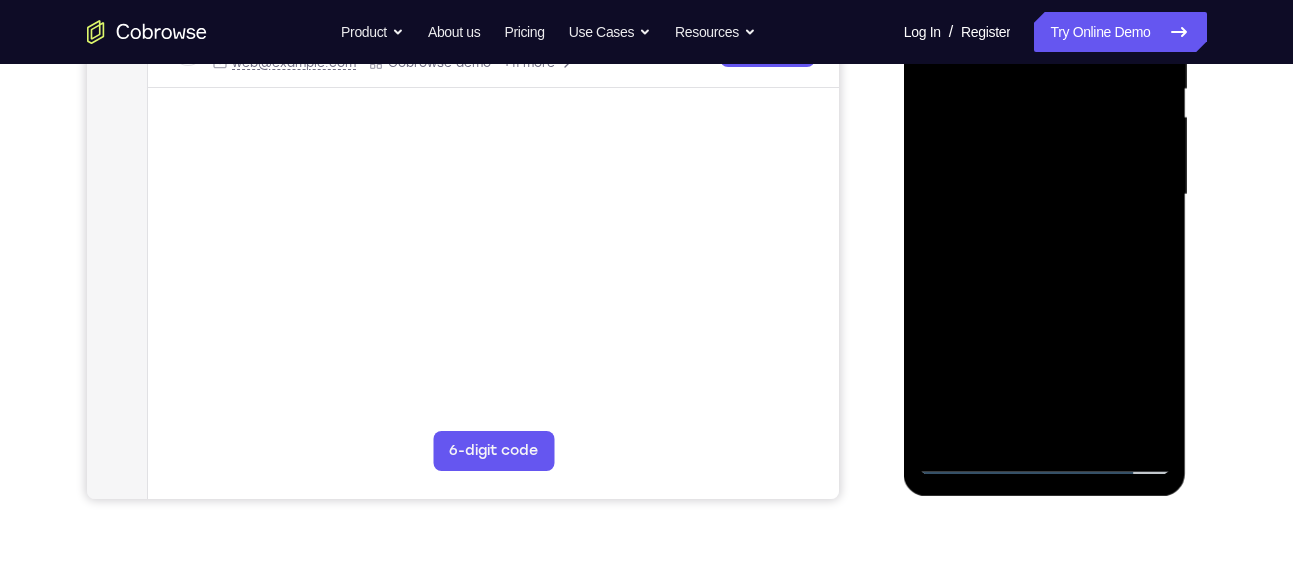 scroll, scrollTop: 432, scrollLeft: 0, axis: vertical 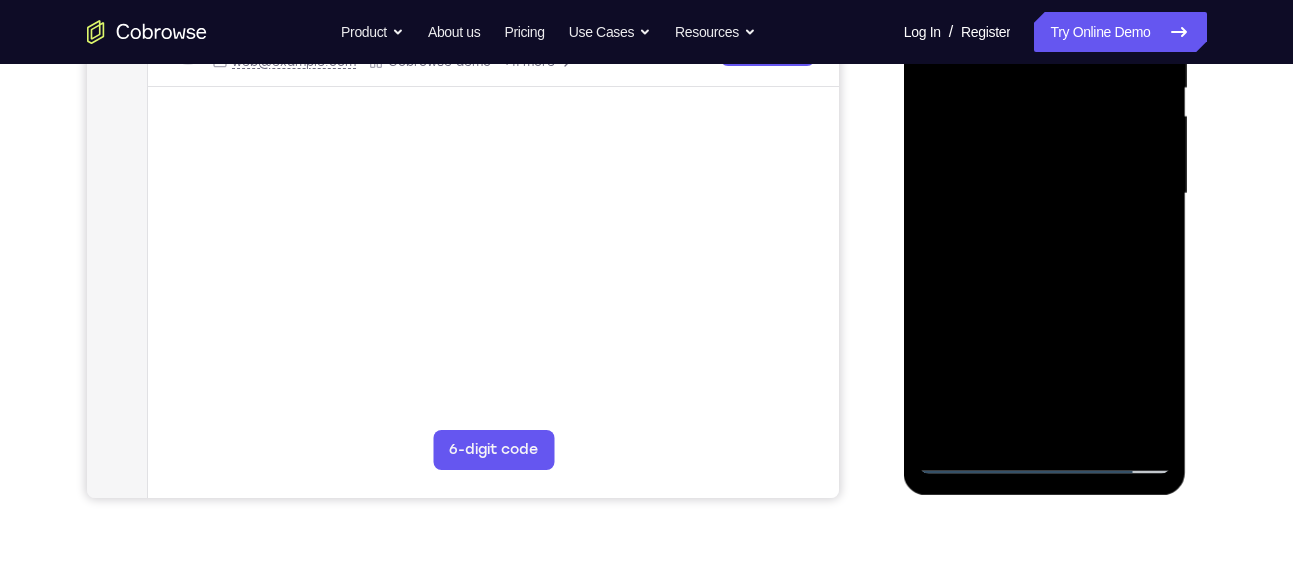click at bounding box center (1045, 194) 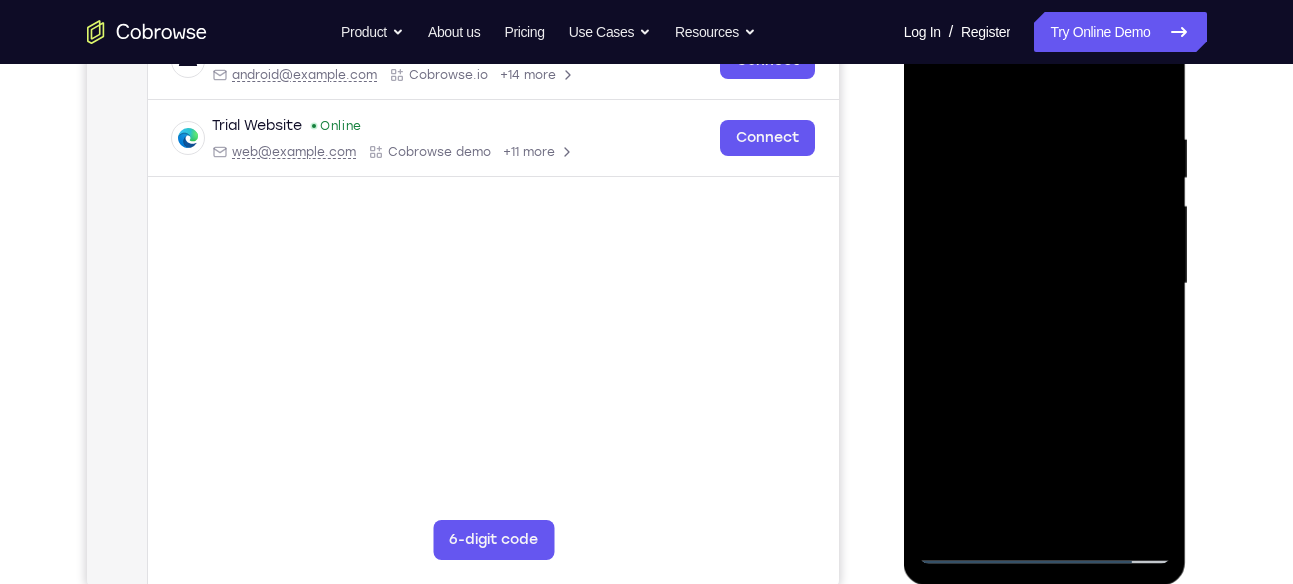 scroll, scrollTop: 337, scrollLeft: 0, axis: vertical 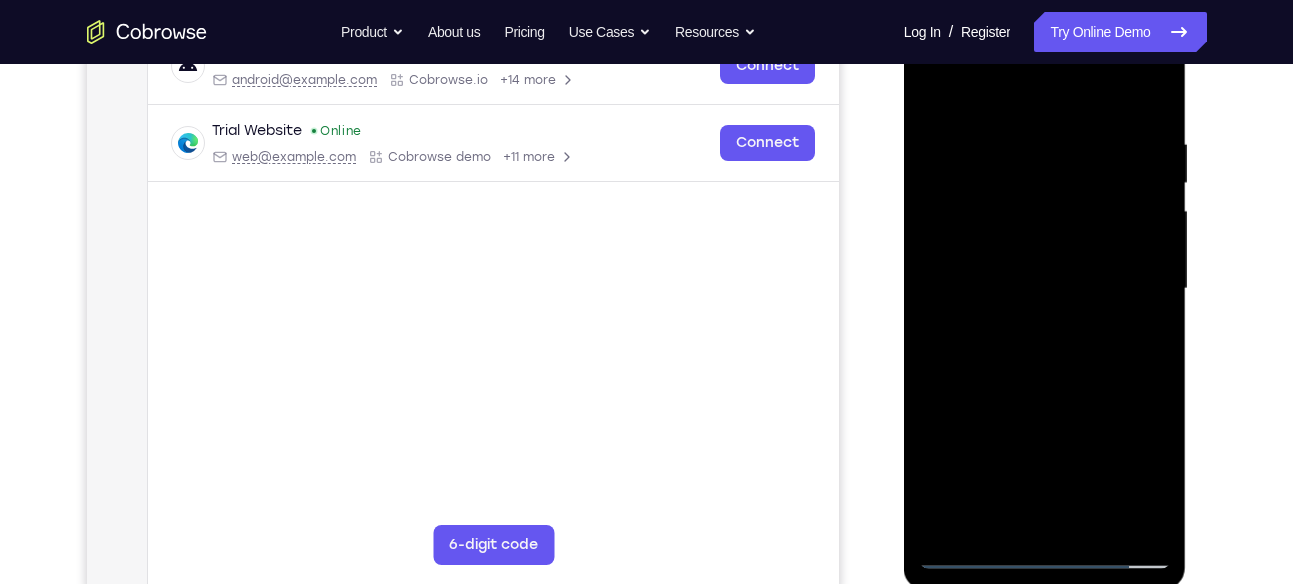 click at bounding box center (1045, 289) 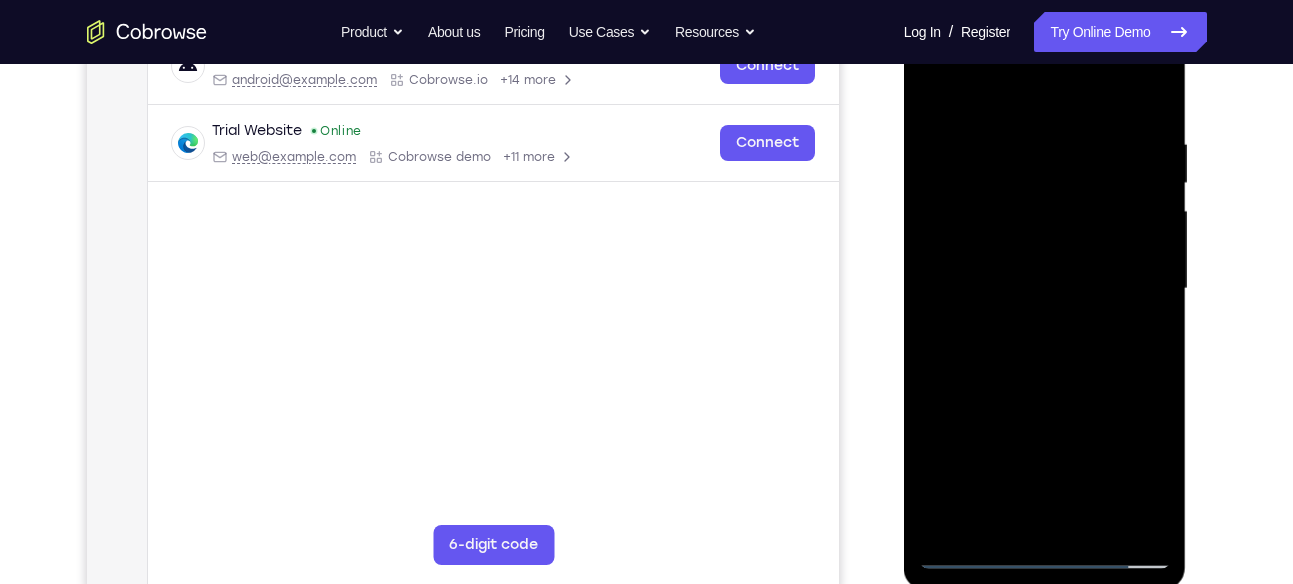 click at bounding box center (1045, 289) 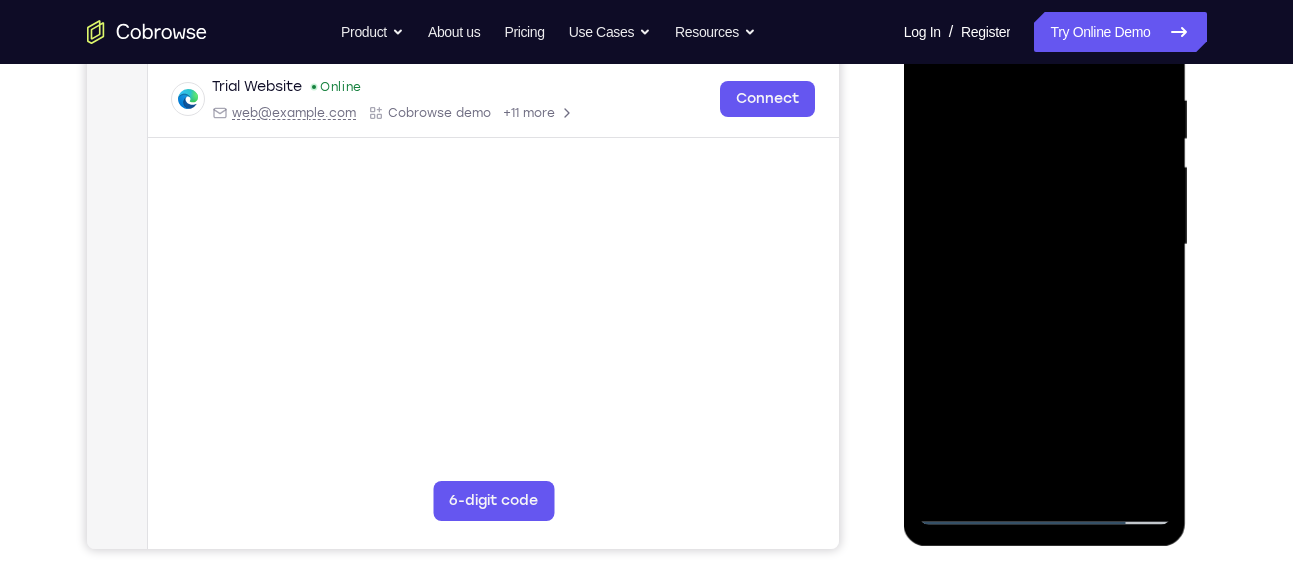 scroll, scrollTop: 408, scrollLeft: 0, axis: vertical 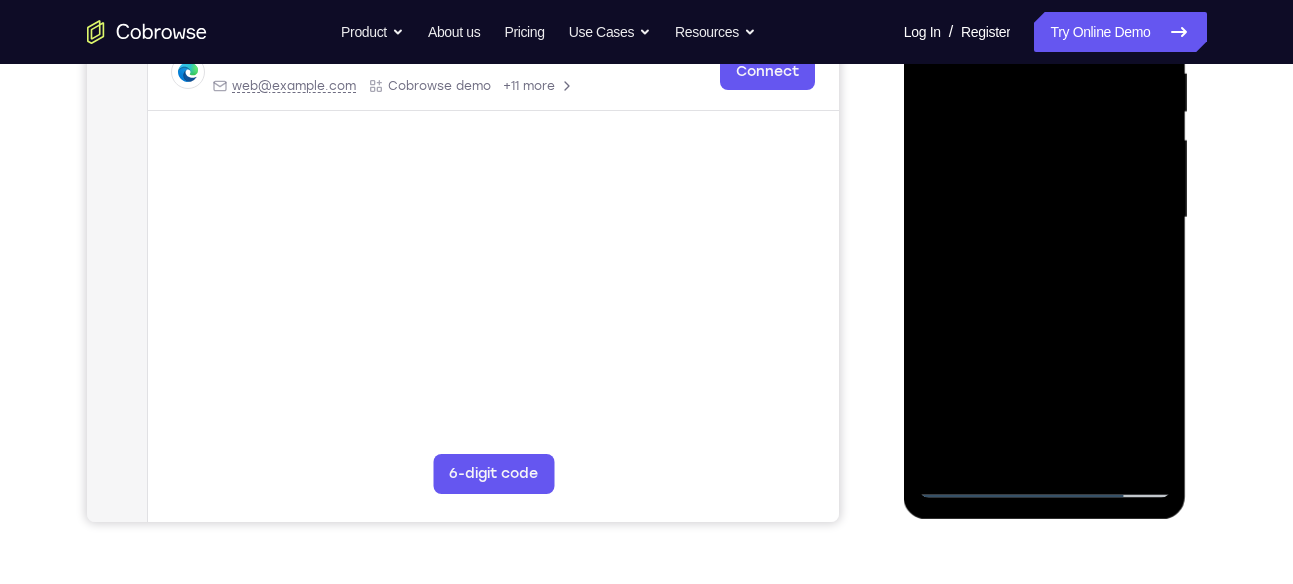 click at bounding box center [1045, 218] 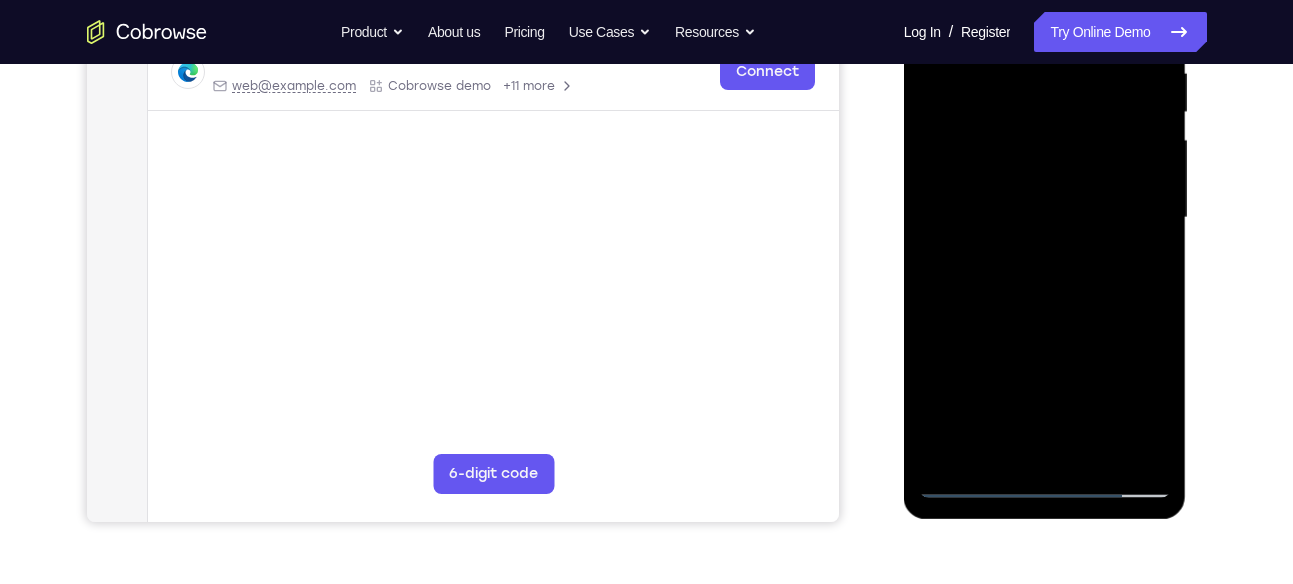 click at bounding box center (1045, 218) 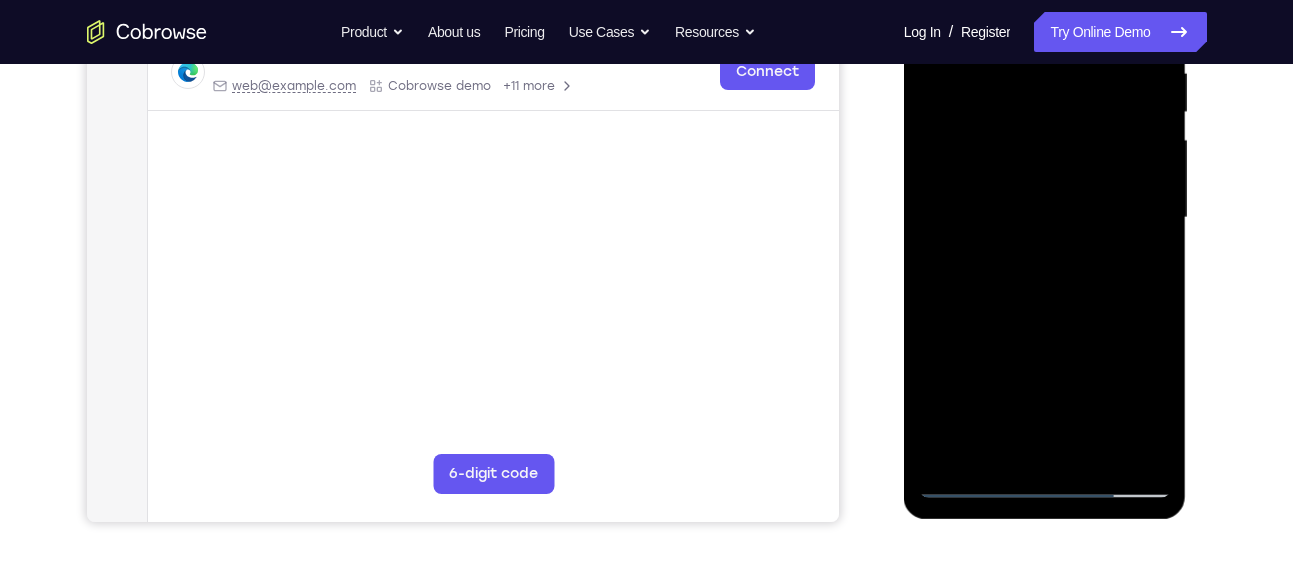 click at bounding box center [1045, 218] 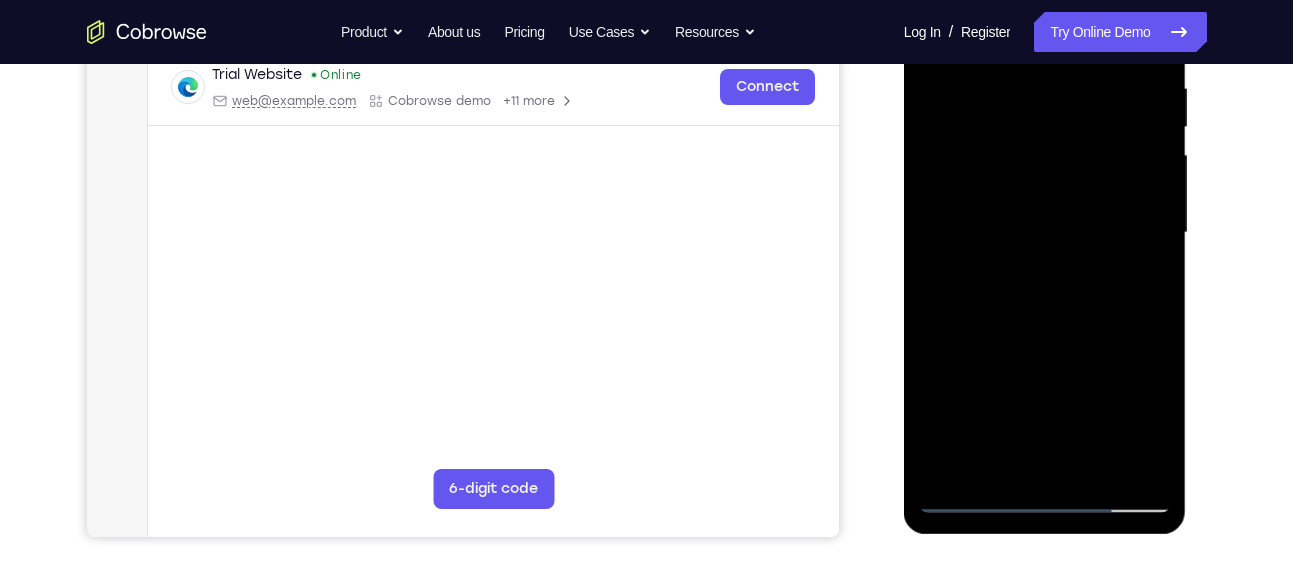 scroll, scrollTop: 391, scrollLeft: 0, axis: vertical 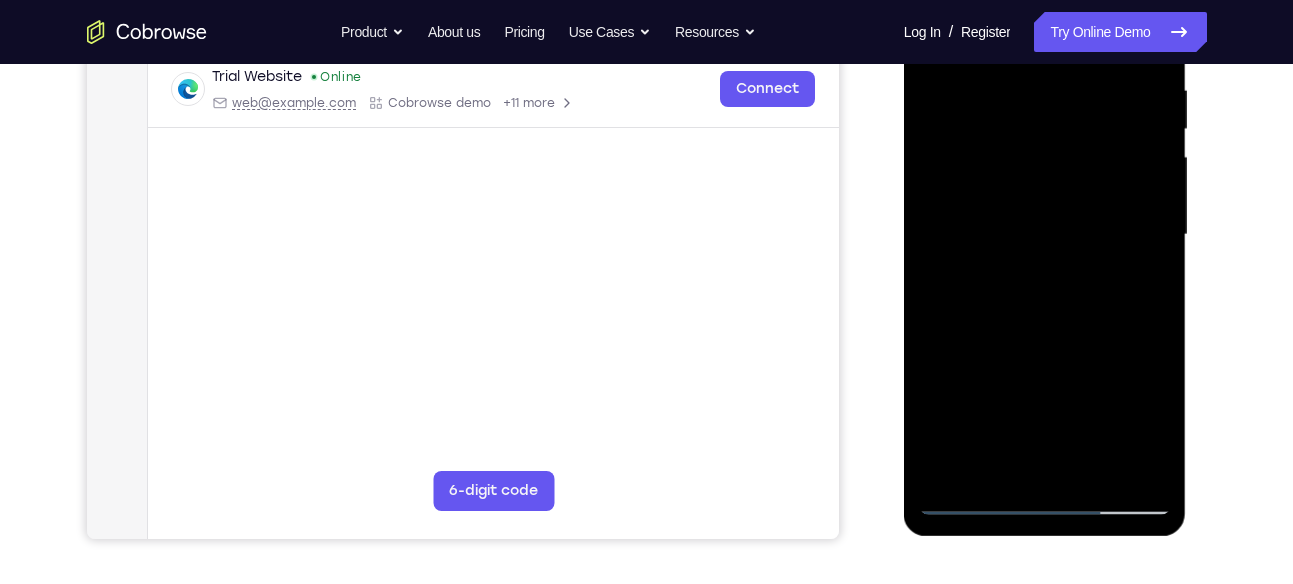 click at bounding box center (1045, 235) 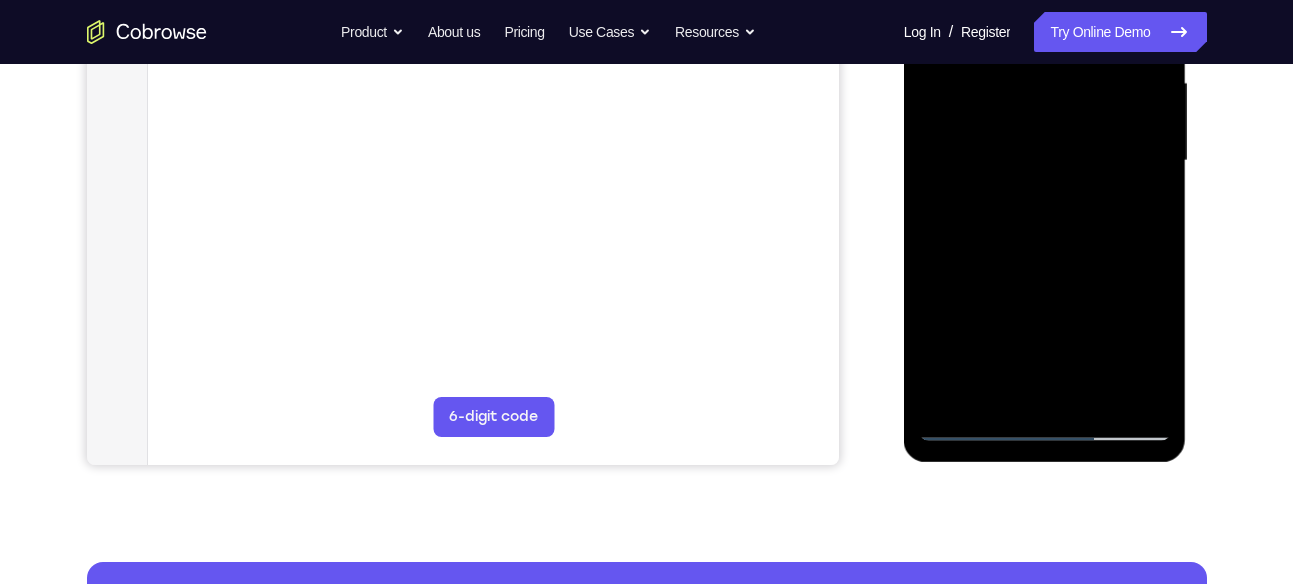 scroll, scrollTop: 477, scrollLeft: 0, axis: vertical 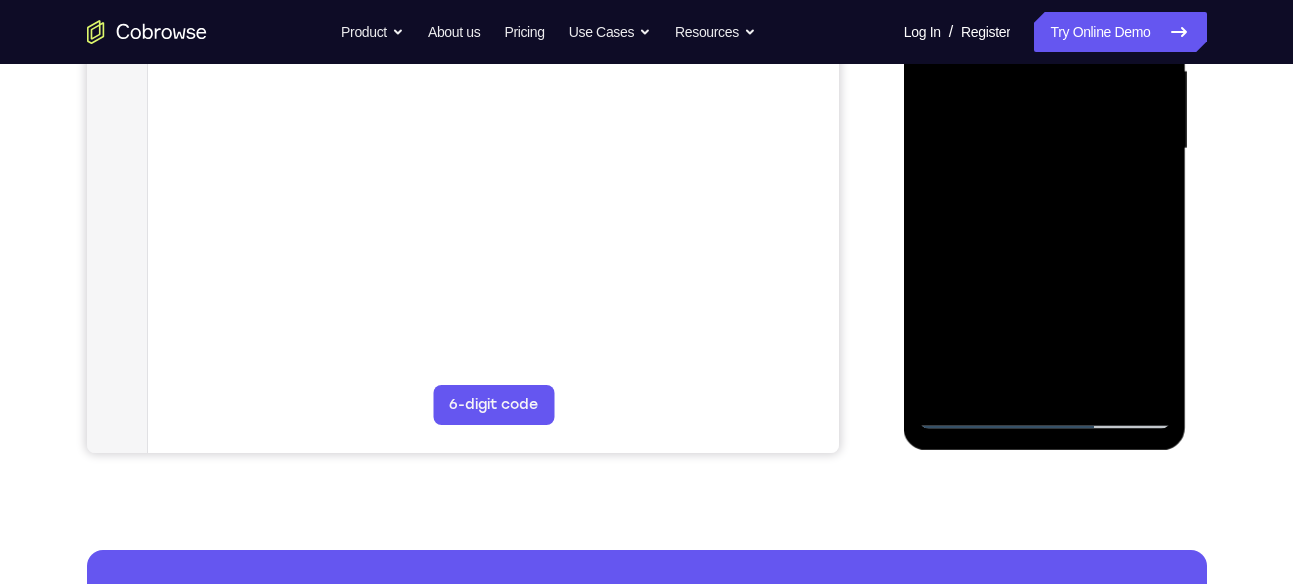 click at bounding box center [1045, 149] 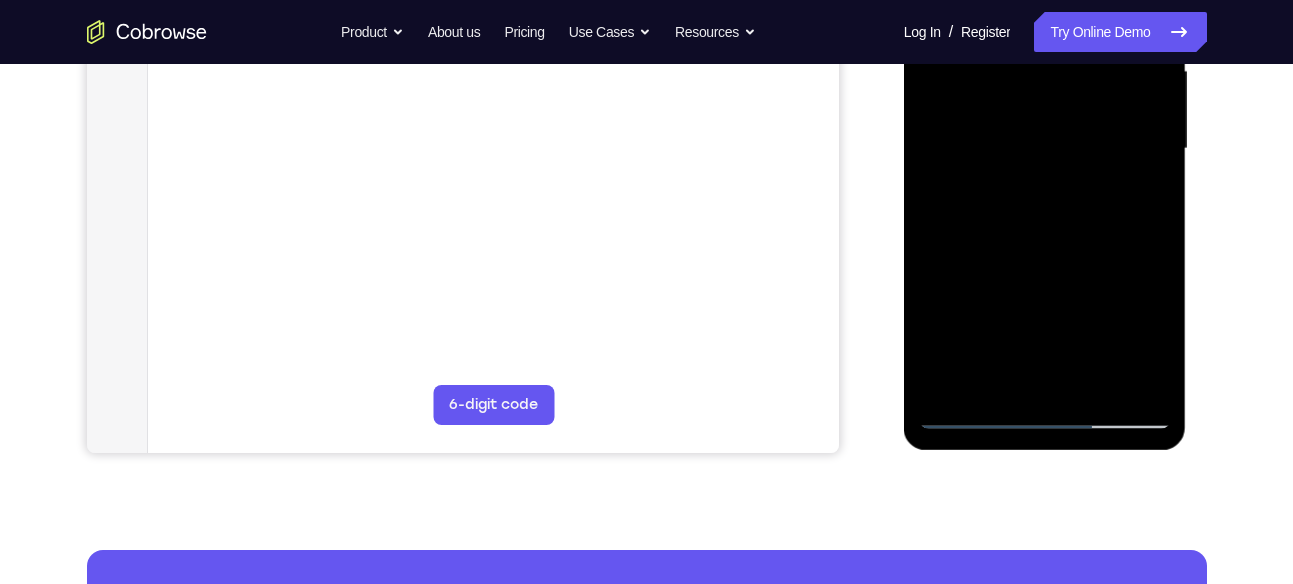 click at bounding box center (1045, 149) 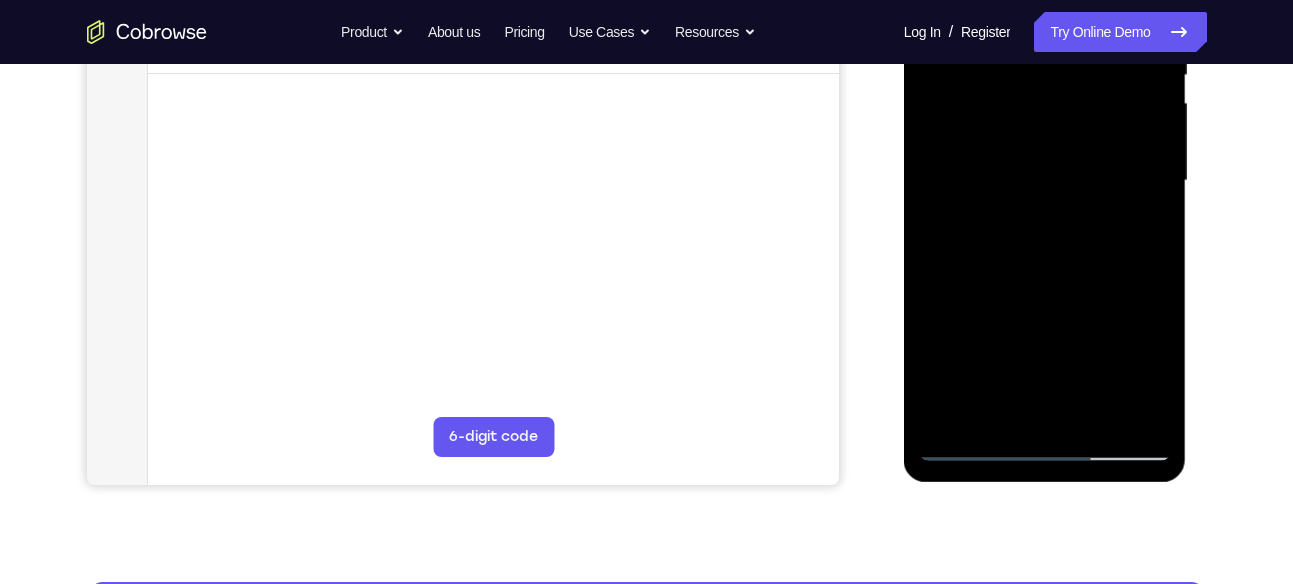 scroll, scrollTop: 403, scrollLeft: 0, axis: vertical 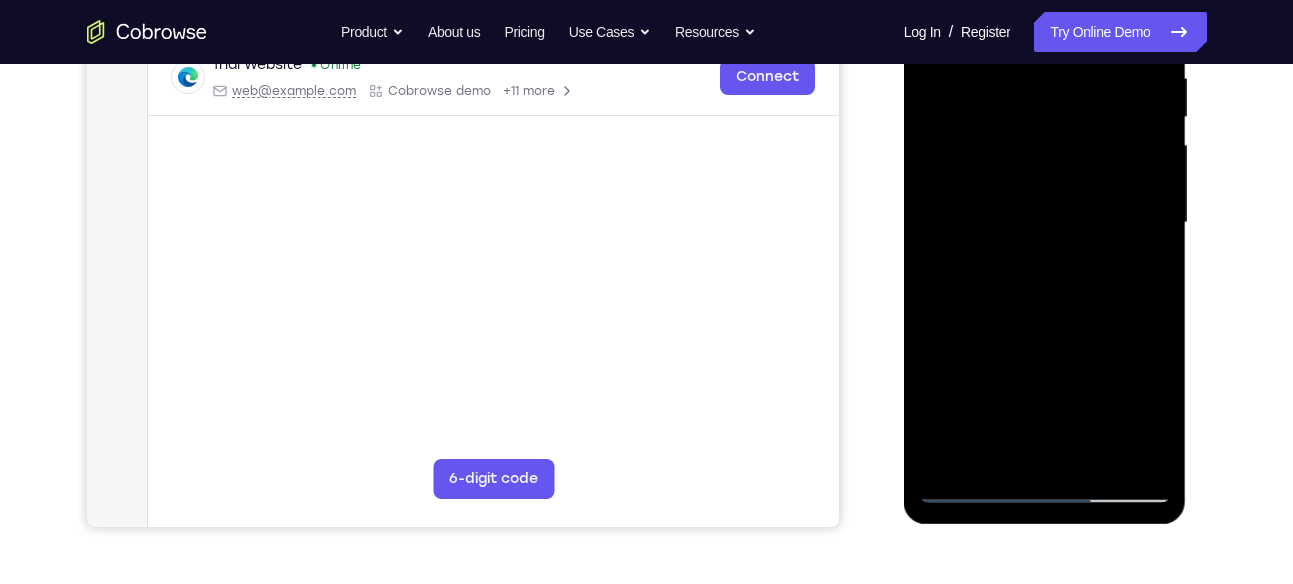 click at bounding box center [1045, 223] 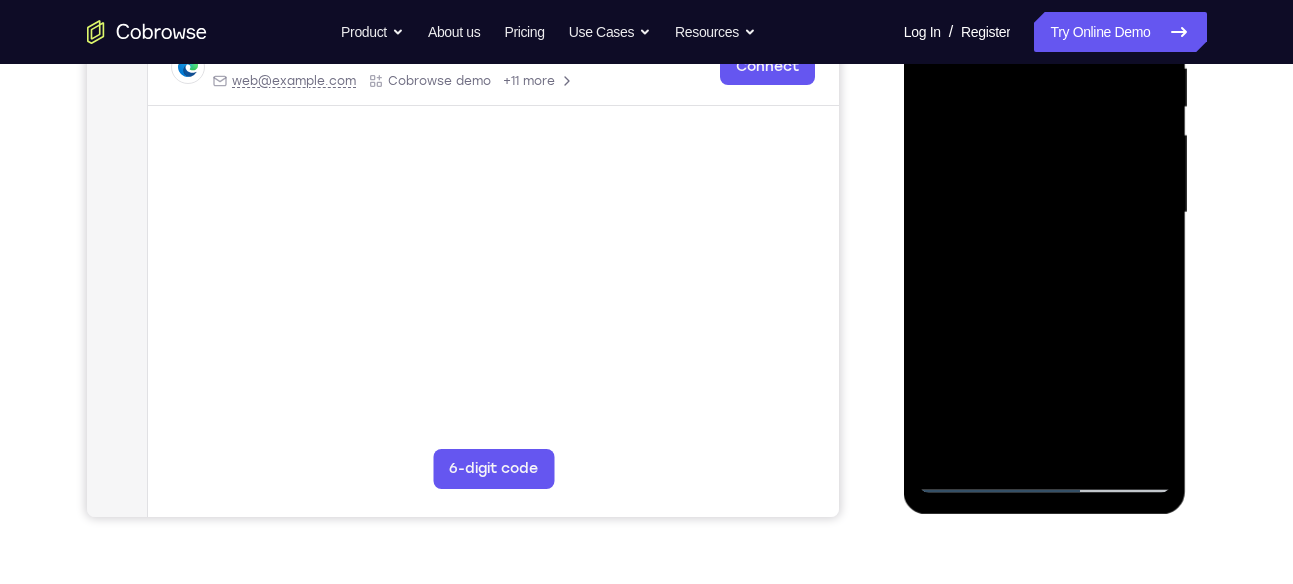 scroll, scrollTop: 406, scrollLeft: 0, axis: vertical 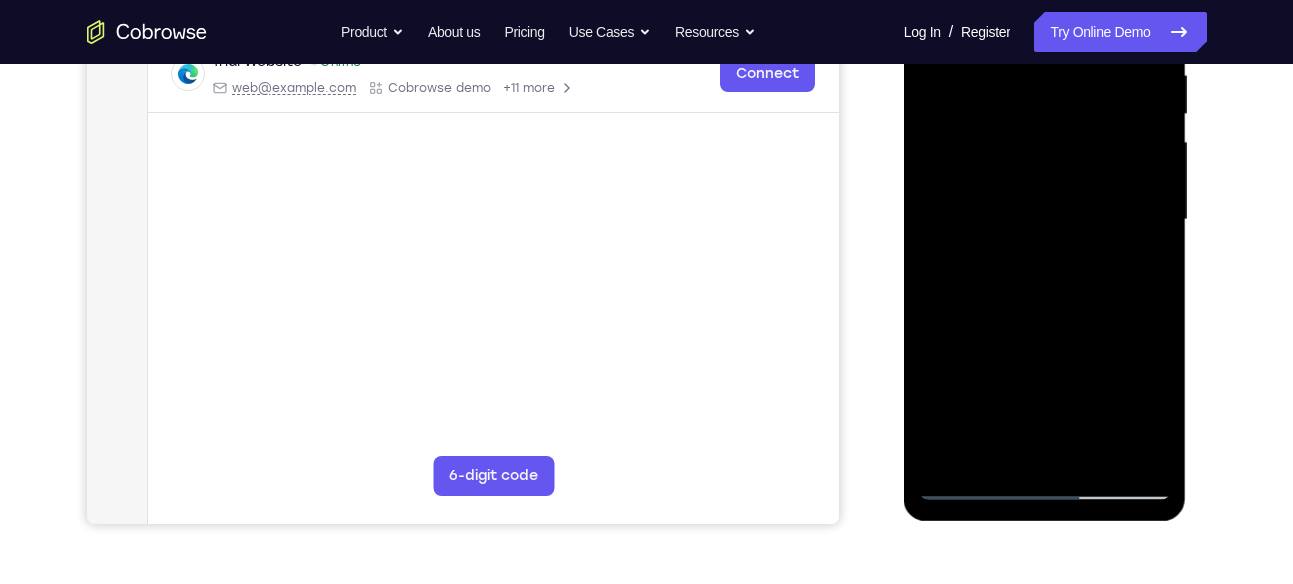click at bounding box center (1045, 220) 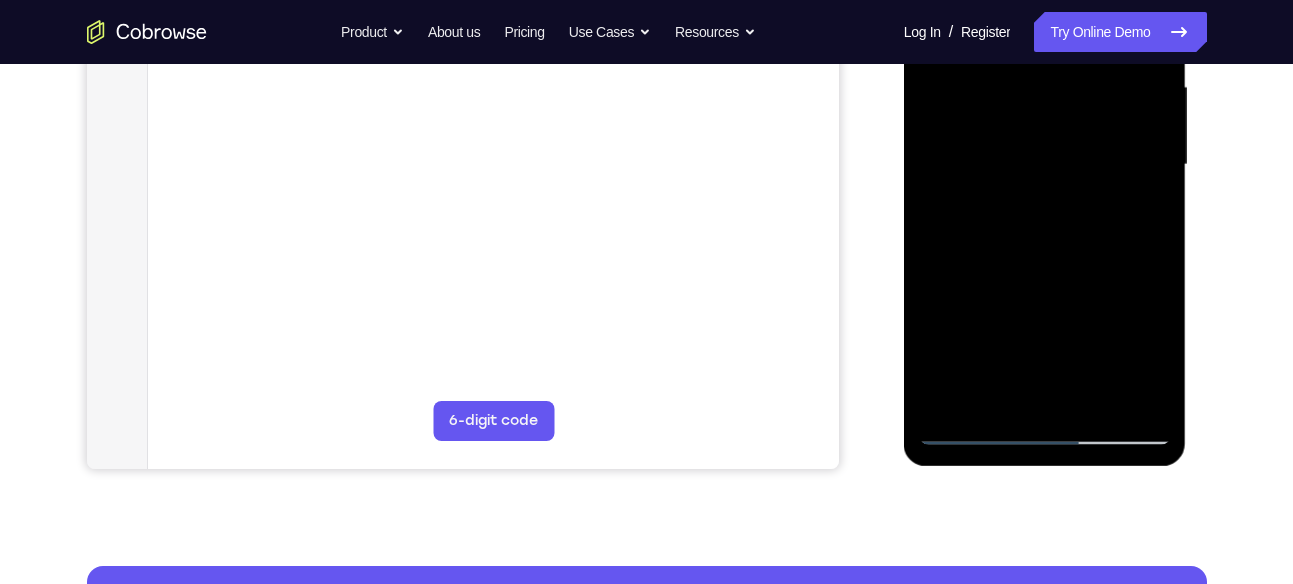 scroll, scrollTop: 495, scrollLeft: 0, axis: vertical 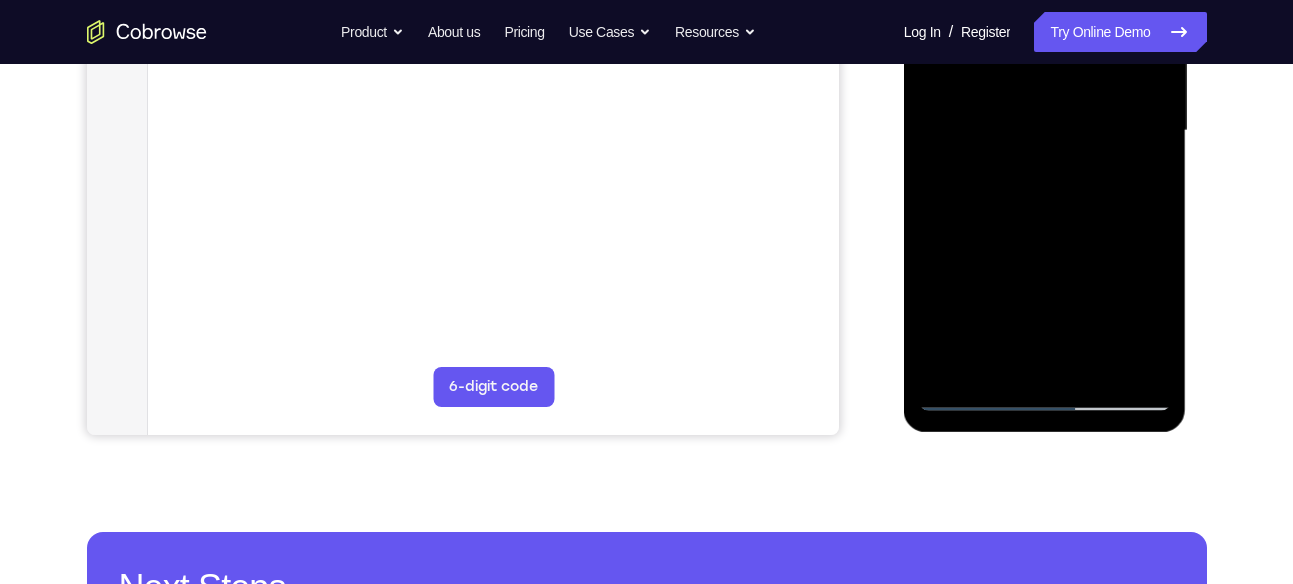 click at bounding box center (1045, 131) 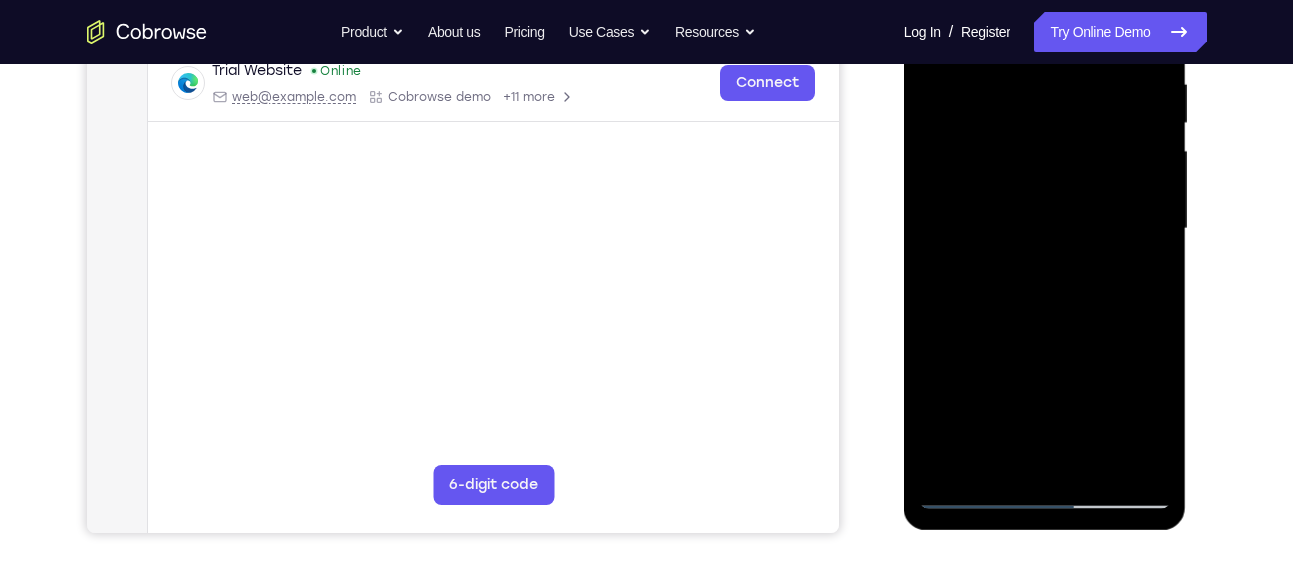 scroll, scrollTop: 396, scrollLeft: 0, axis: vertical 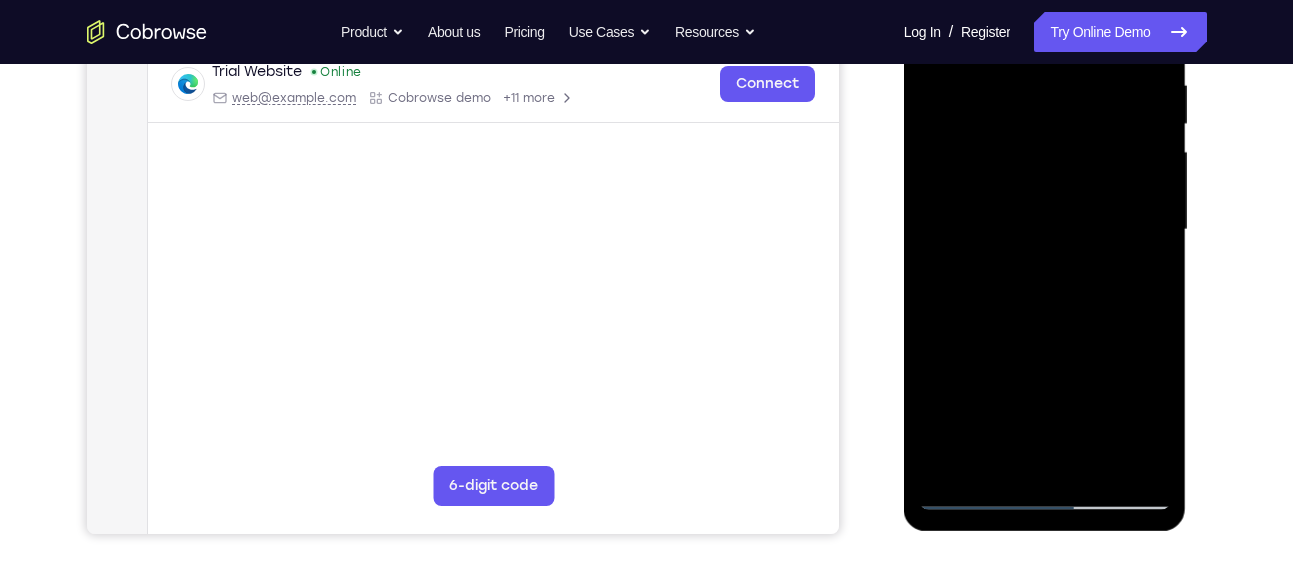click at bounding box center [1045, 230] 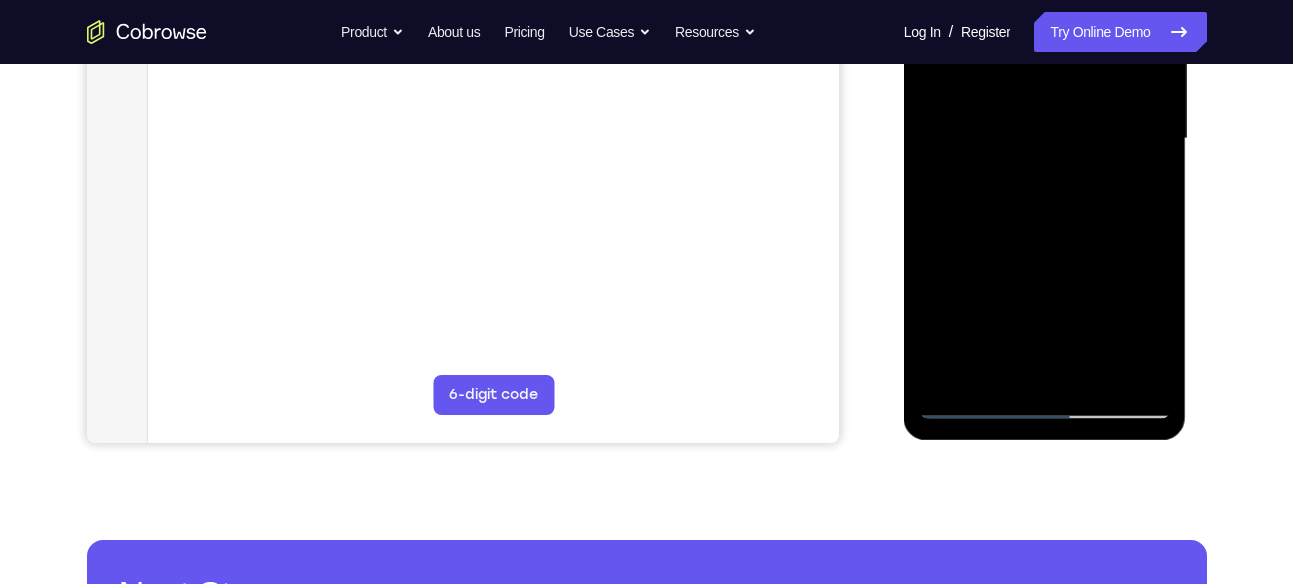 scroll, scrollTop: 486, scrollLeft: 0, axis: vertical 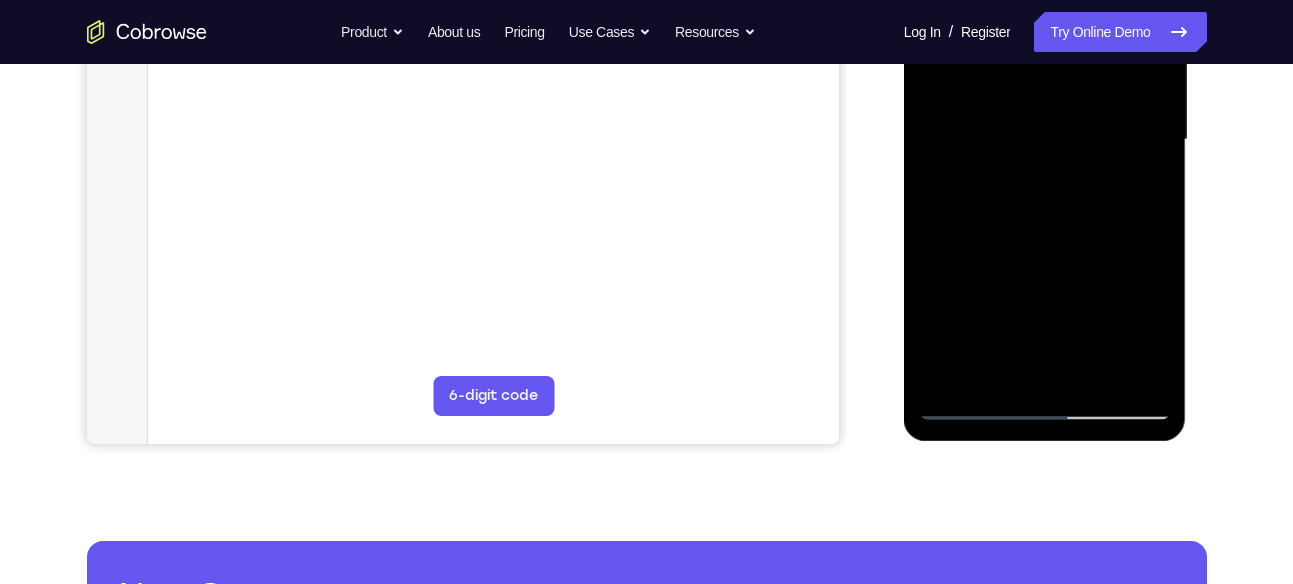 click at bounding box center (1045, 140) 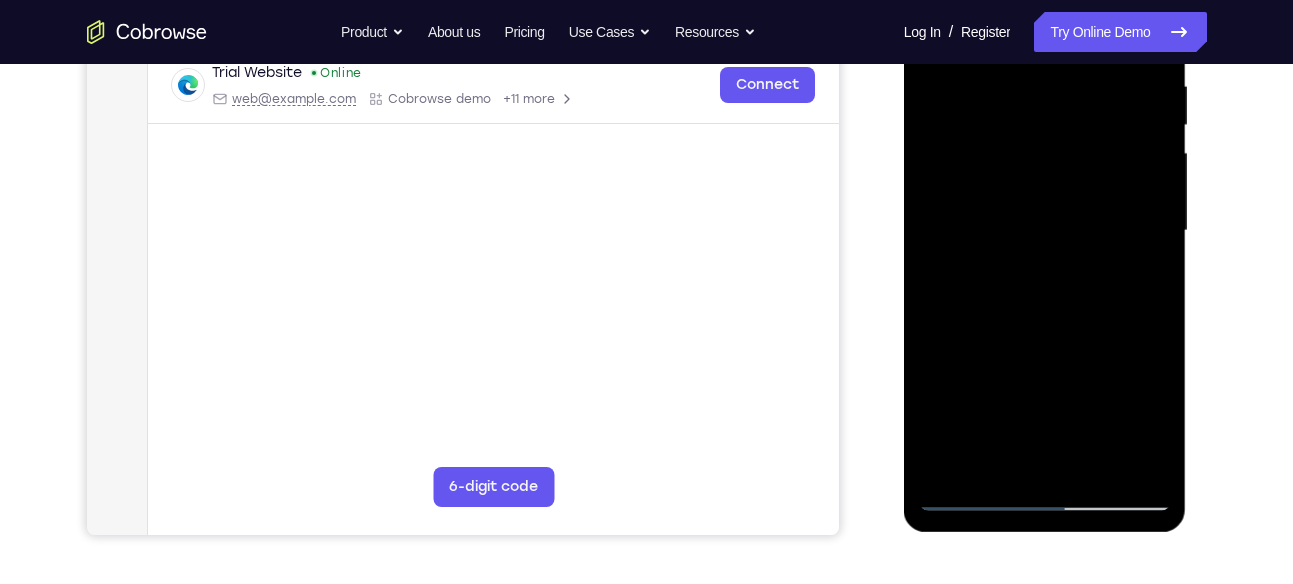 scroll, scrollTop: 394, scrollLeft: 0, axis: vertical 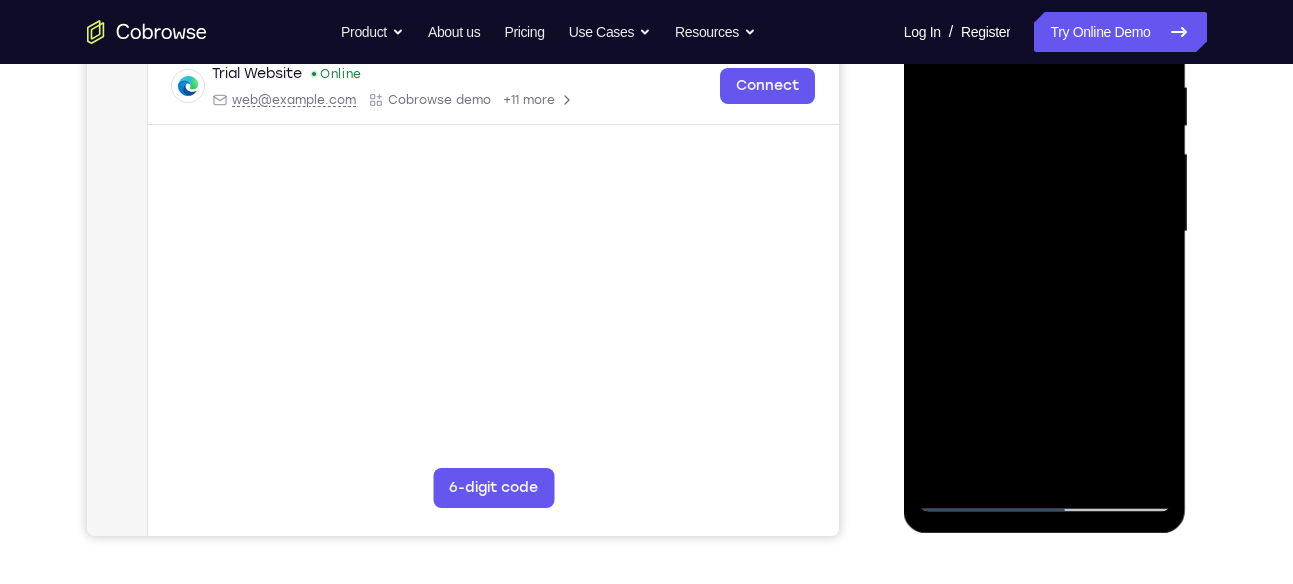 click at bounding box center (1045, 232) 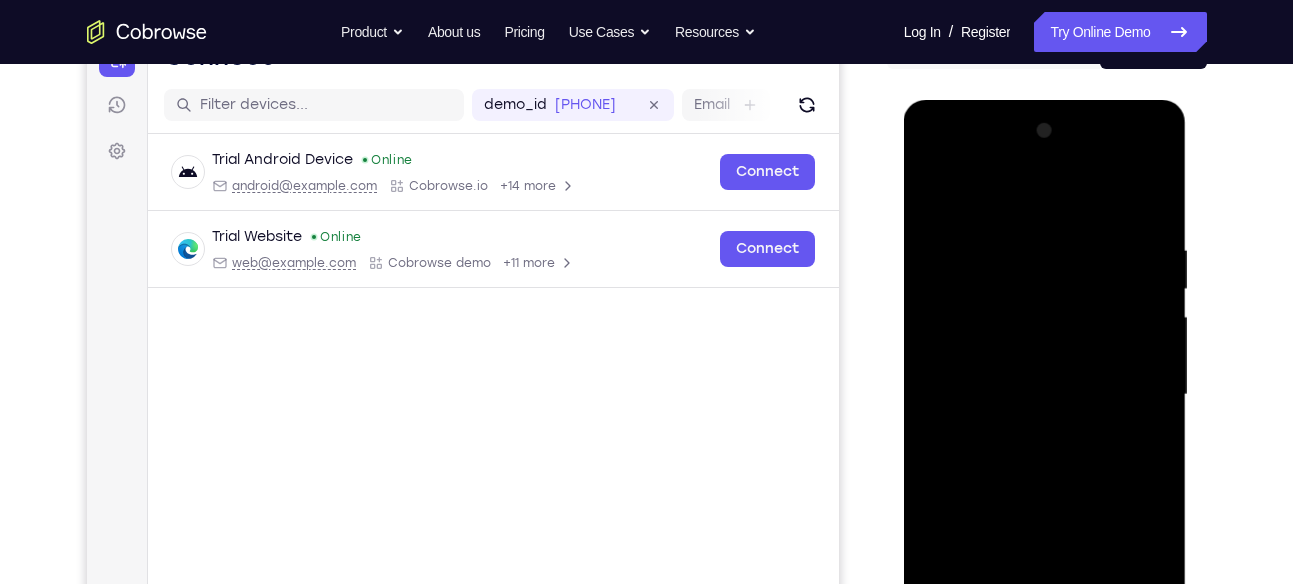 scroll, scrollTop: 230, scrollLeft: 0, axis: vertical 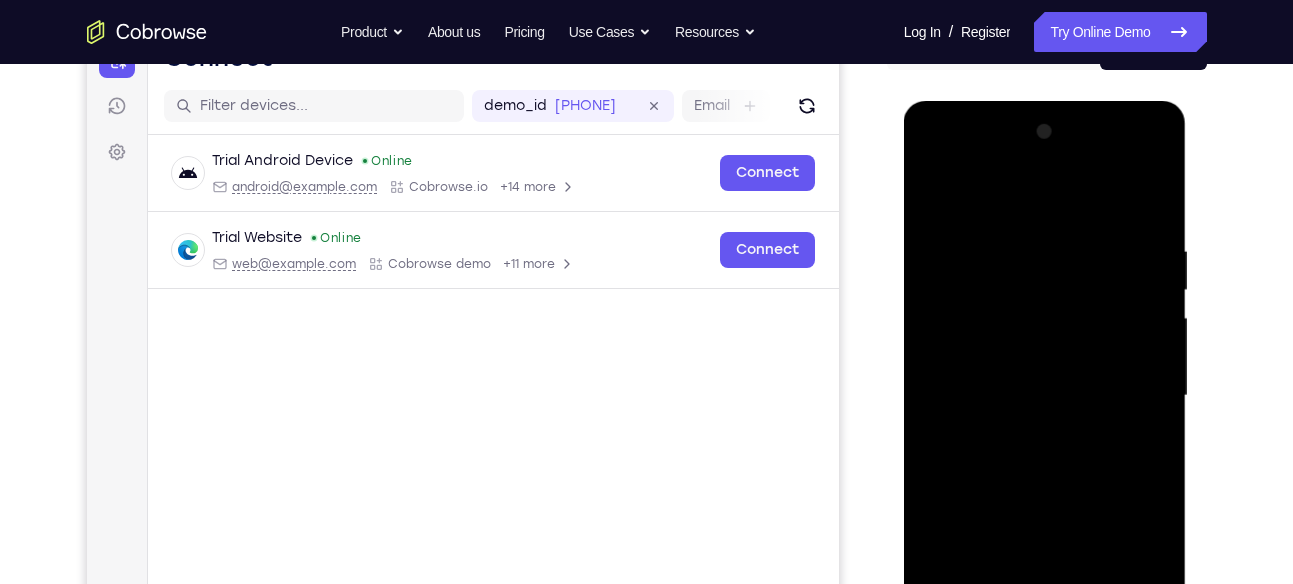 click at bounding box center (1045, 396) 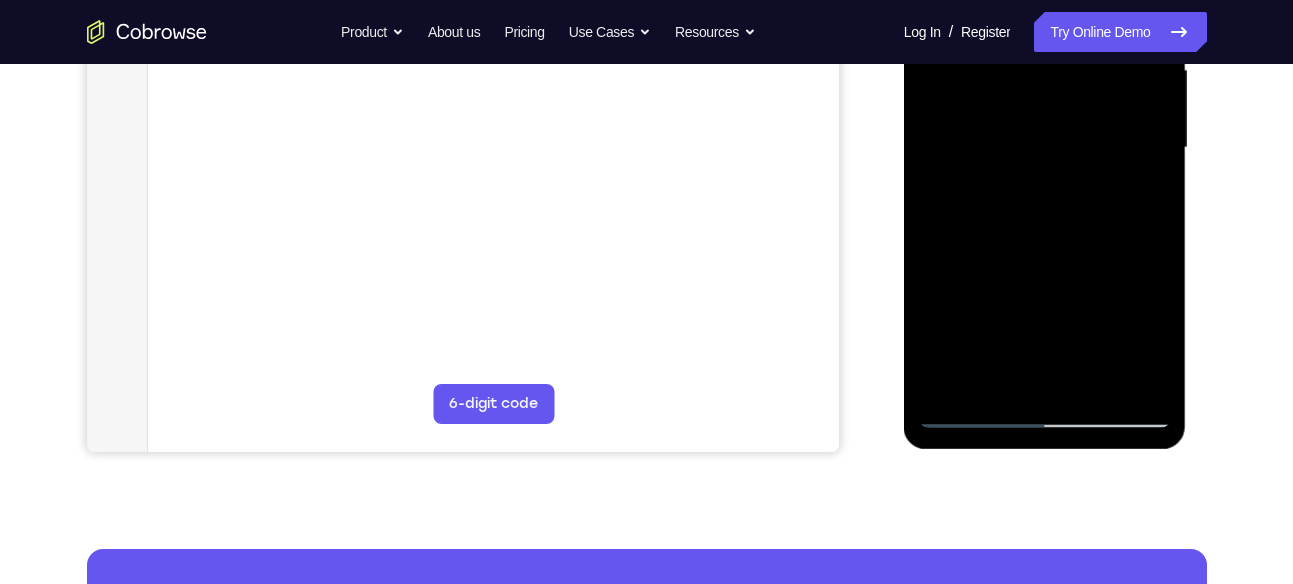 scroll, scrollTop: 480, scrollLeft: 0, axis: vertical 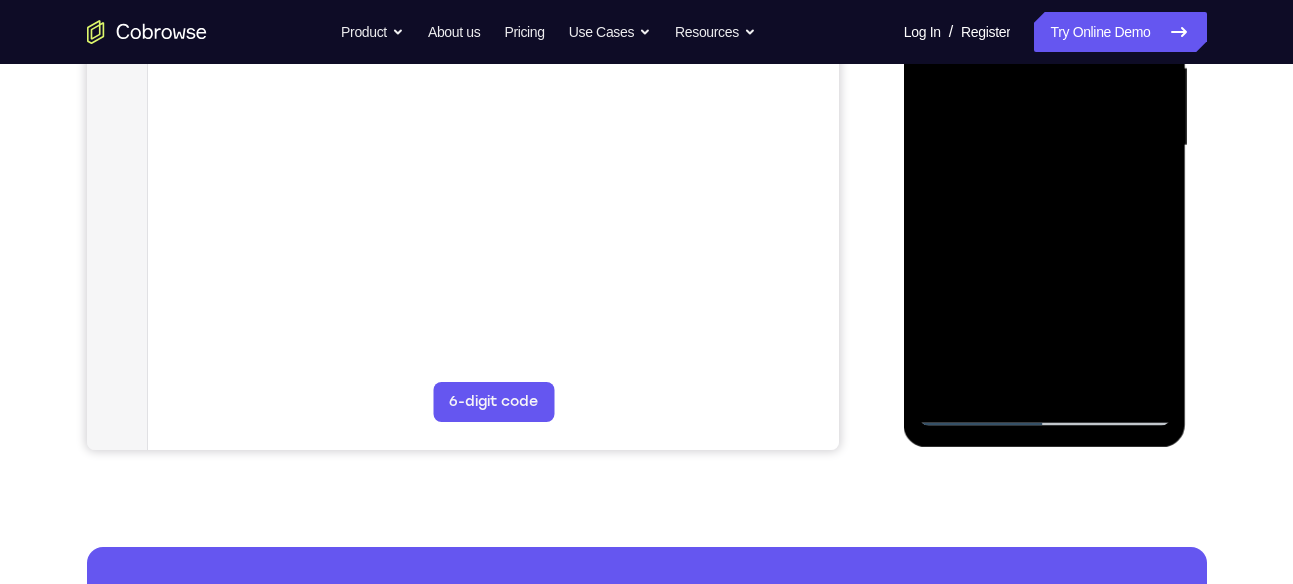 click at bounding box center [1045, 146] 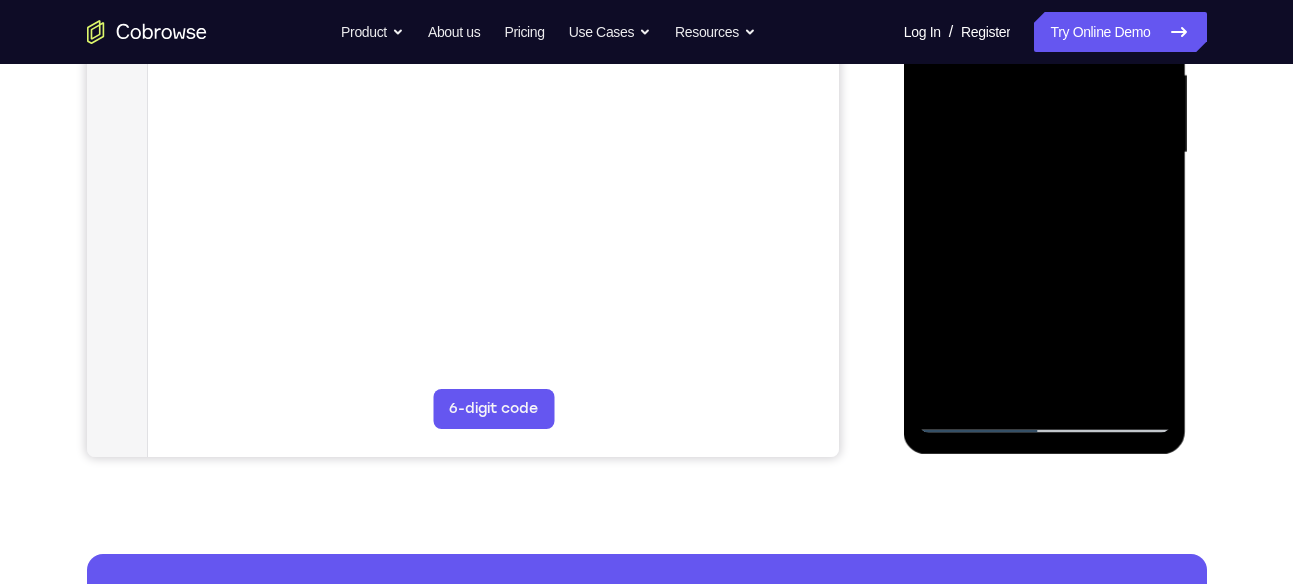 scroll, scrollTop: 474, scrollLeft: 0, axis: vertical 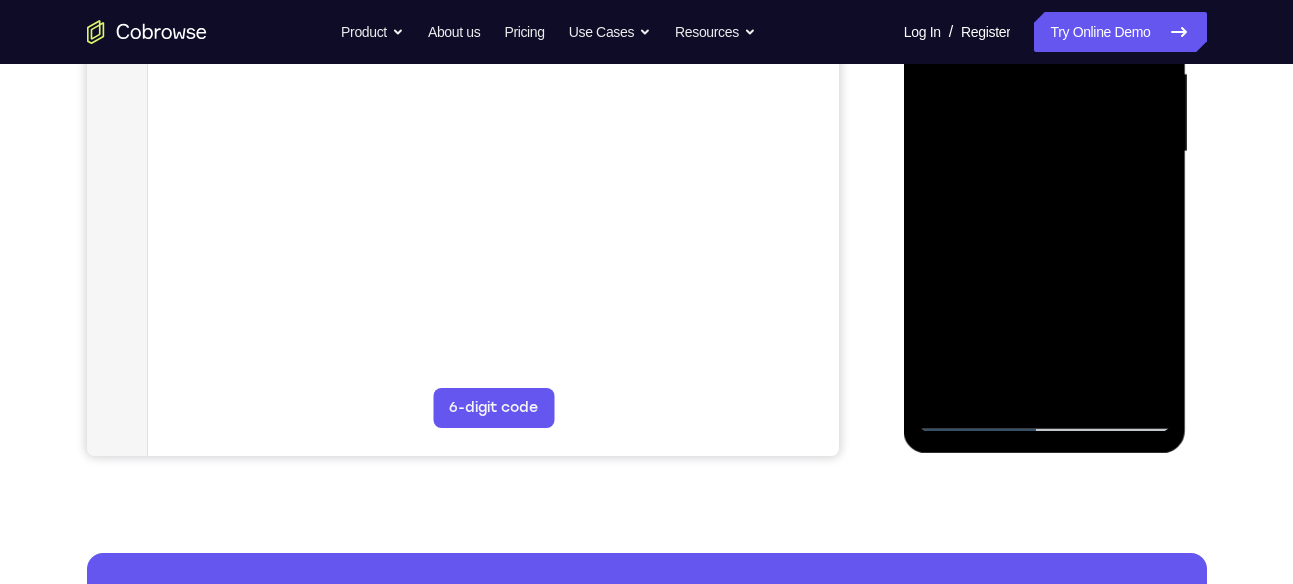 click at bounding box center (1045, 152) 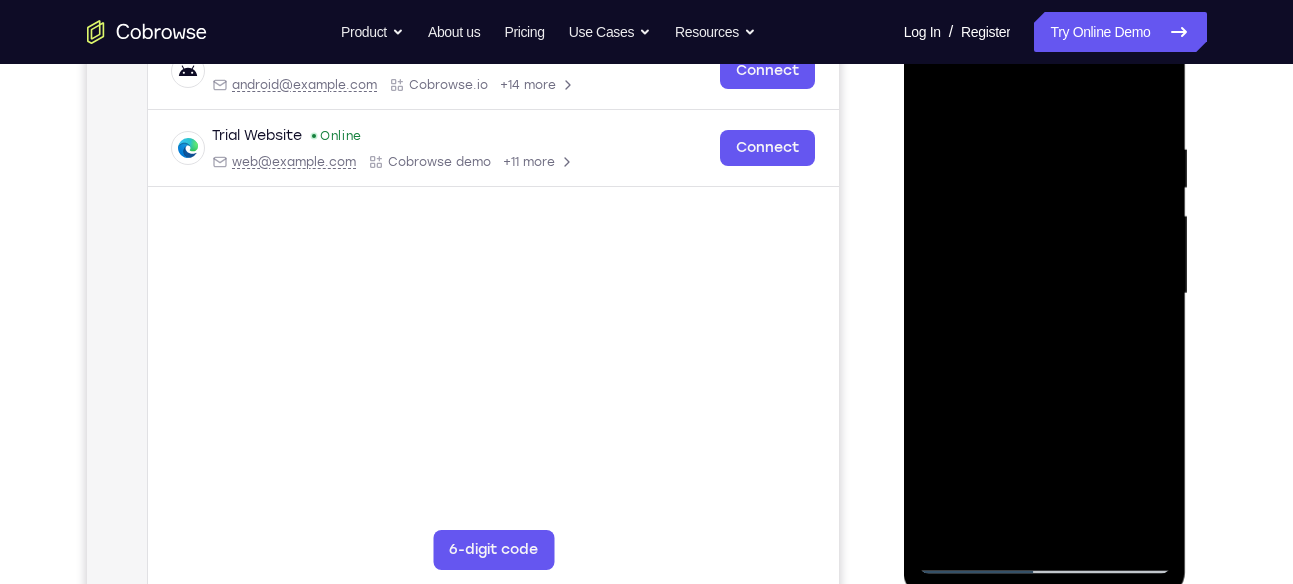 scroll, scrollTop: 330, scrollLeft: 0, axis: vertical 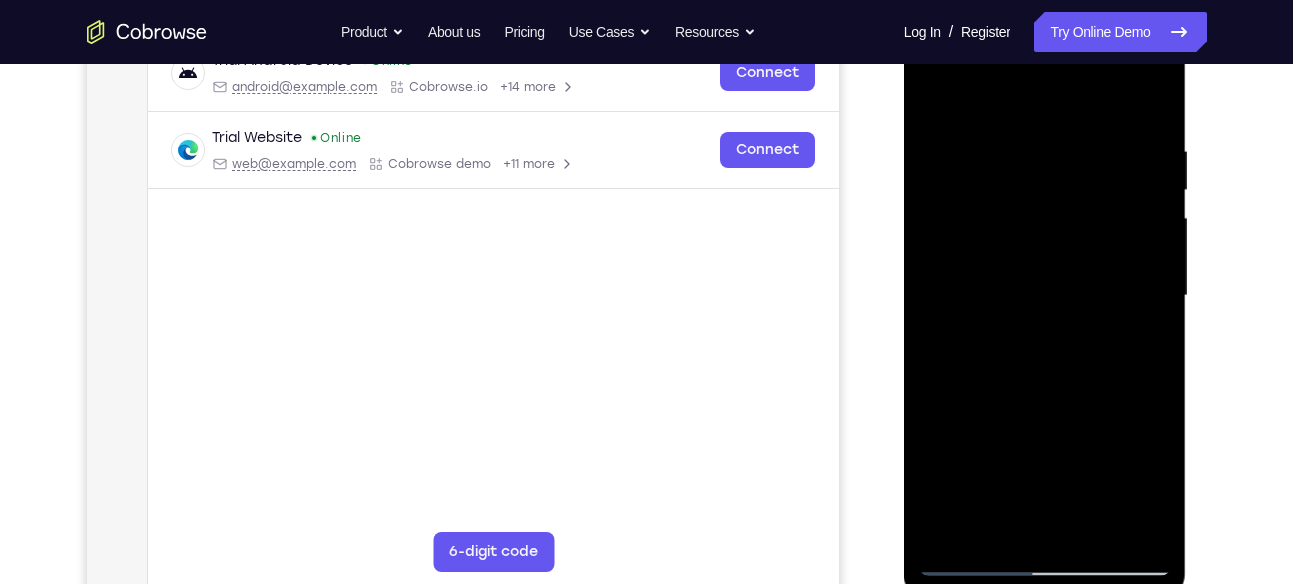 click at bounding box center (1045, 296) 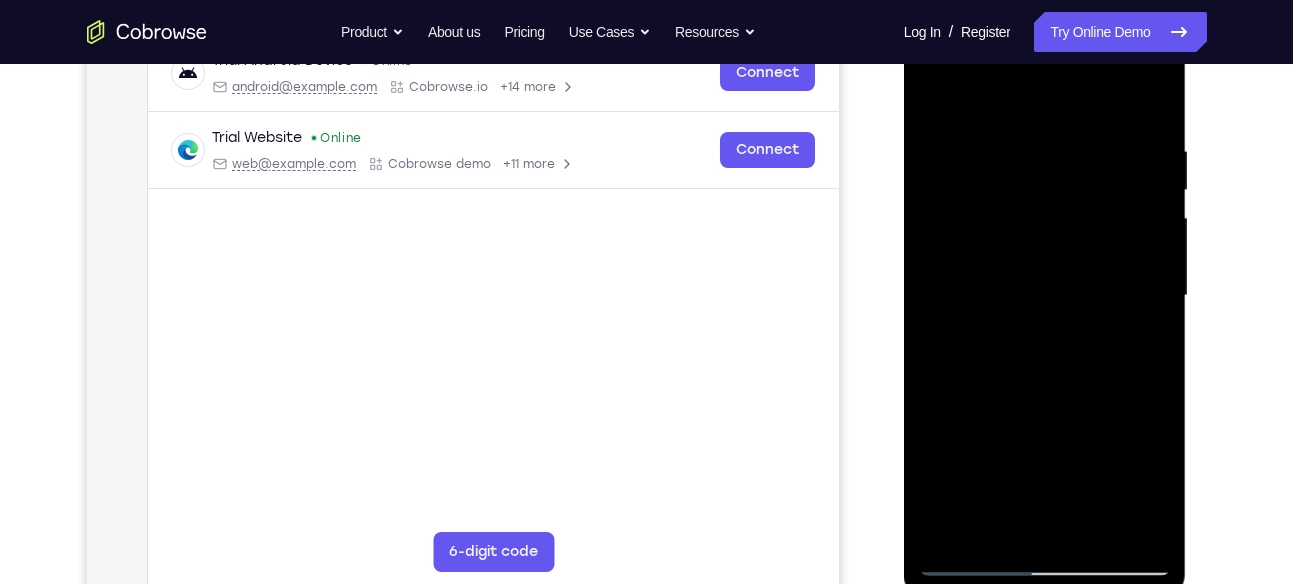 scroll, scrollTop: 325, scrollLeft: 0, axis: vertical 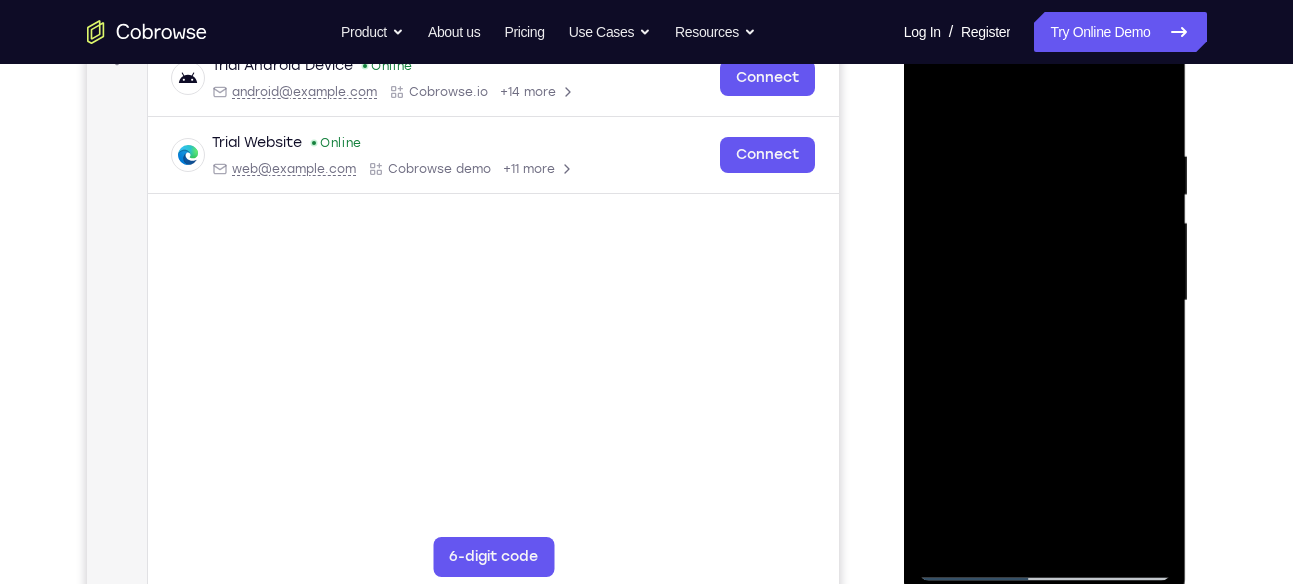 click at bounding box center (1045, 301) 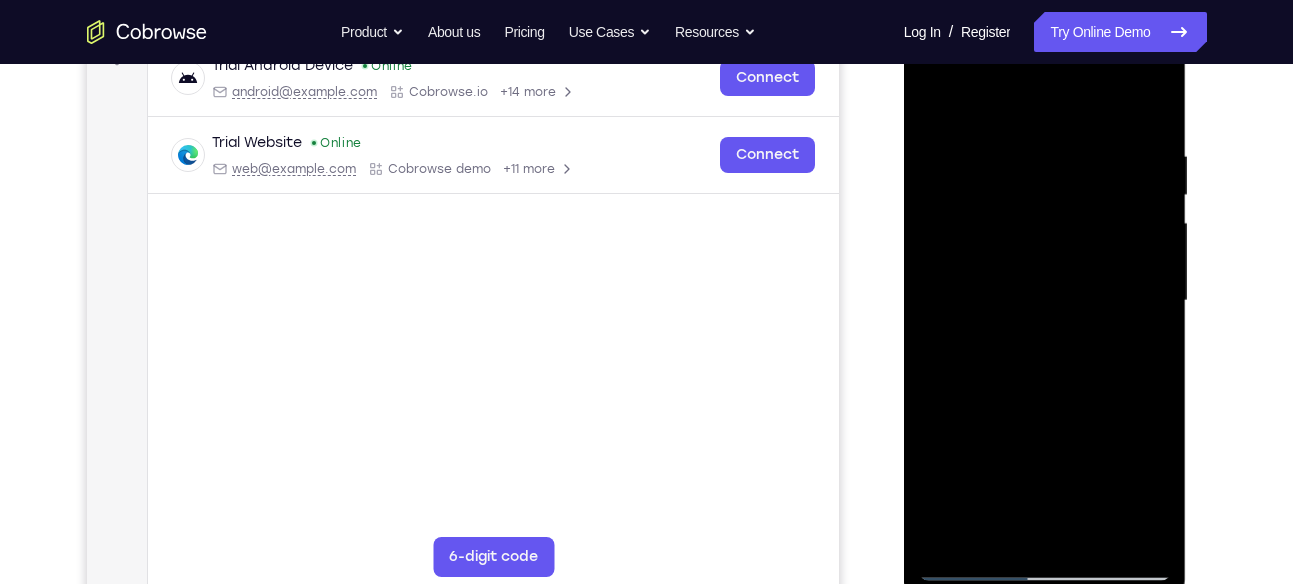 click at bounding box center (1045, 301) 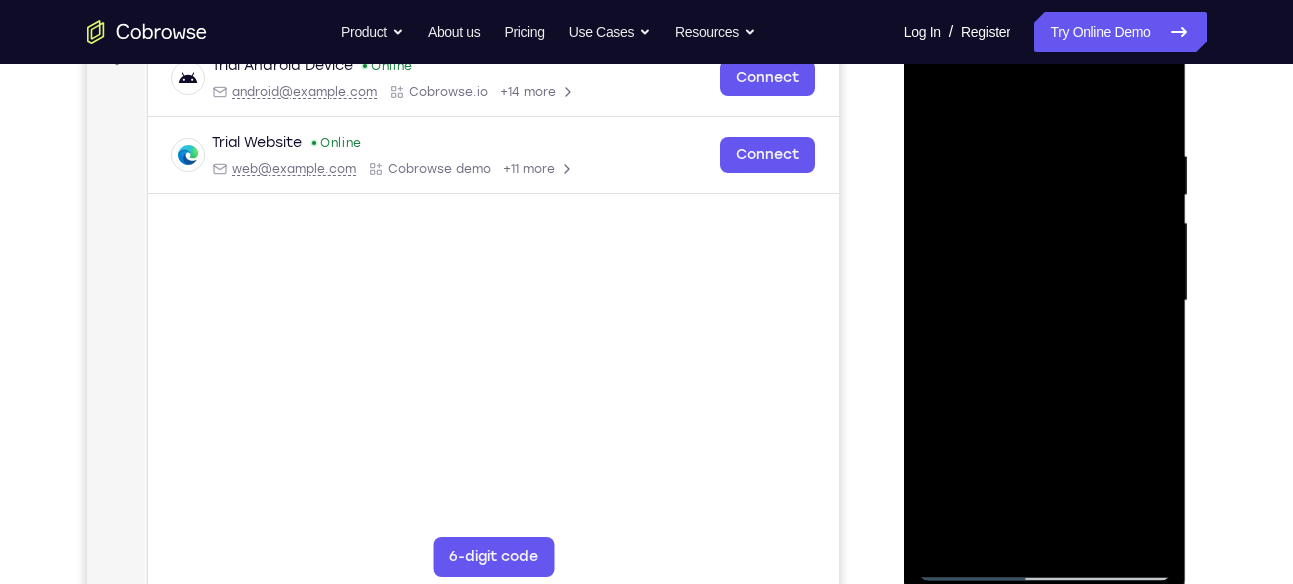 click at bounding box center (1045, 301) 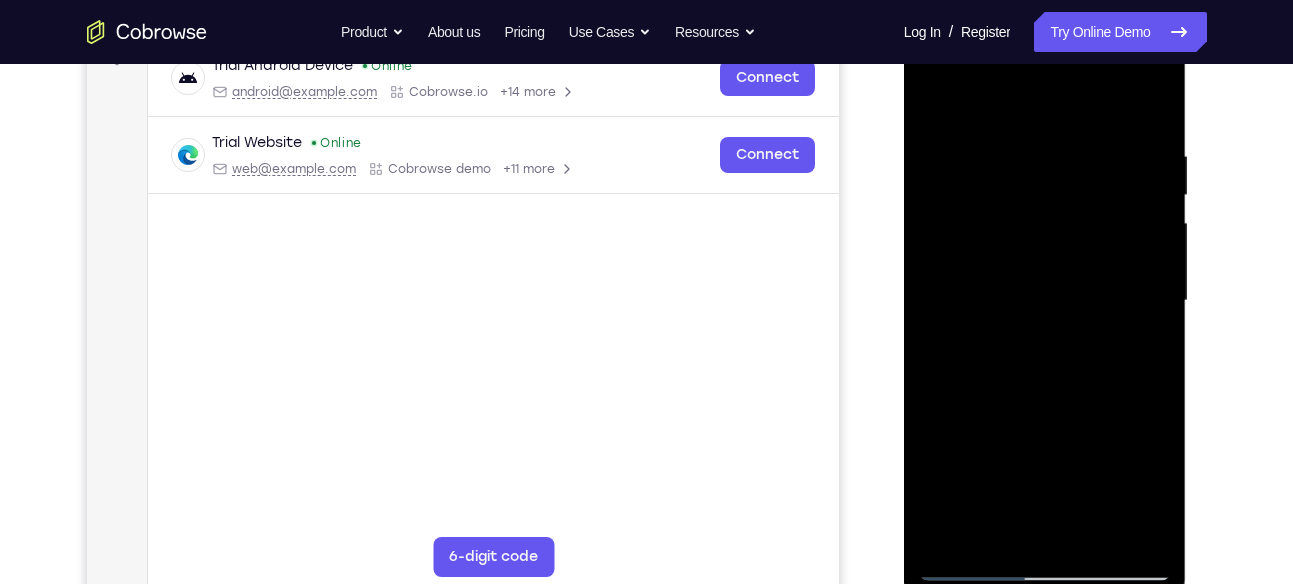 click at bounding box center [1045, 301] 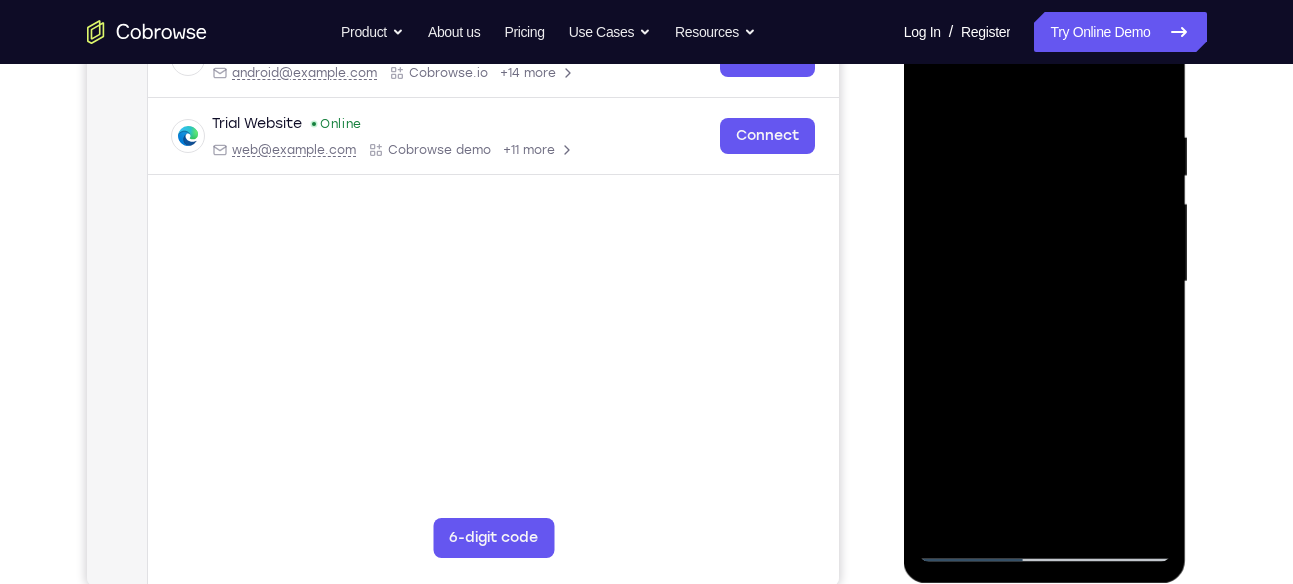 scroll, scrollTop: 342, scrollLeft: 0, axis: vertical 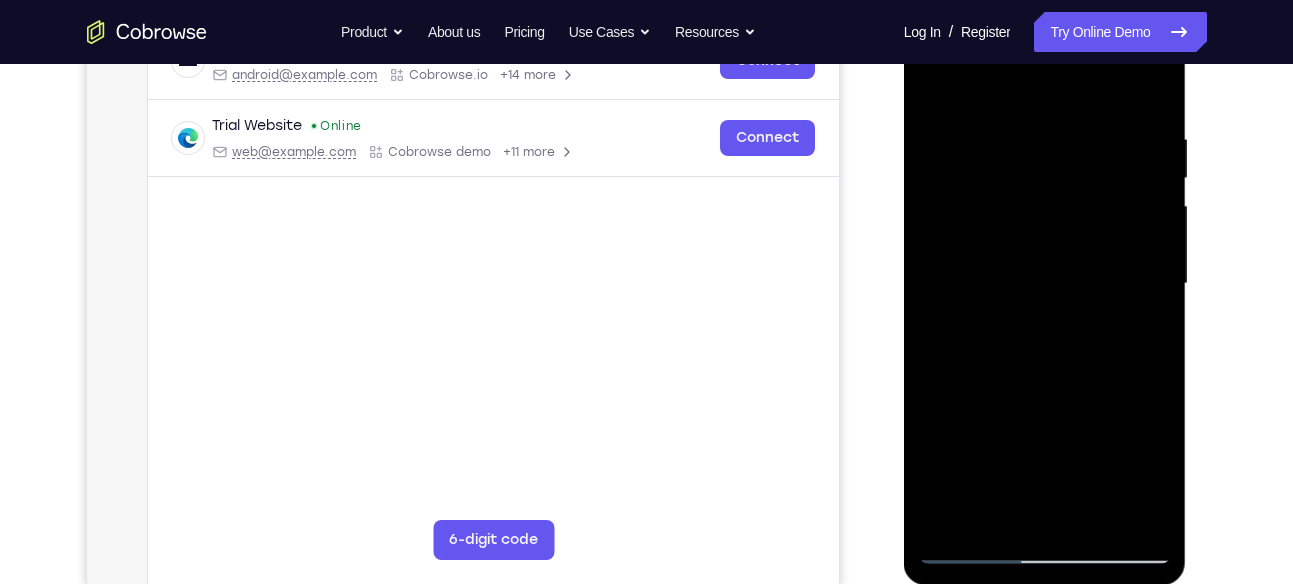 click at bounding box center (1045, 284) 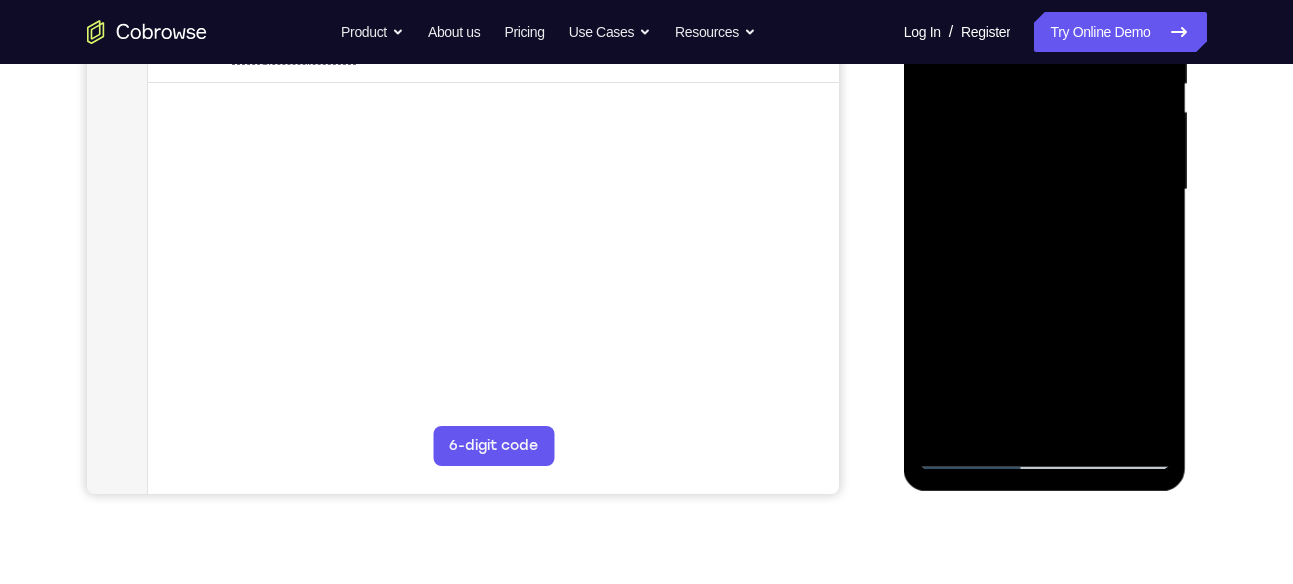 scroll, scrollTop: 437, scrollLeft: 0, axis: vertical 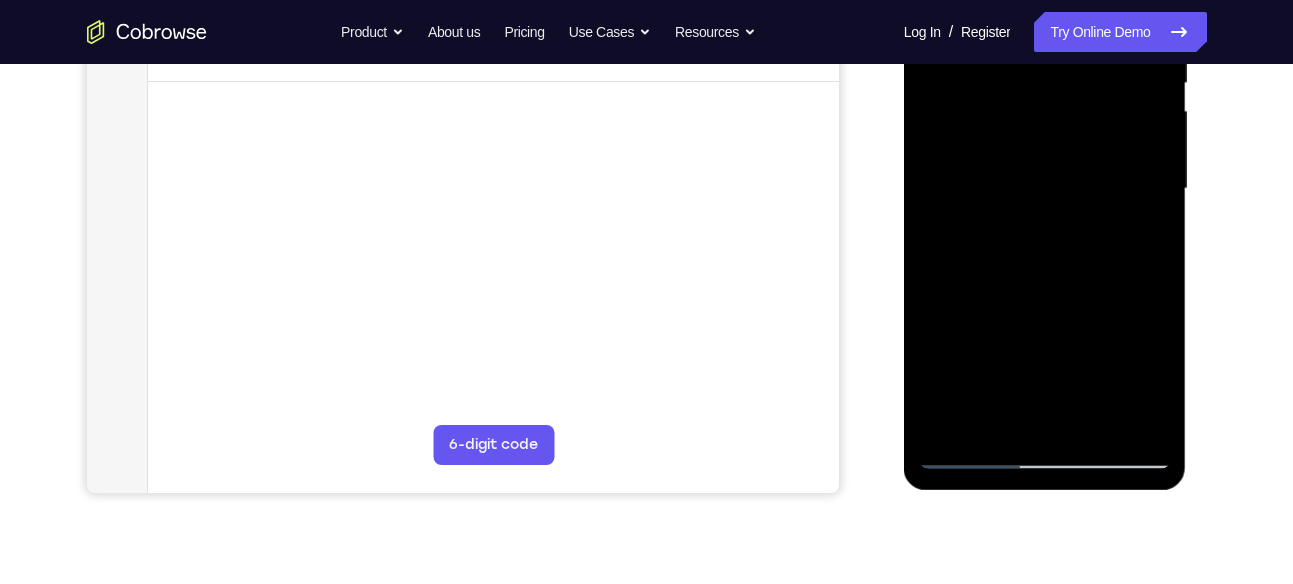 click at bounding box center [1045, 189] 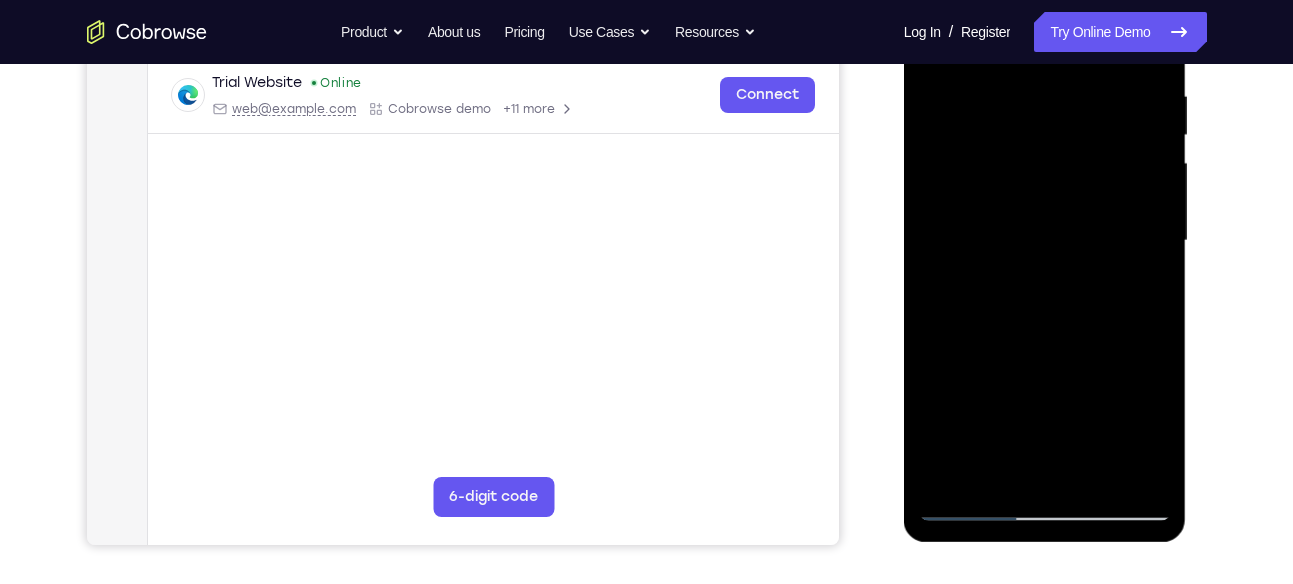 click at bounding box center [1045, 241] 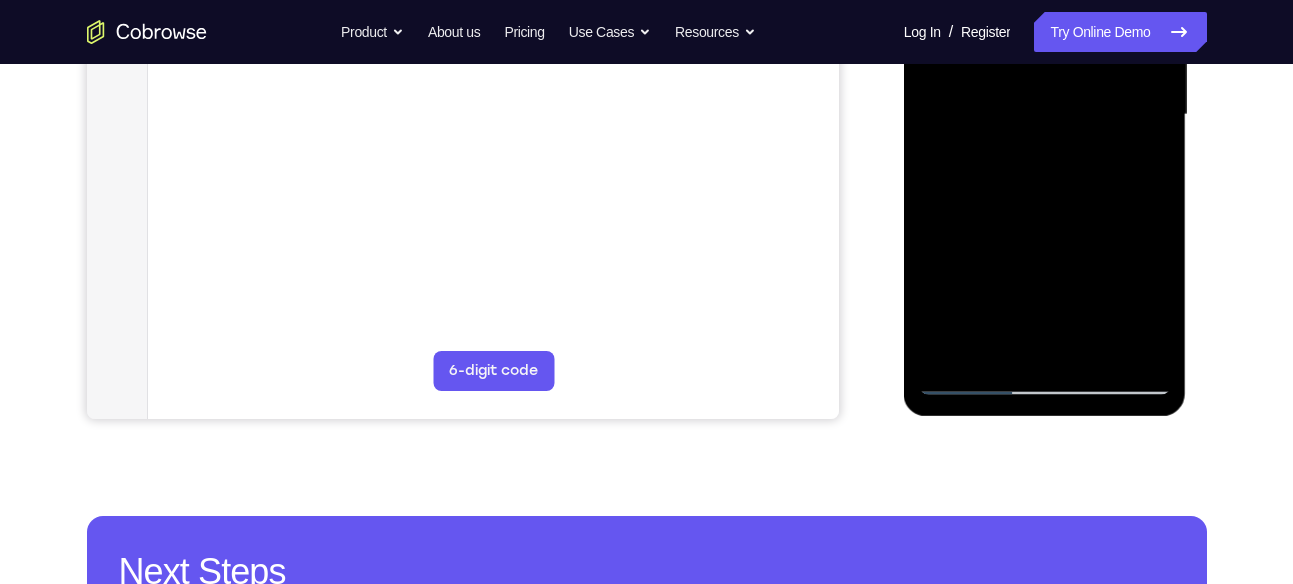 scroll, scrollTop: 513, scrollLeft: 0, axis: vertical 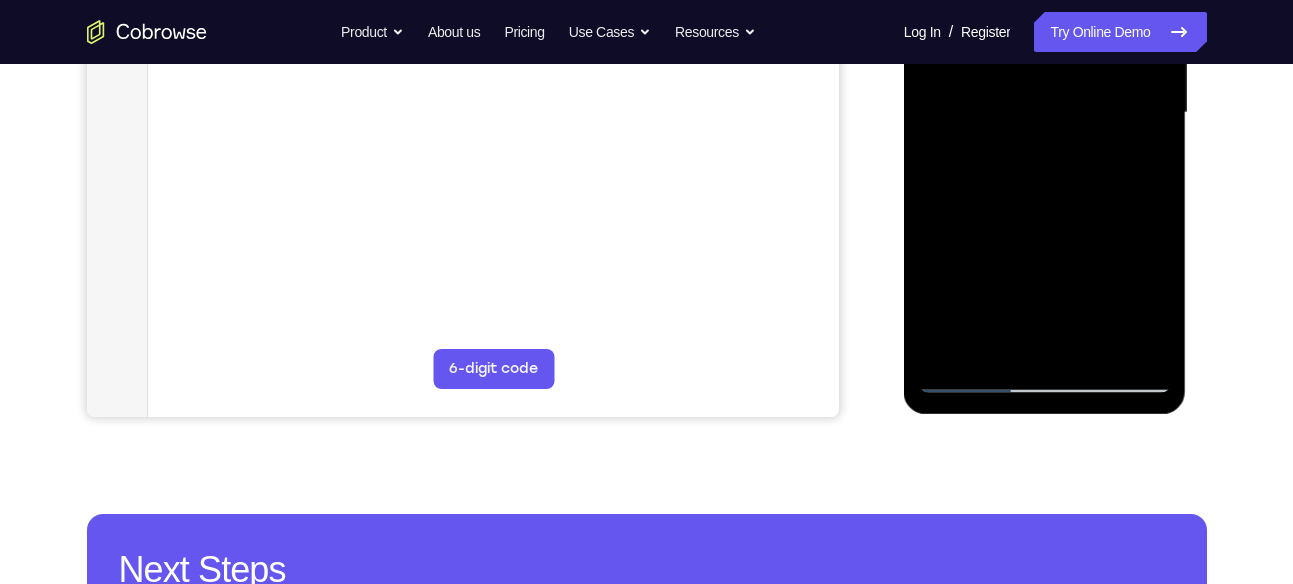click at bounding box center [1045, 113] 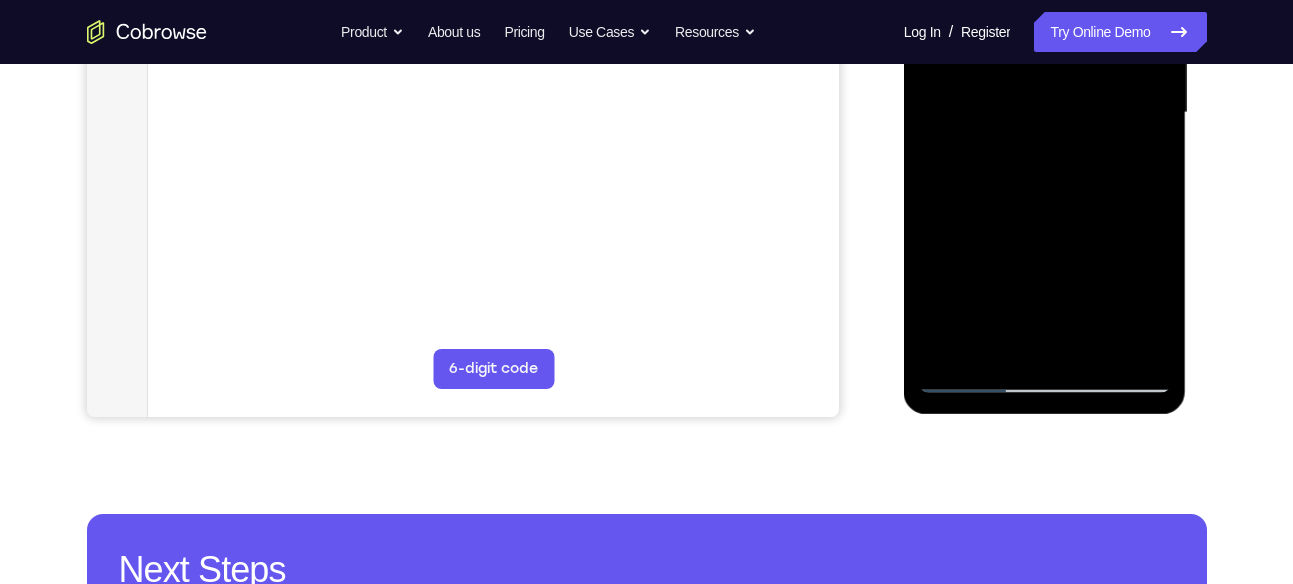click at bounding box center [1045, 113] 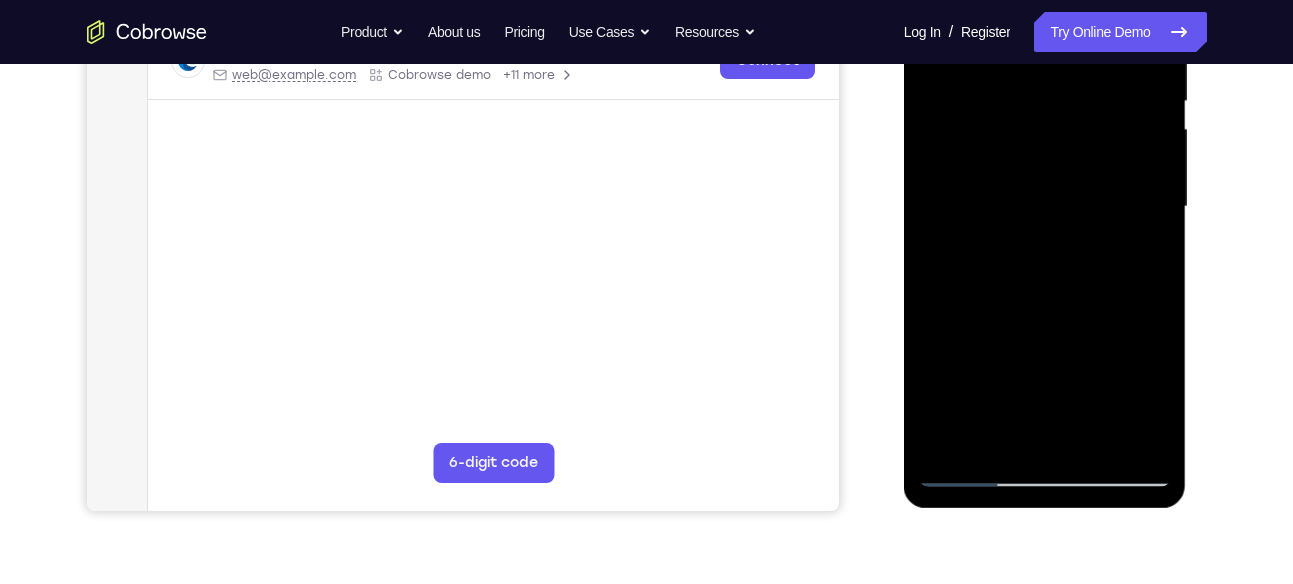 scroll, scrollTop: 418, scrollLeft: 0, axis: vertical 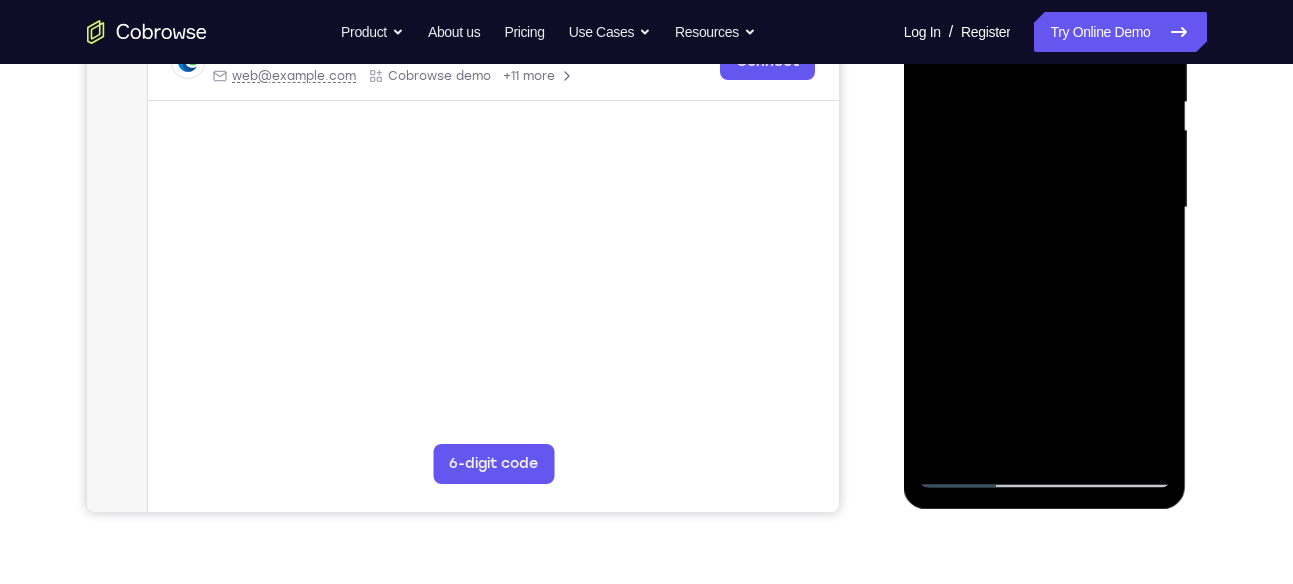 click at bounding box center (1045, 208) 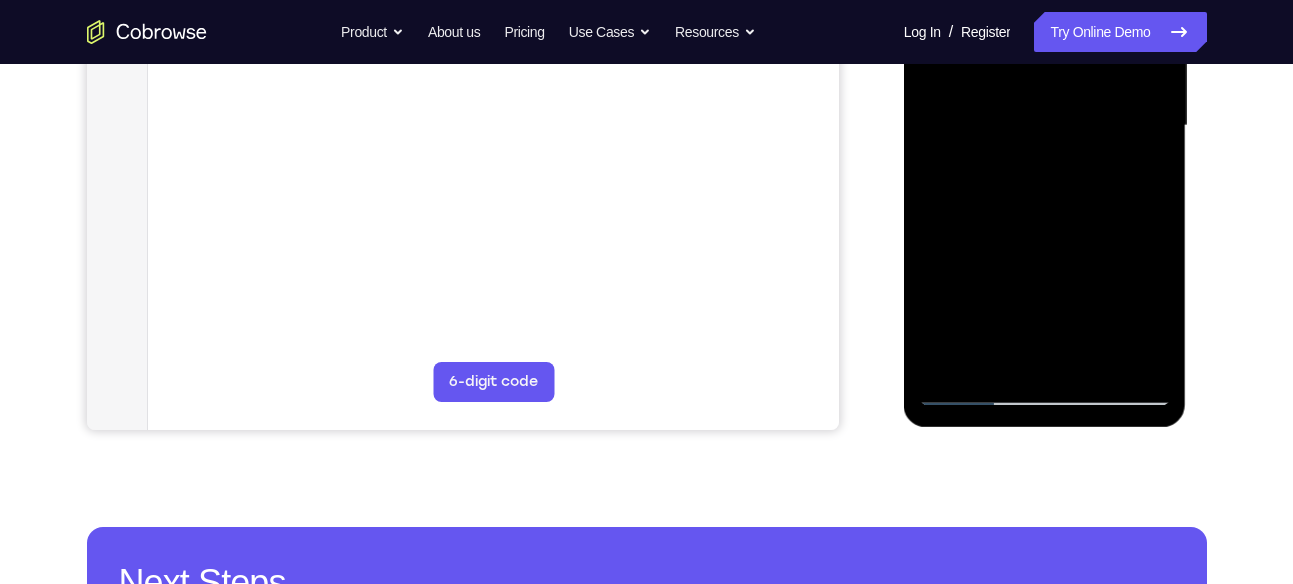 scroll, scrollTop: 490, scrollLeft: 0, axis: vertical 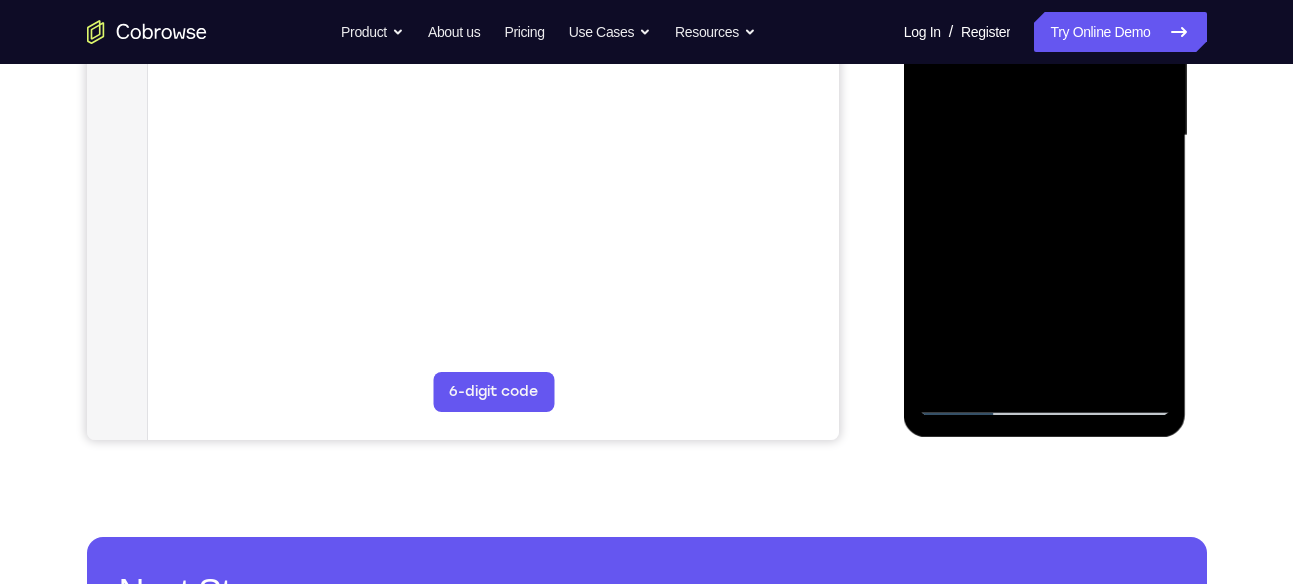 click at bounding box center (1045, 136) 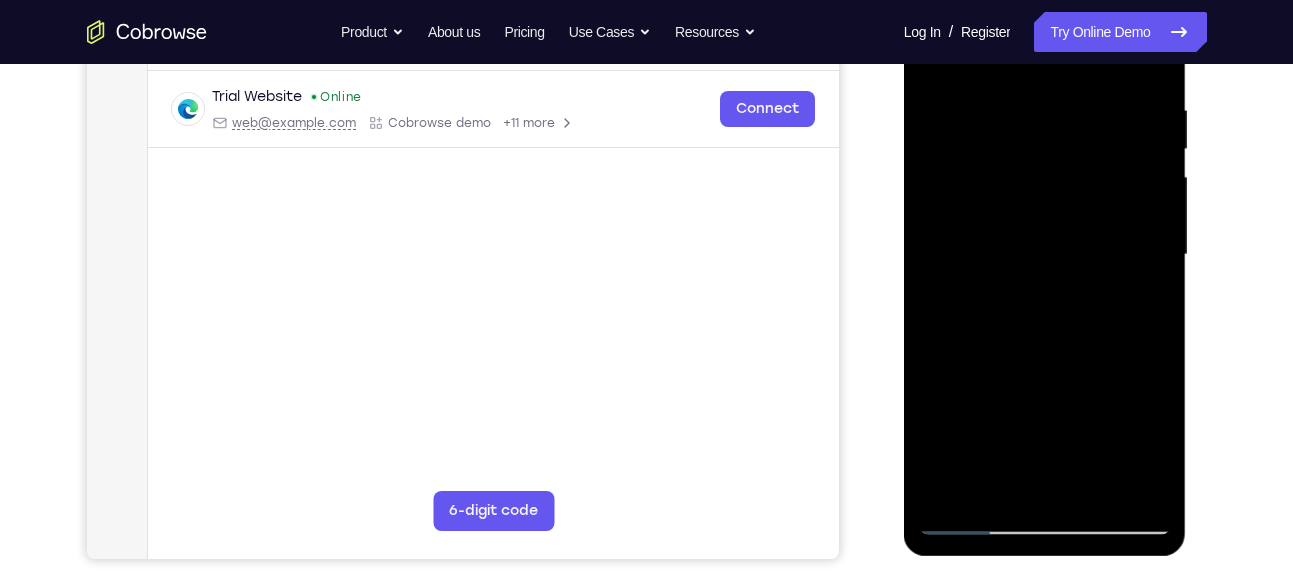 scroll, scrollTop: 368, scrollLeft: 0, axis: vertical 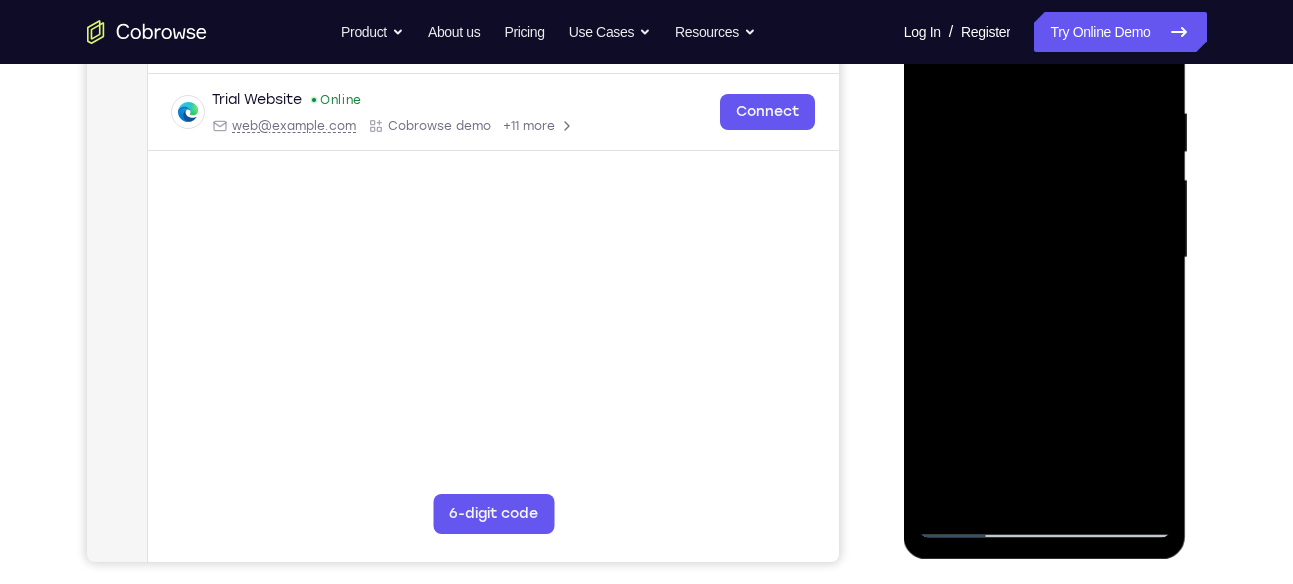 click at bounding box center (1045, 258) 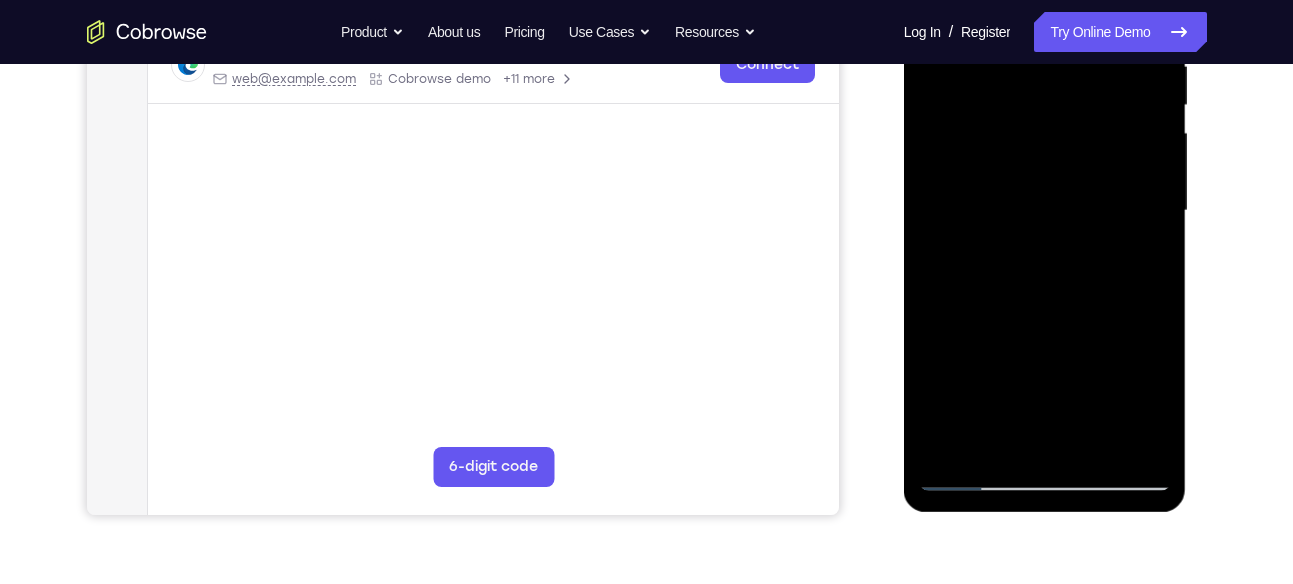 scroll, scrollTop: 414, scrollLeft: 0, axis: vertical 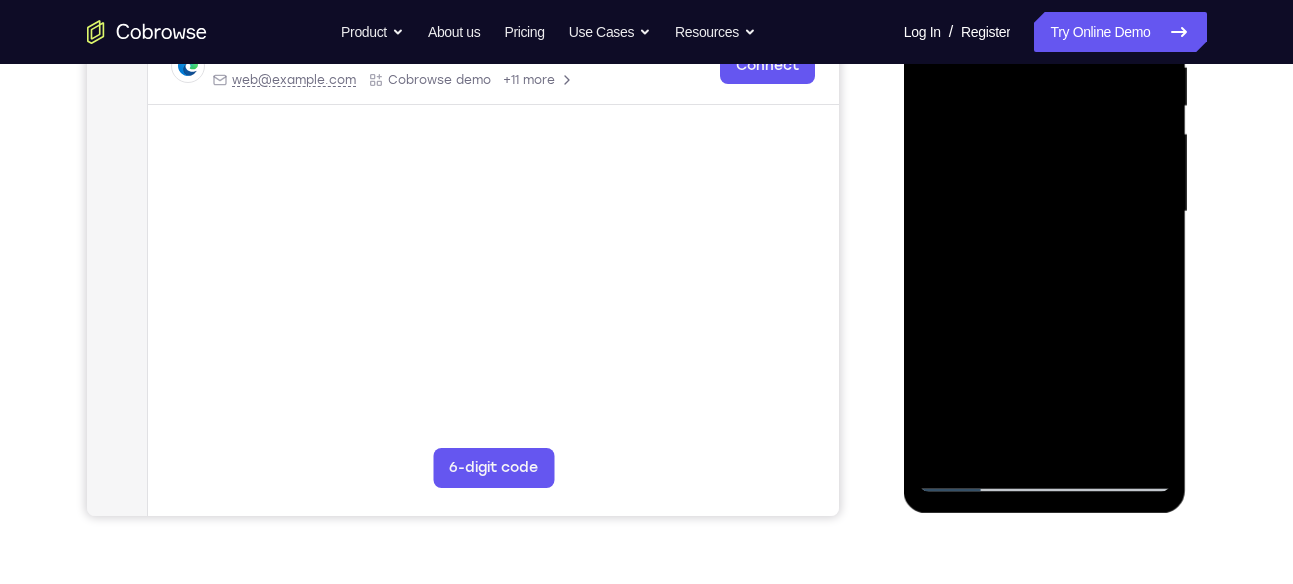 click at bounding box center [1045, 212] 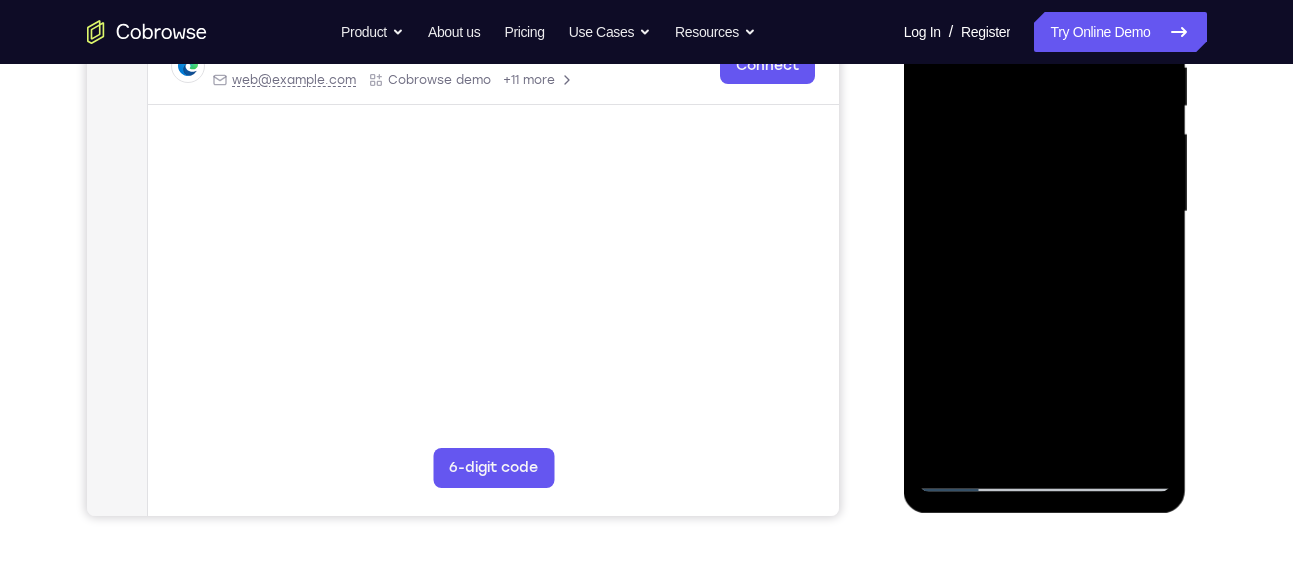 scroll, scrollTop: 374, scrollLeft: 0, axis: vertical 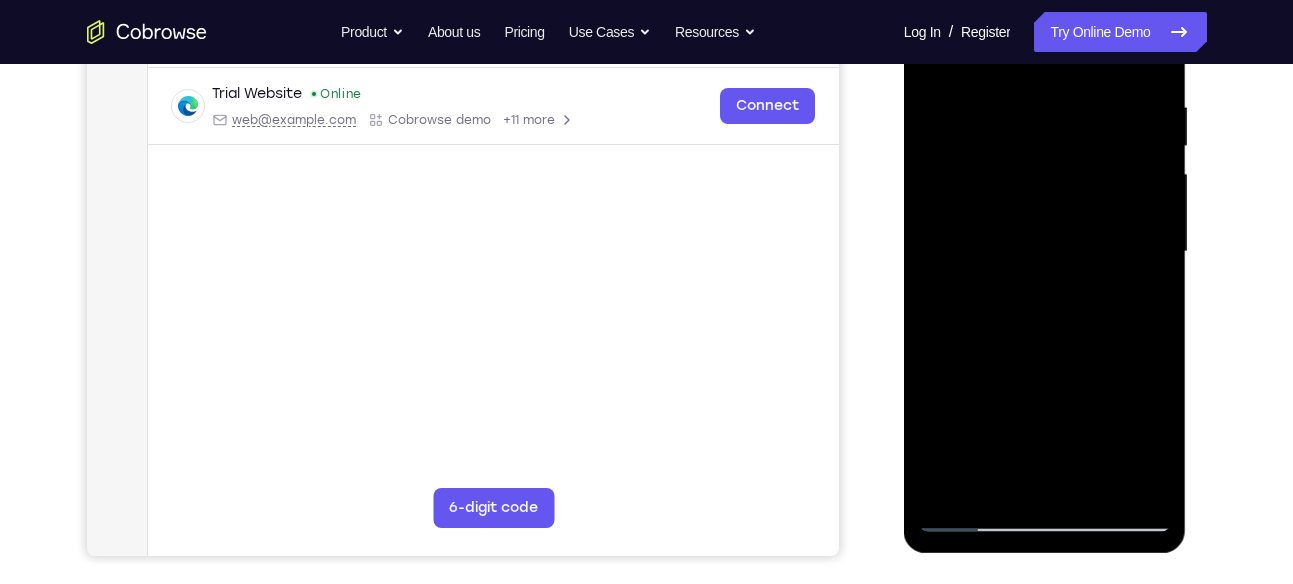 click at bounding box center [1045, 252] 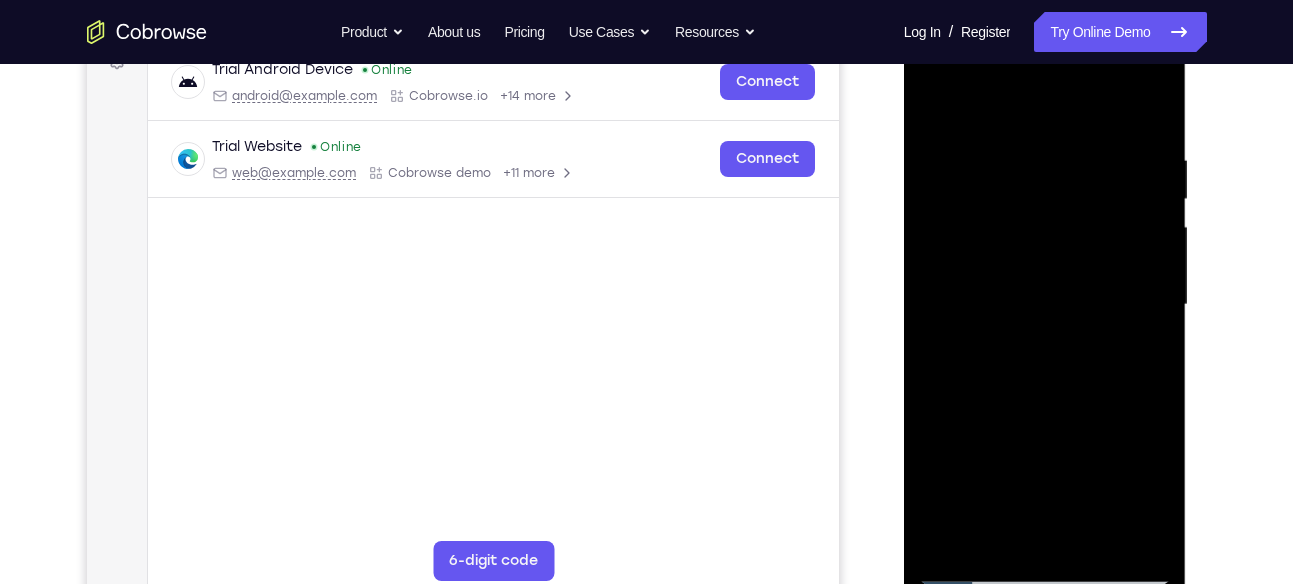 scroll, scrollTop: 320, scrollLeft: 0, axis: vertical 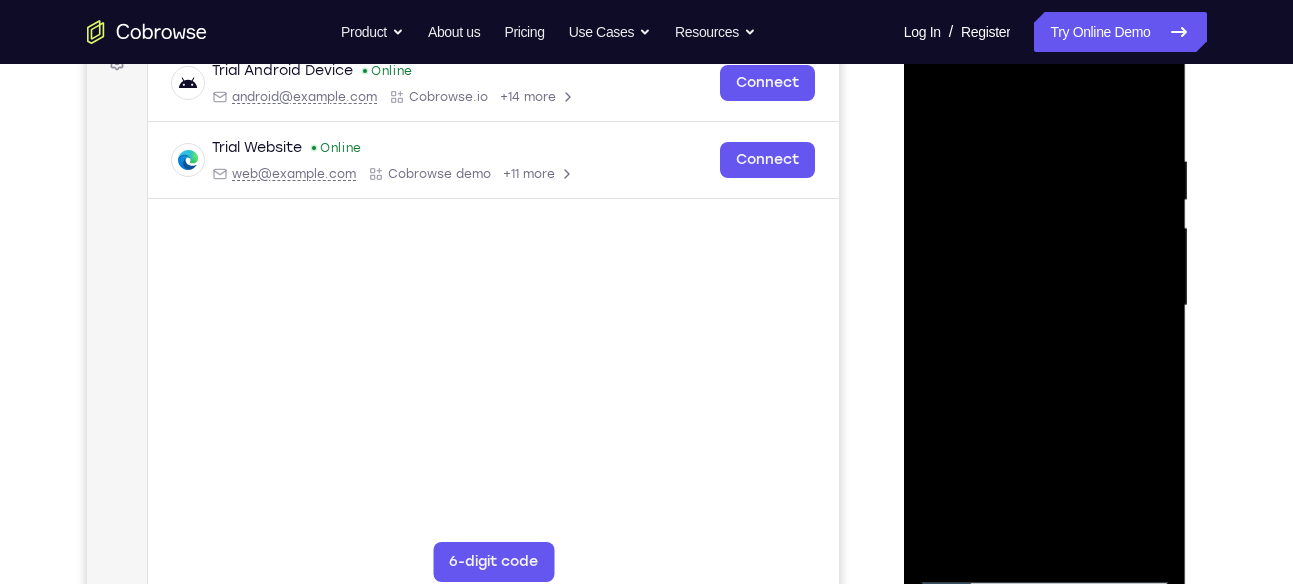 click at bounding box center [1045, 306] 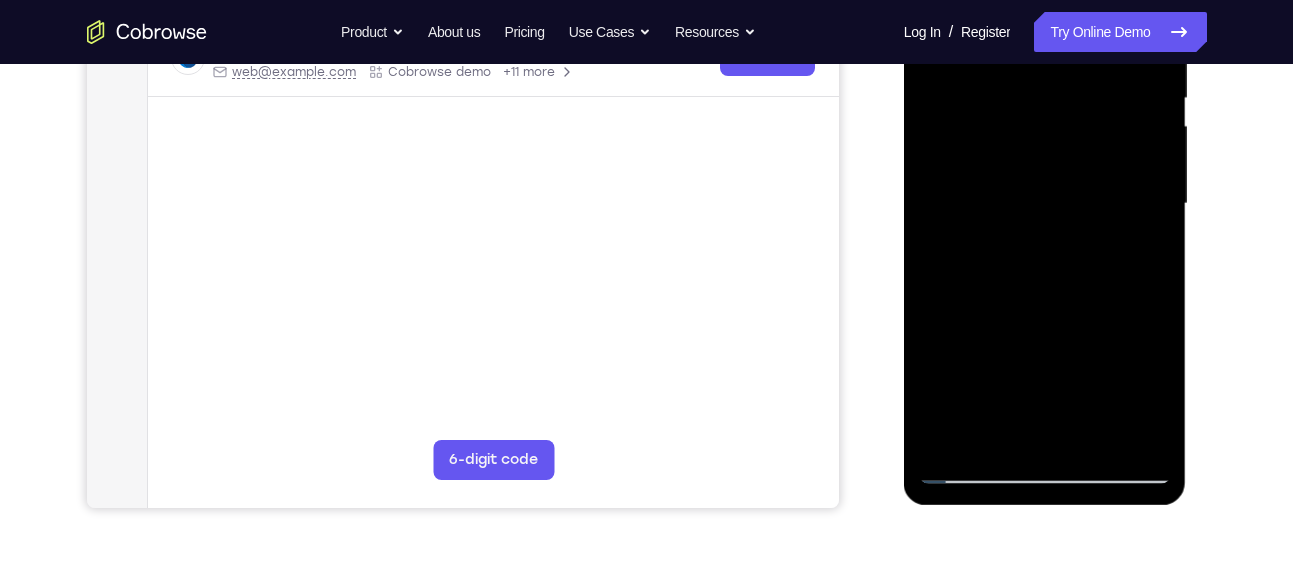 scroll, scrollTop: 467, scrollLeft: 0, axis: vertical 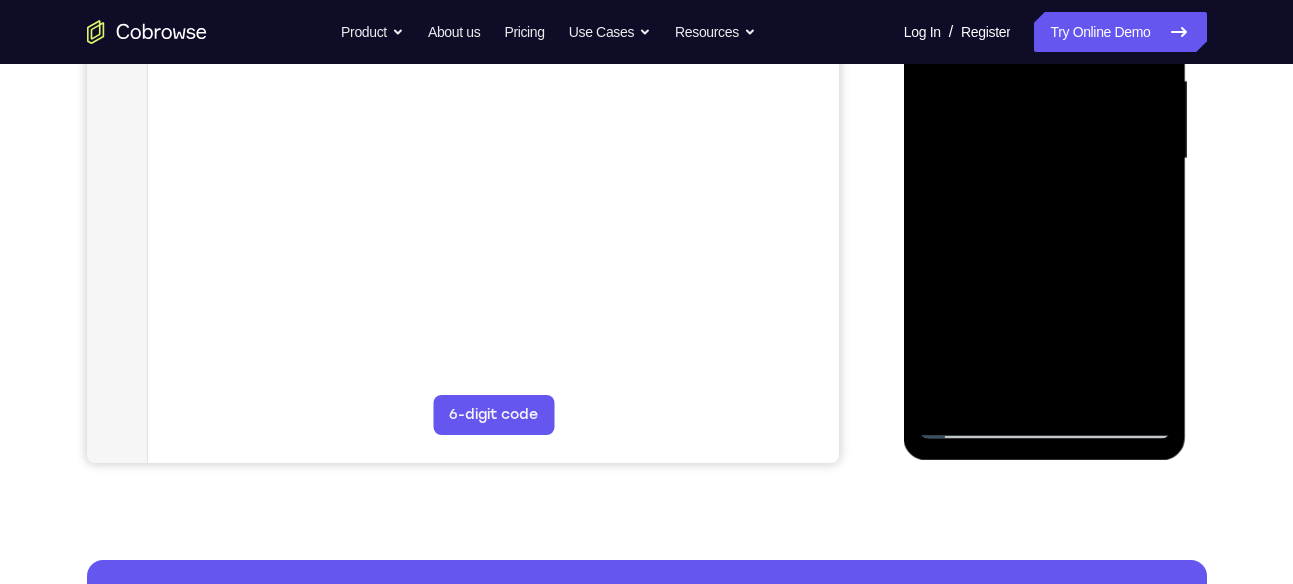 click at bounding box center (1045, 159) 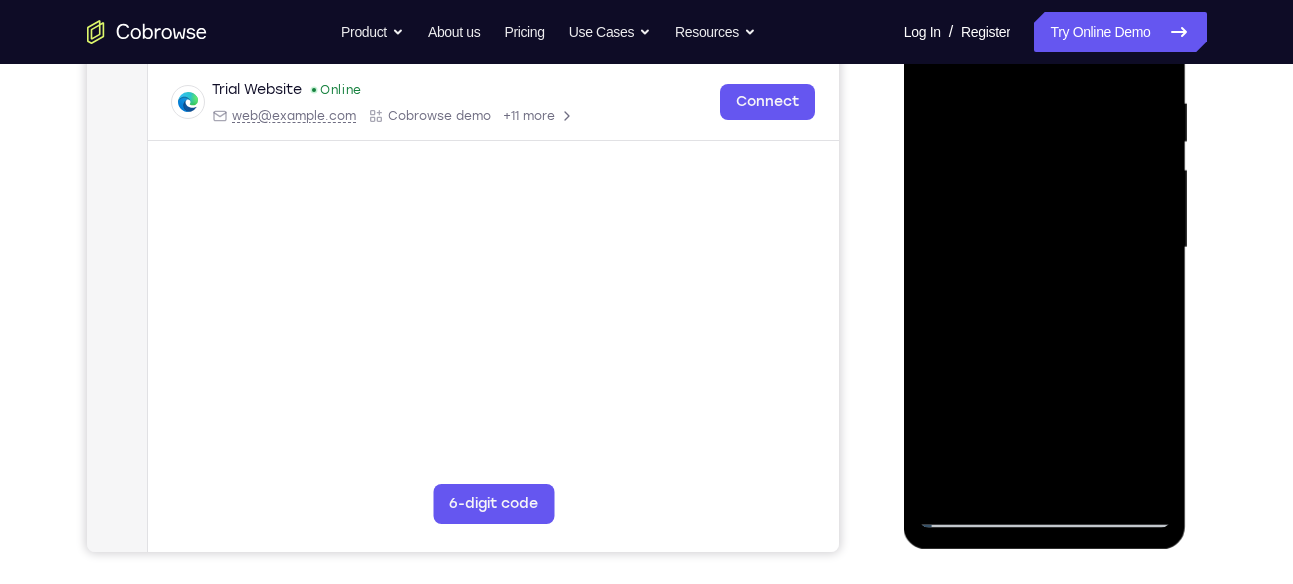 scroll, scrollTop: 376, scrollLeft: 0, axis: vertical 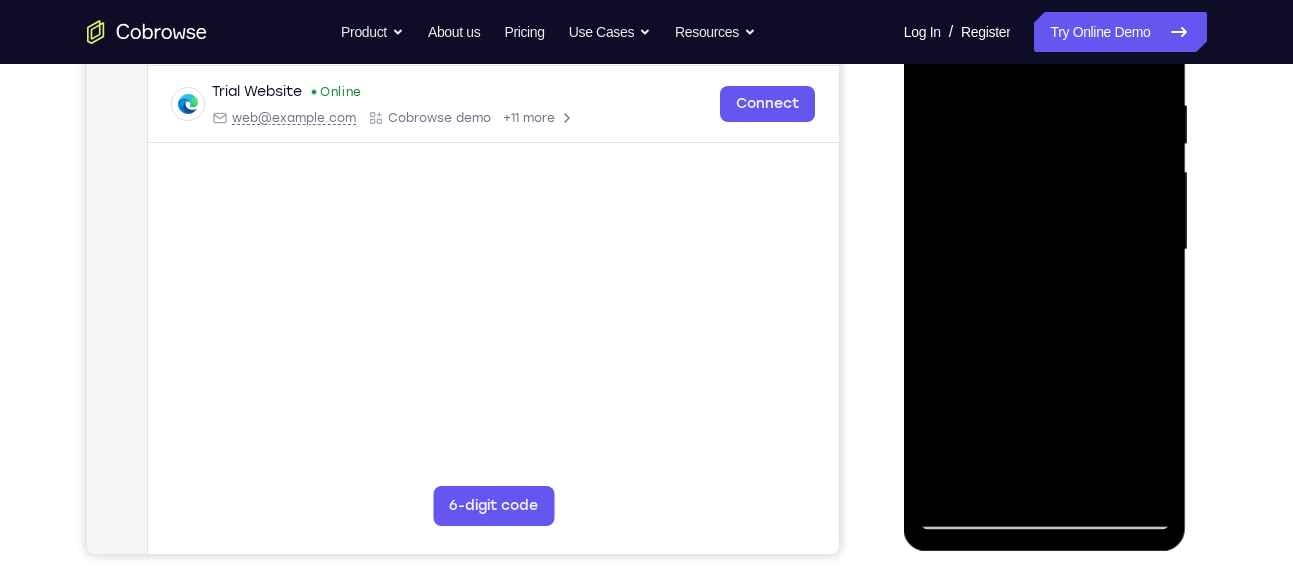 click at bounding box center (1045, 250) 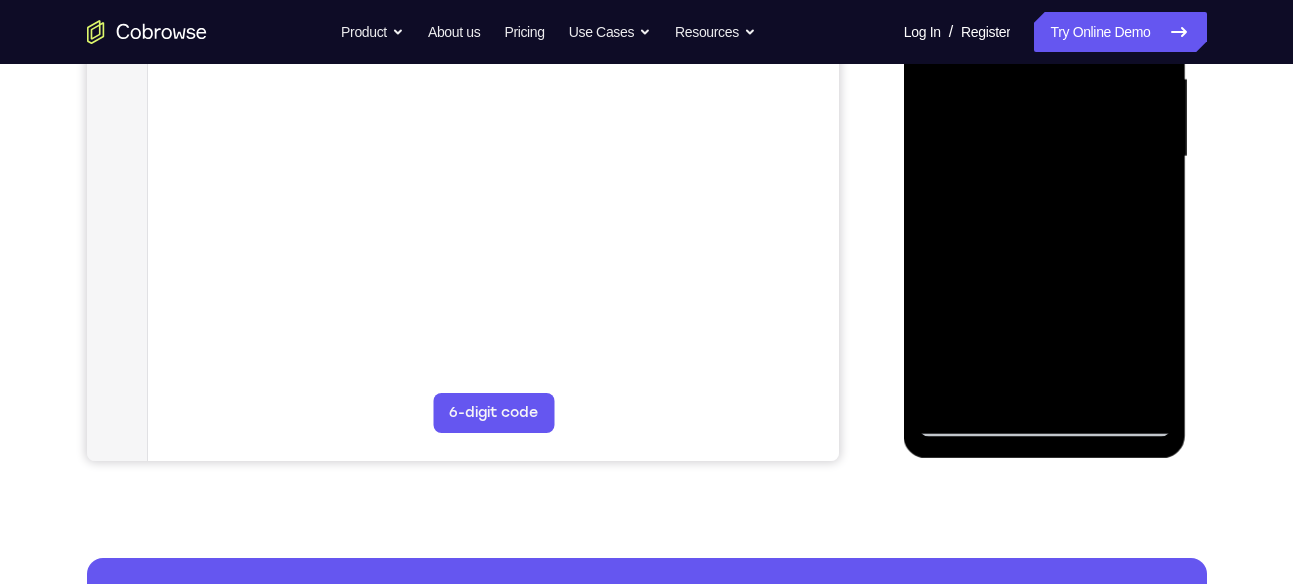 scroll, scrollTop: 471, scrollLeft: 0, axis: vertical 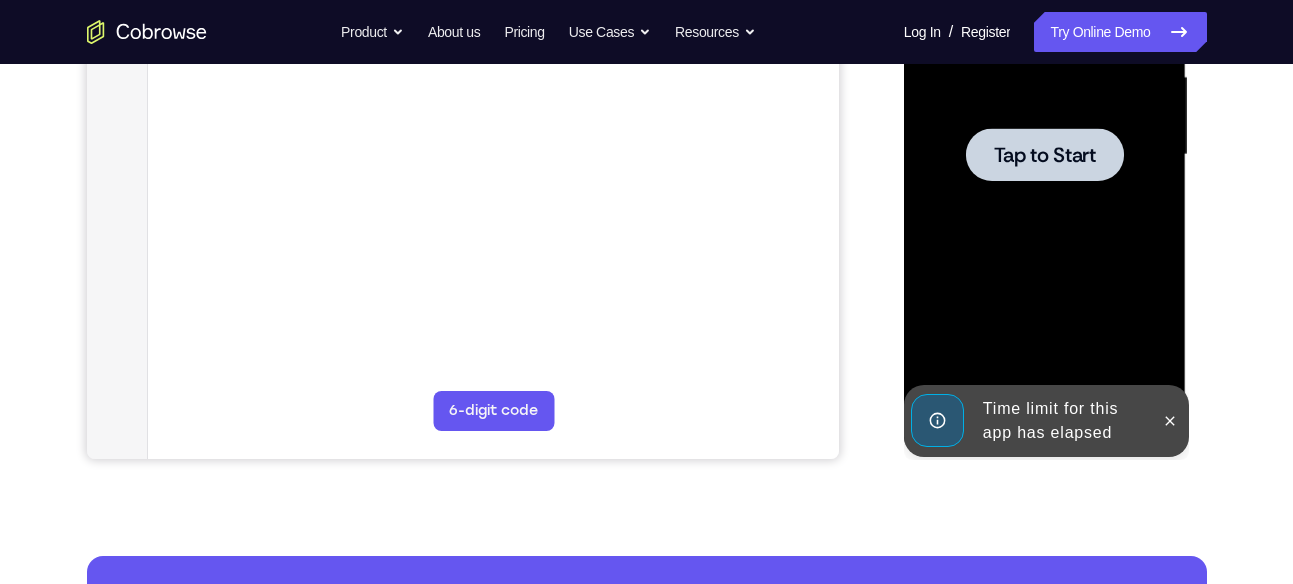click at bounding box center [1045, 155] 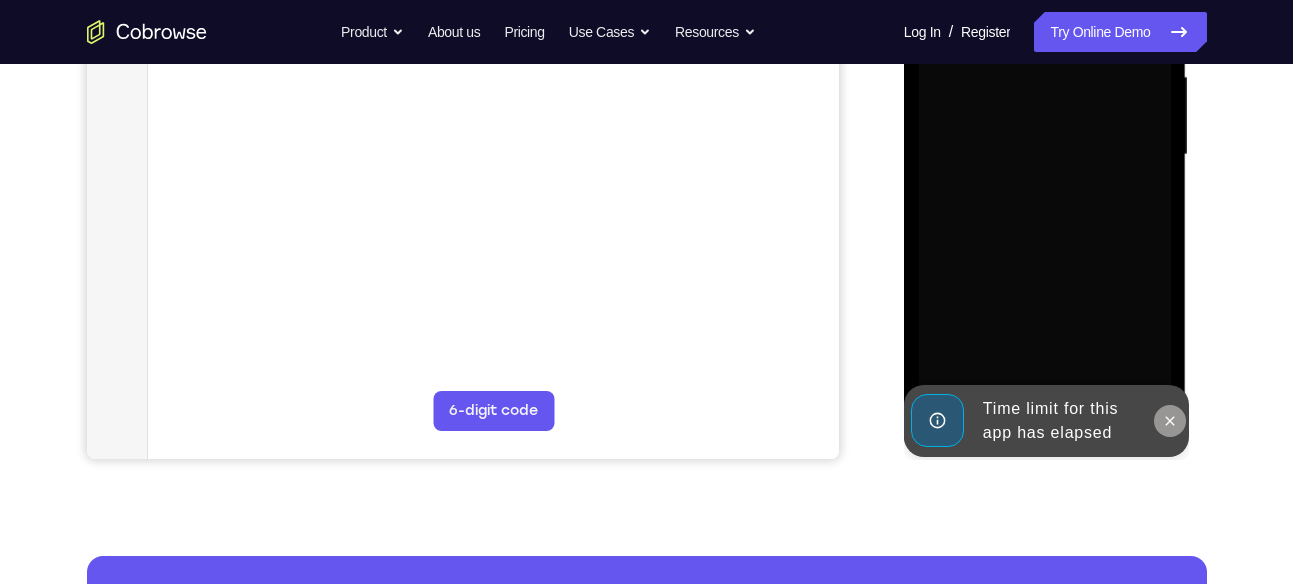 click at bounding box center [1170, 421] 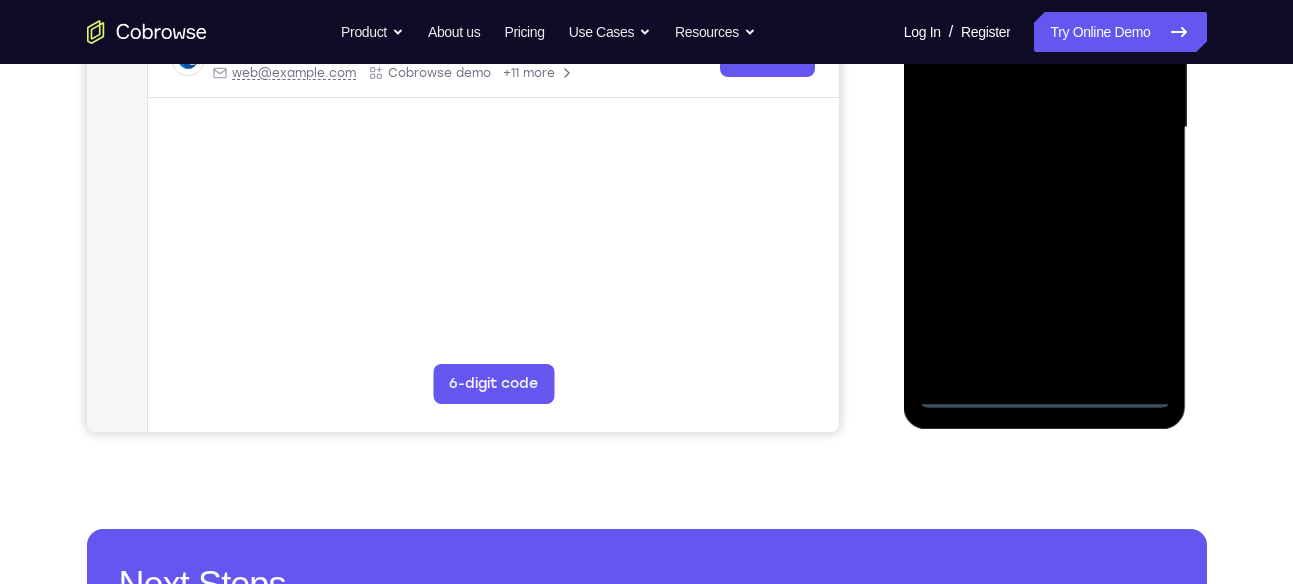 scroll, scrollTop: 500, scrollLeft: 0, axis: vertical 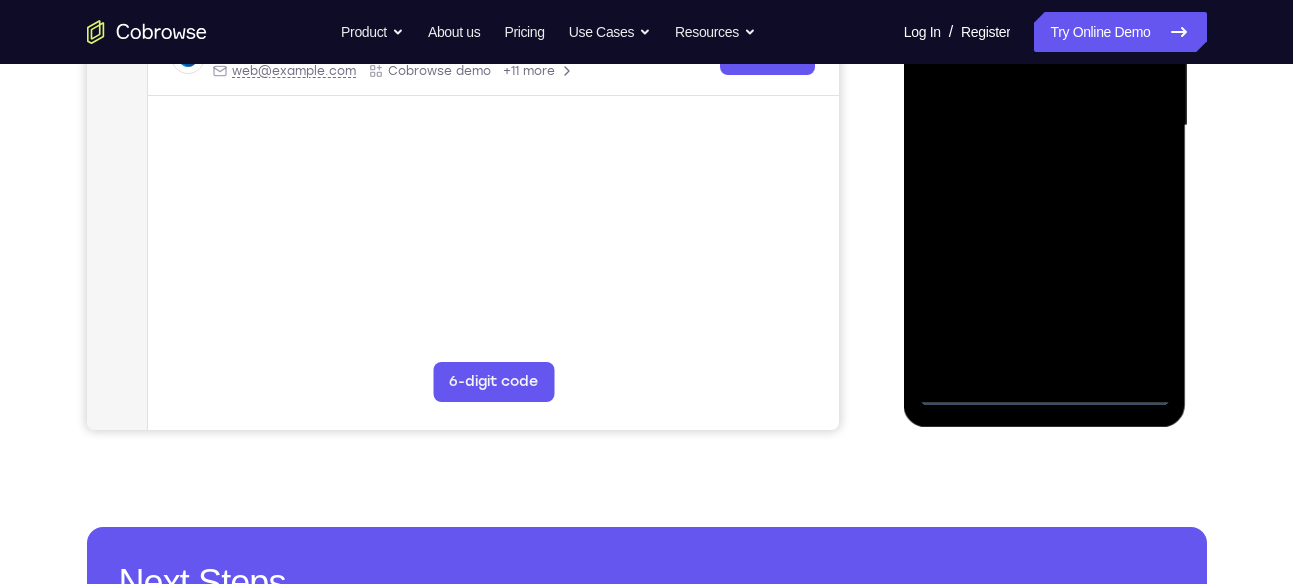 click at bounding box center (1045, 126) 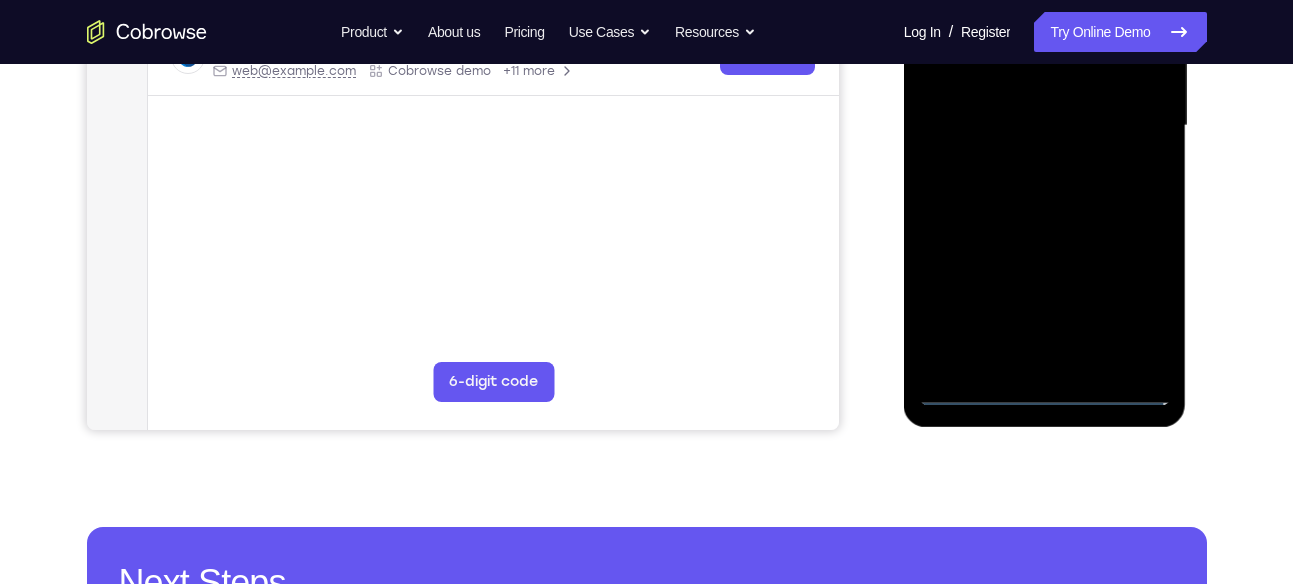 click at bounding box center (1045, 126) 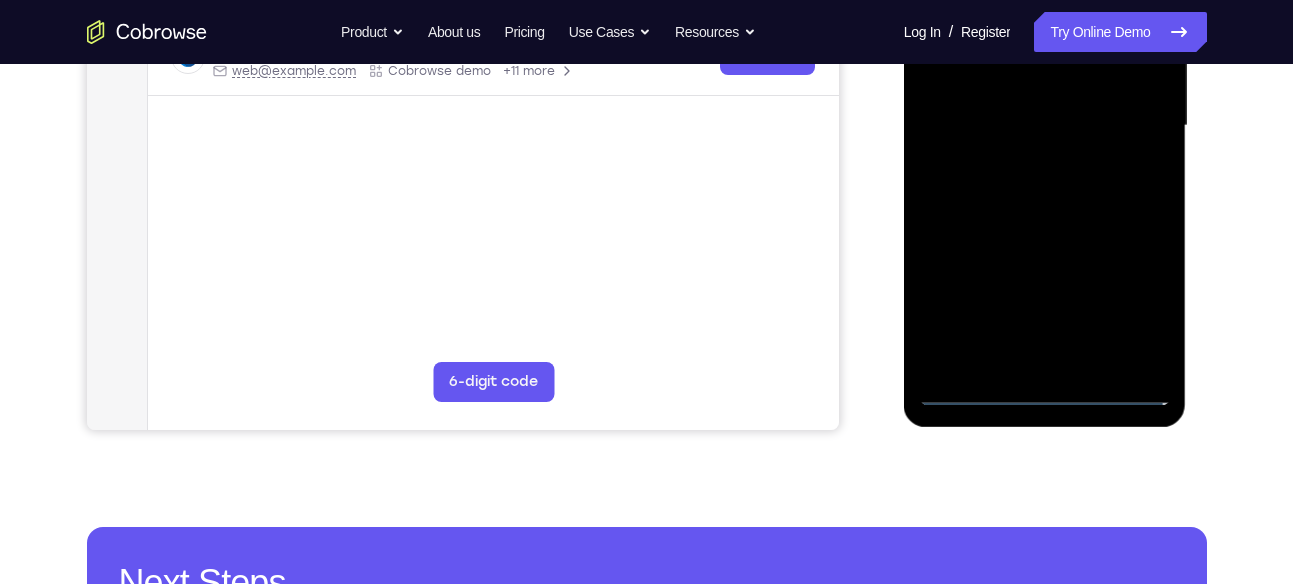 click at bounding box center (1045, 126) 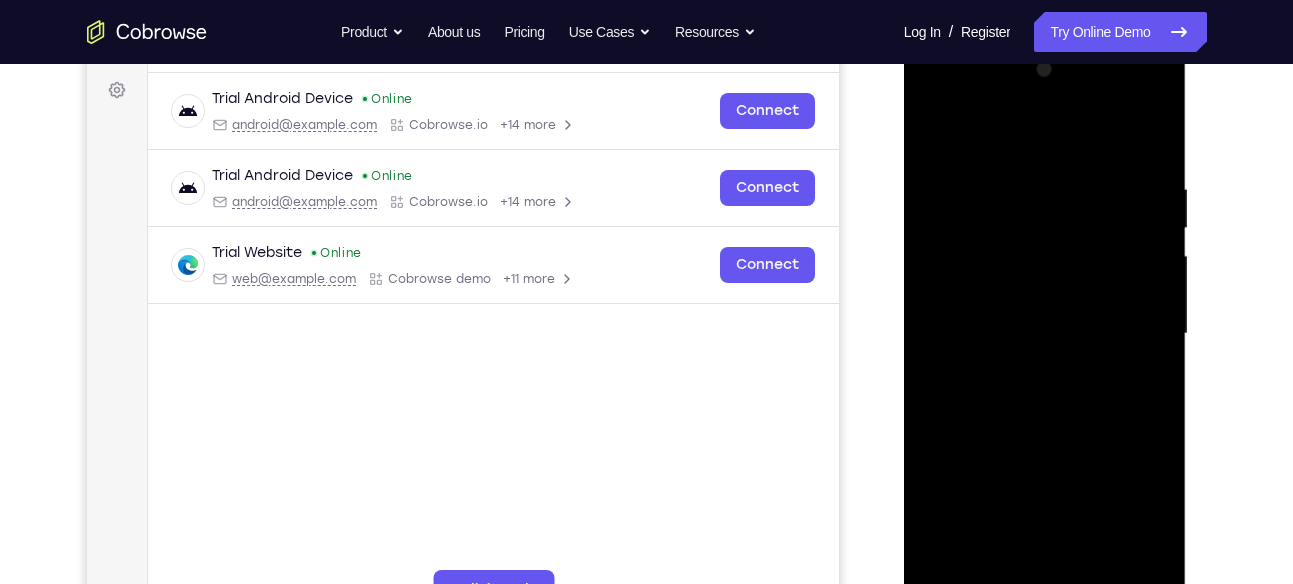 scroll, scrollTop: 290, scrollLeft: 0, axis: vertical 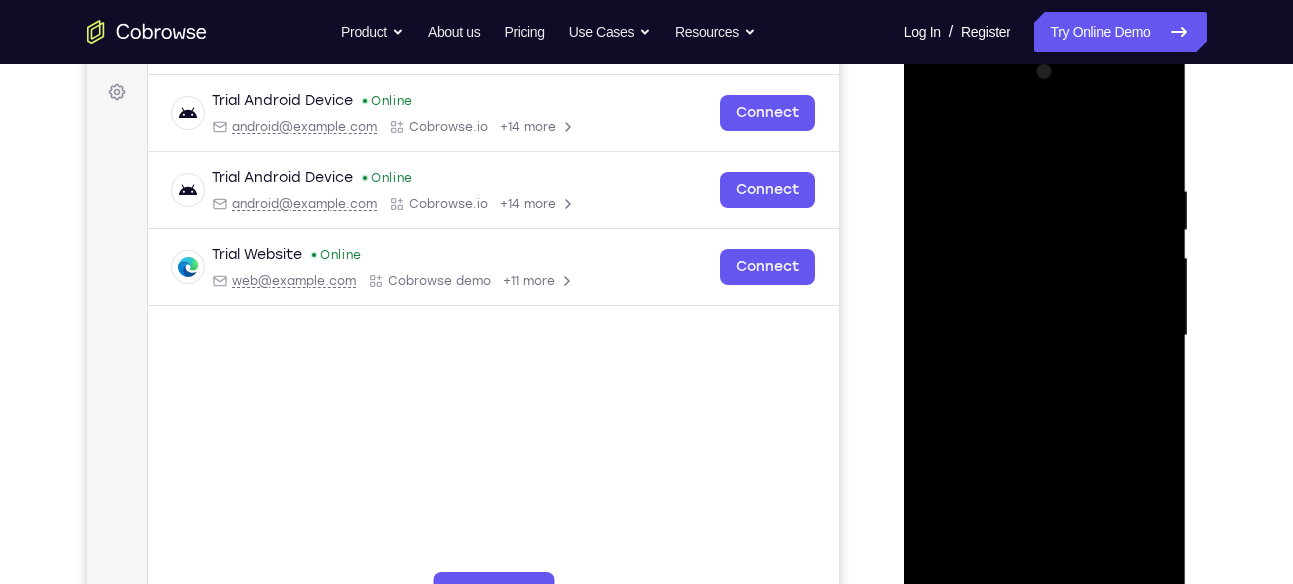 click at bounding box center [1045, 336] 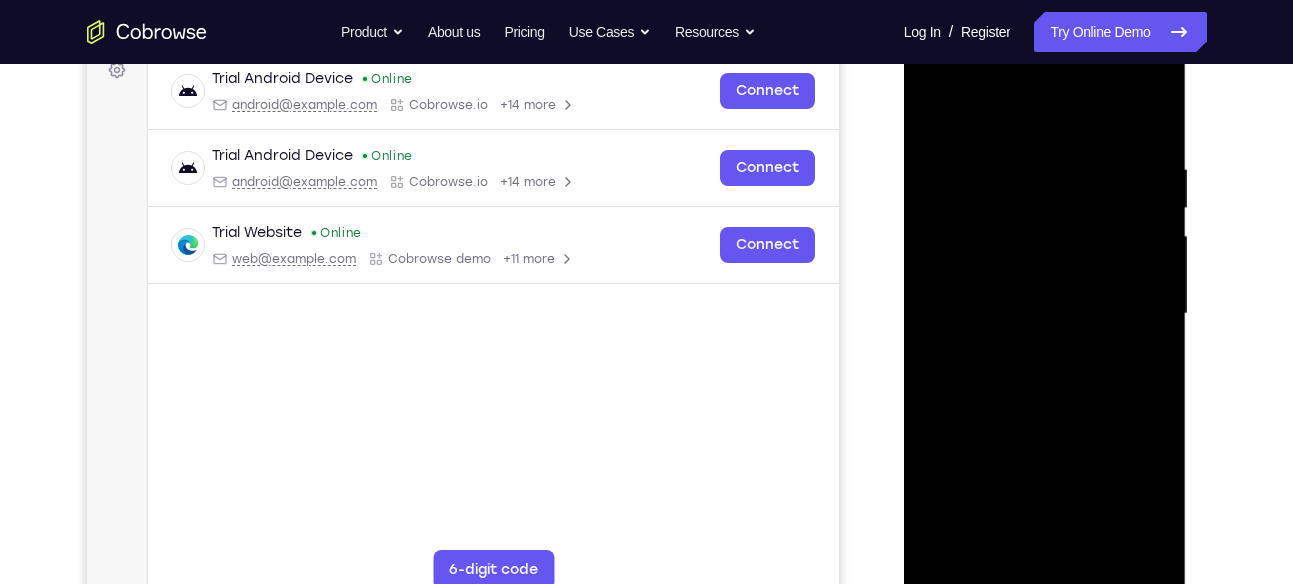 click at bounding box center [1045, 314] 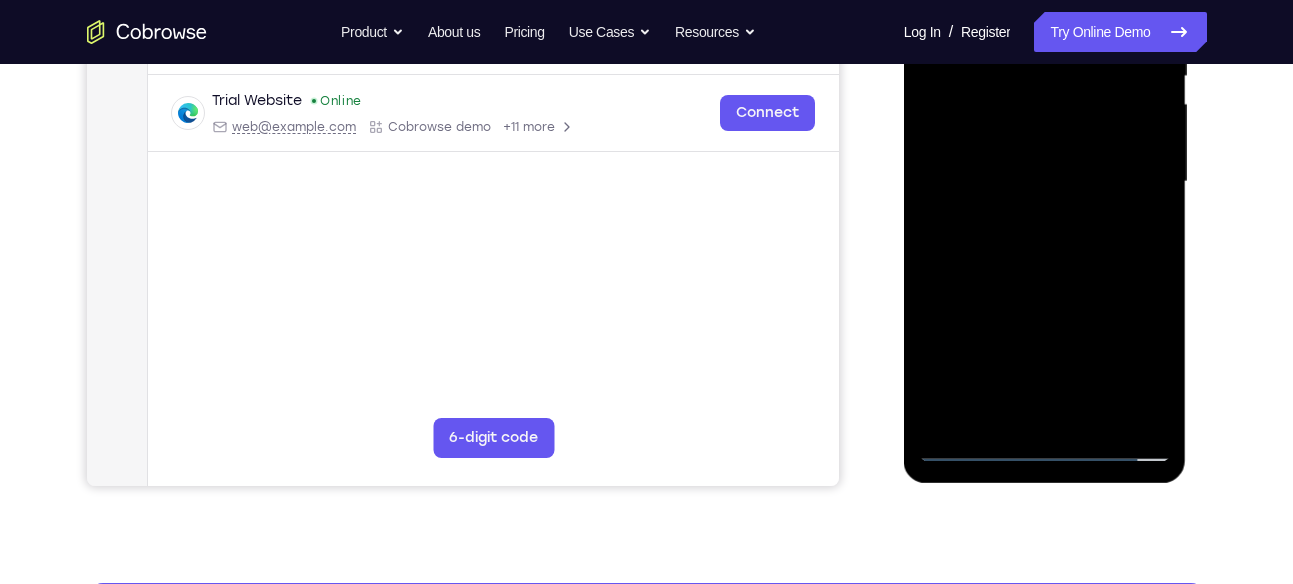 scroll, scrollTop: 445, scrollLeft: 0, axis: vertical 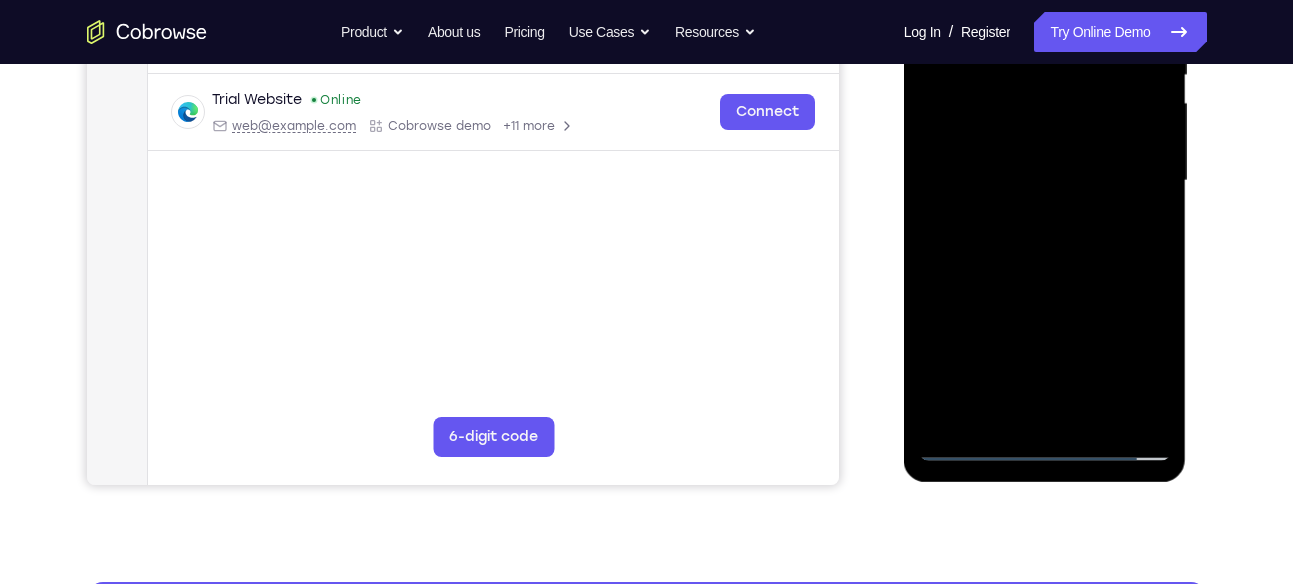 click at bounding box center (1045, 181) 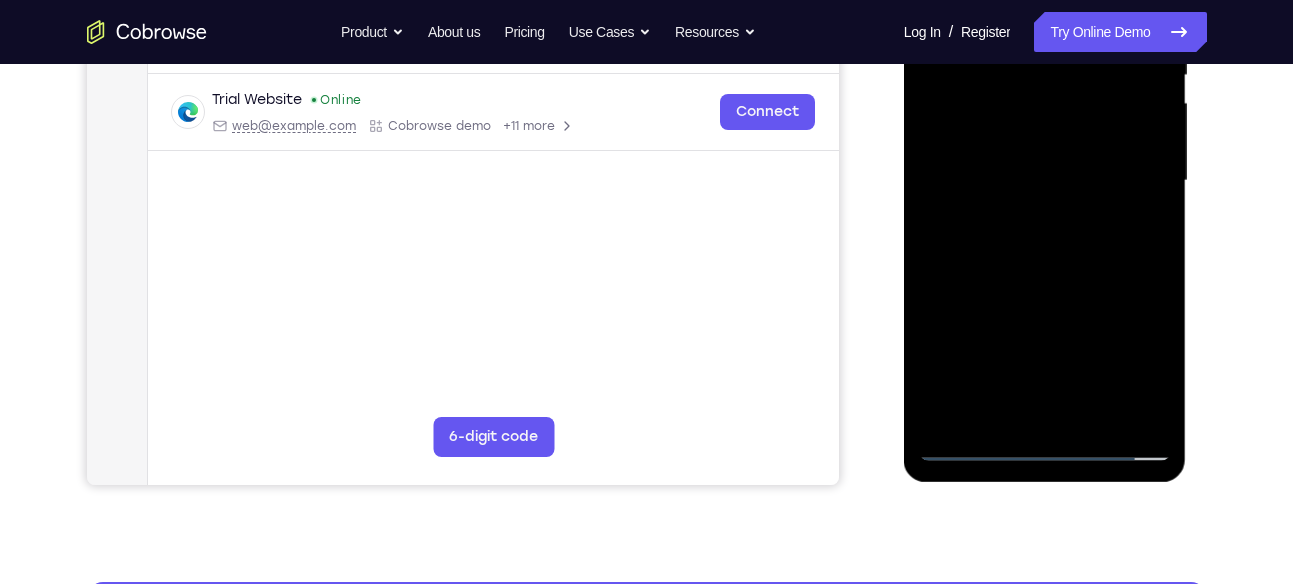 click at bounding box center [1045, 181] 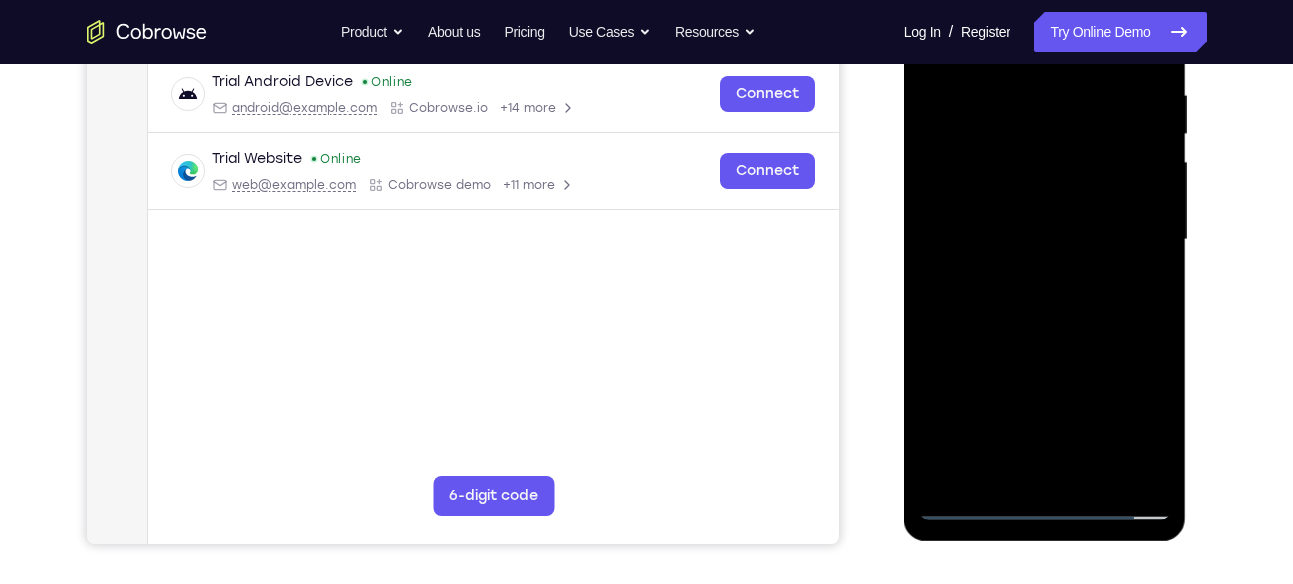 scroll, scrollTop: 373, scrollLeft: 0, axis: vertical 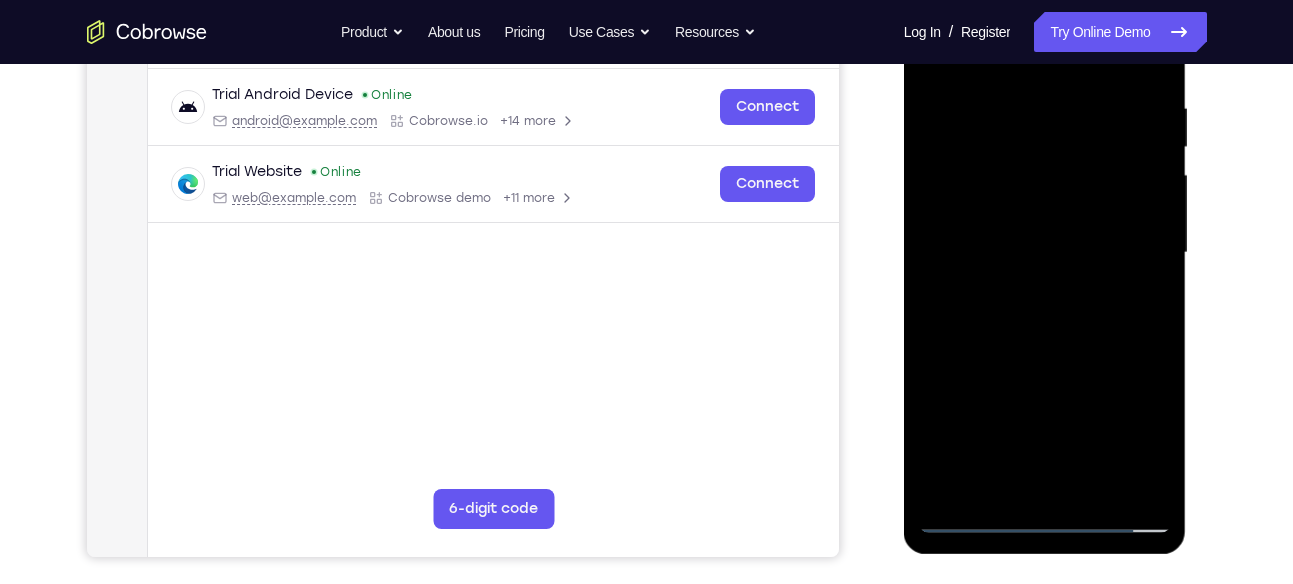 click at bounding box center (1045, 253) 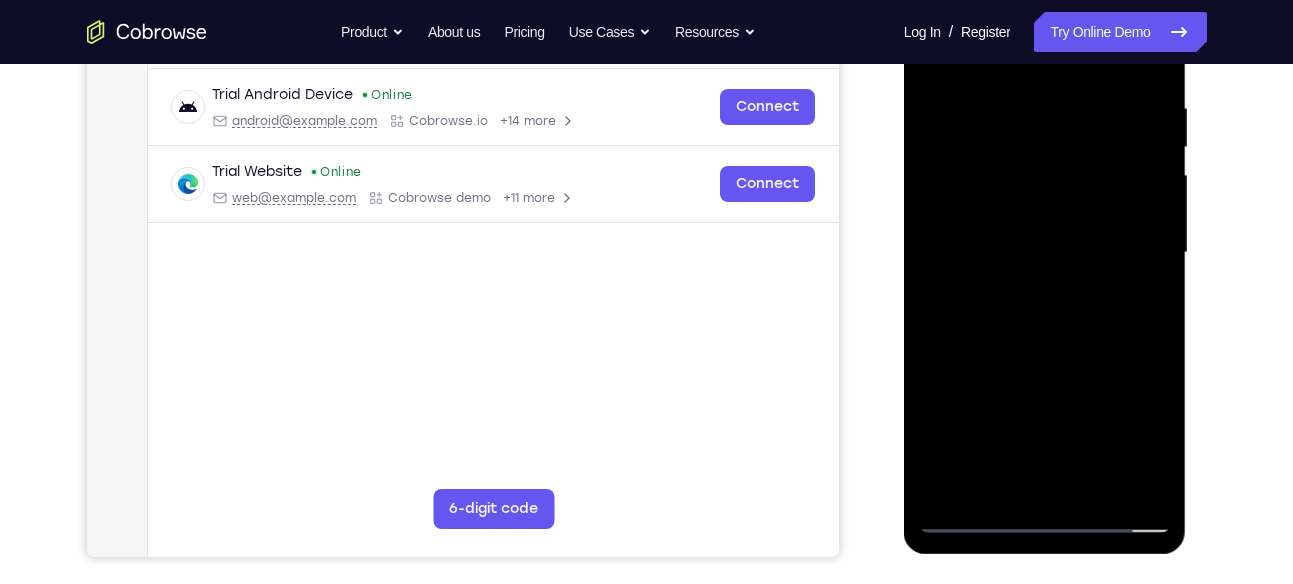 click at bounding box center [1045, 253] 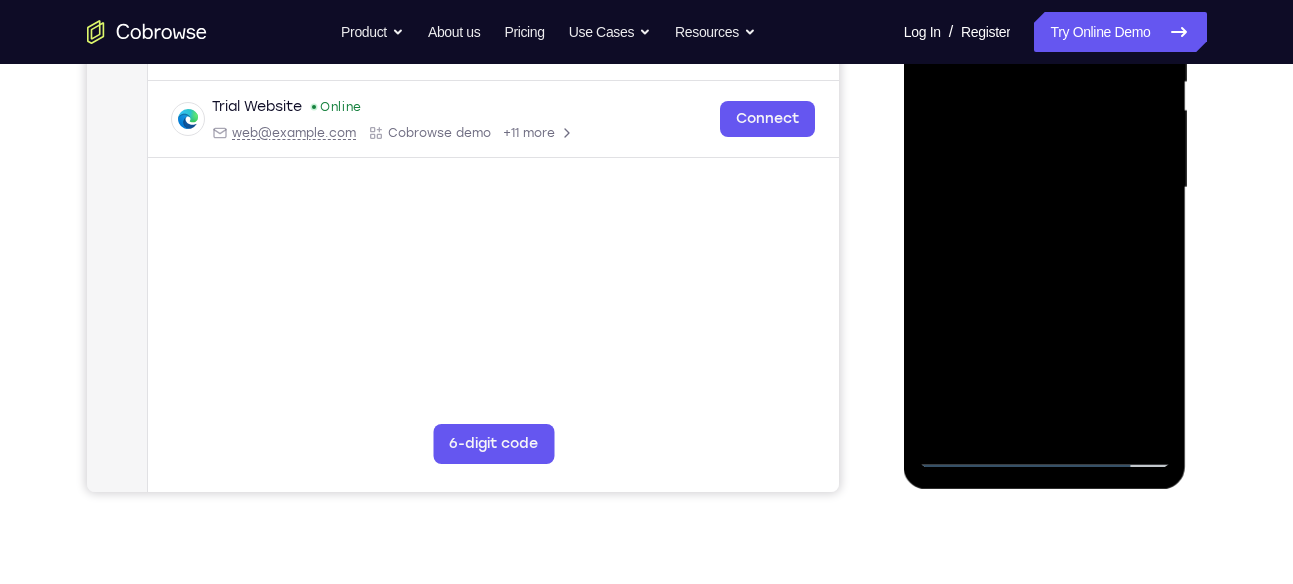 scroll, scrollTop: 439, scrollLeft: 0, axis: vertical 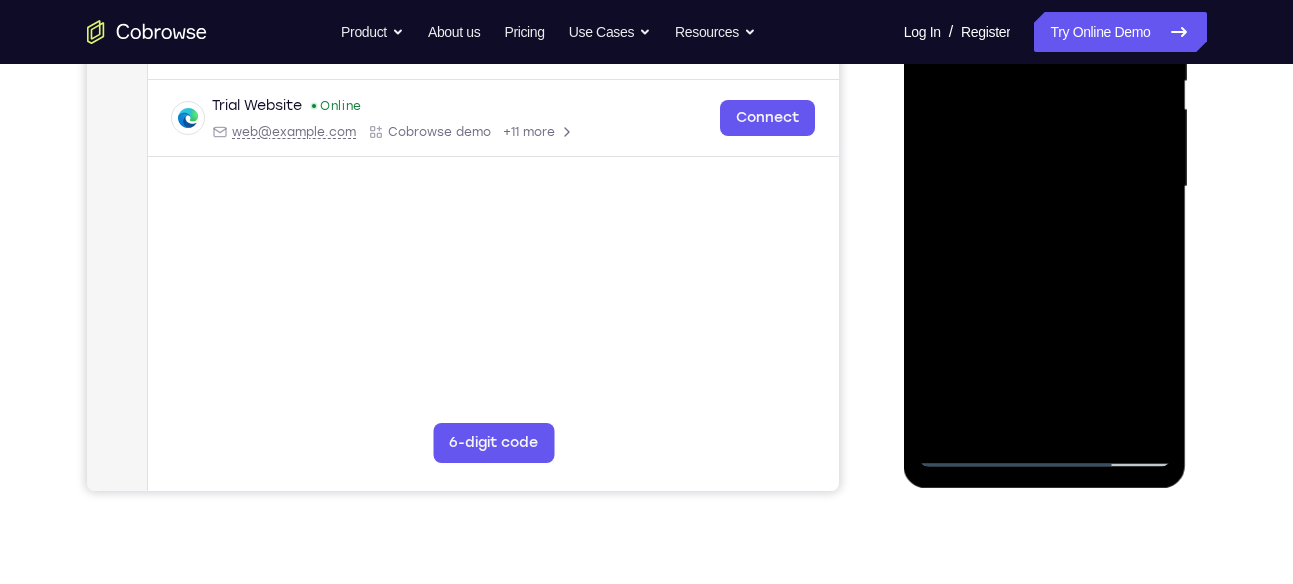 click at bounding box center (1045, 187) 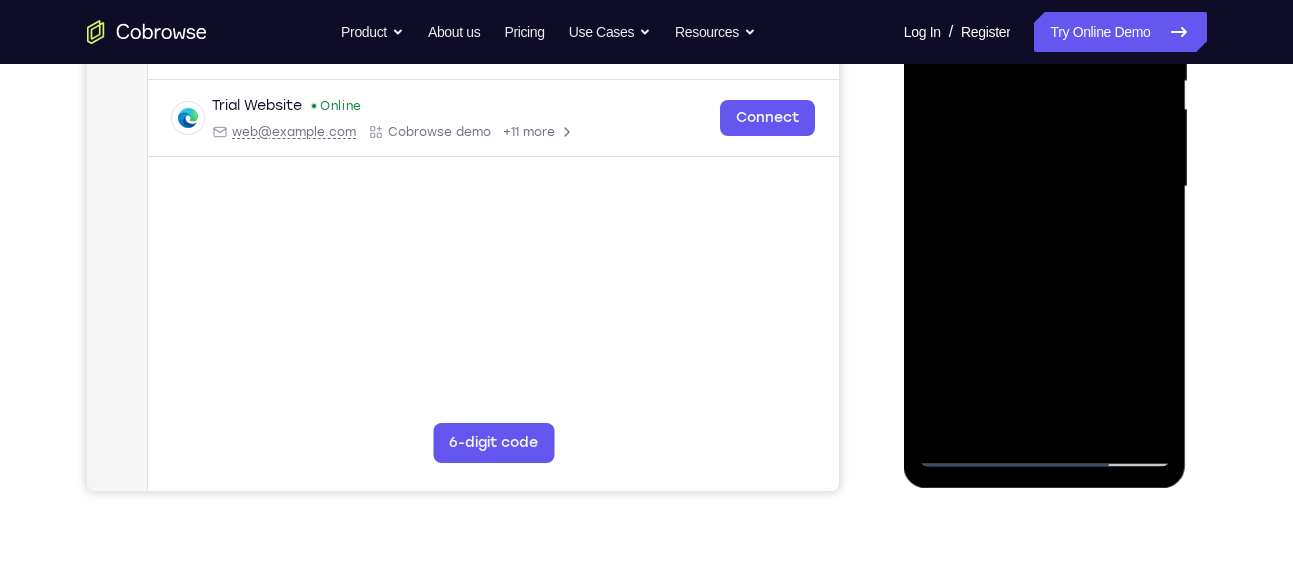 click at bounding box center [1045, 187] 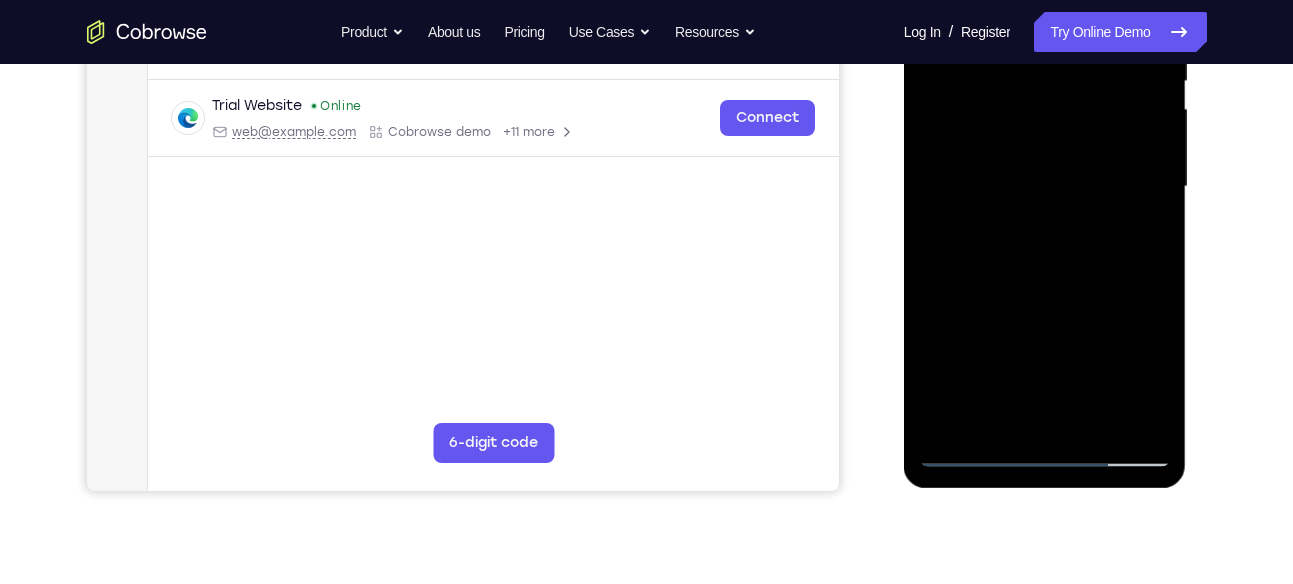click at bounding box center [1045, 187] 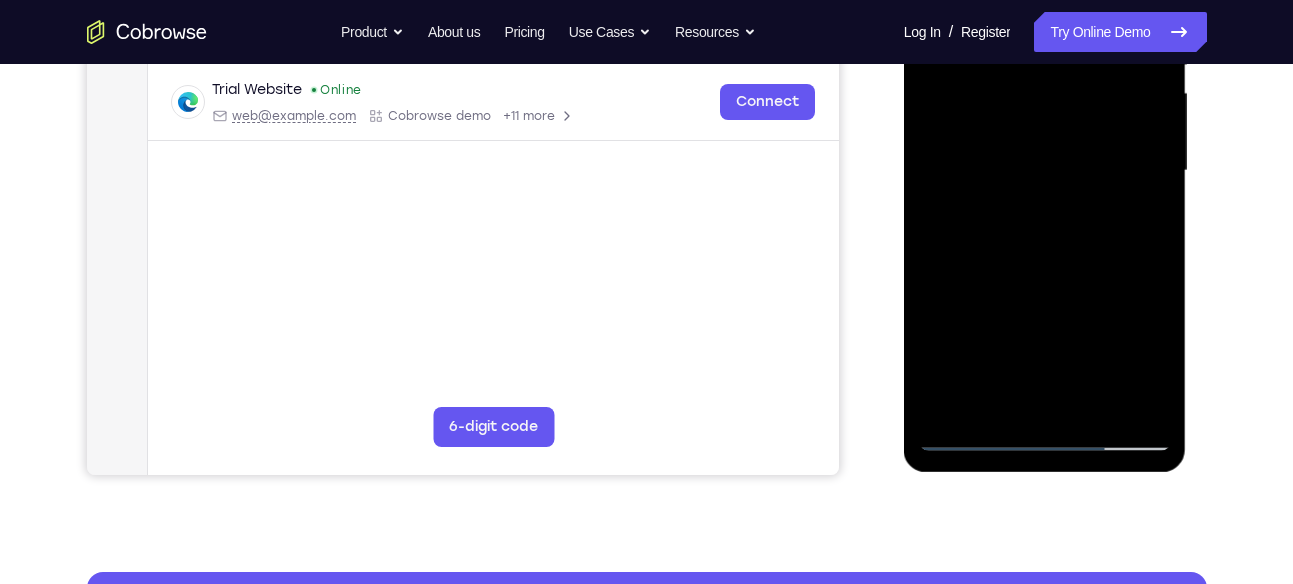 scroll, scrollTop: 456, scrollLeft: 0, axis: vertical 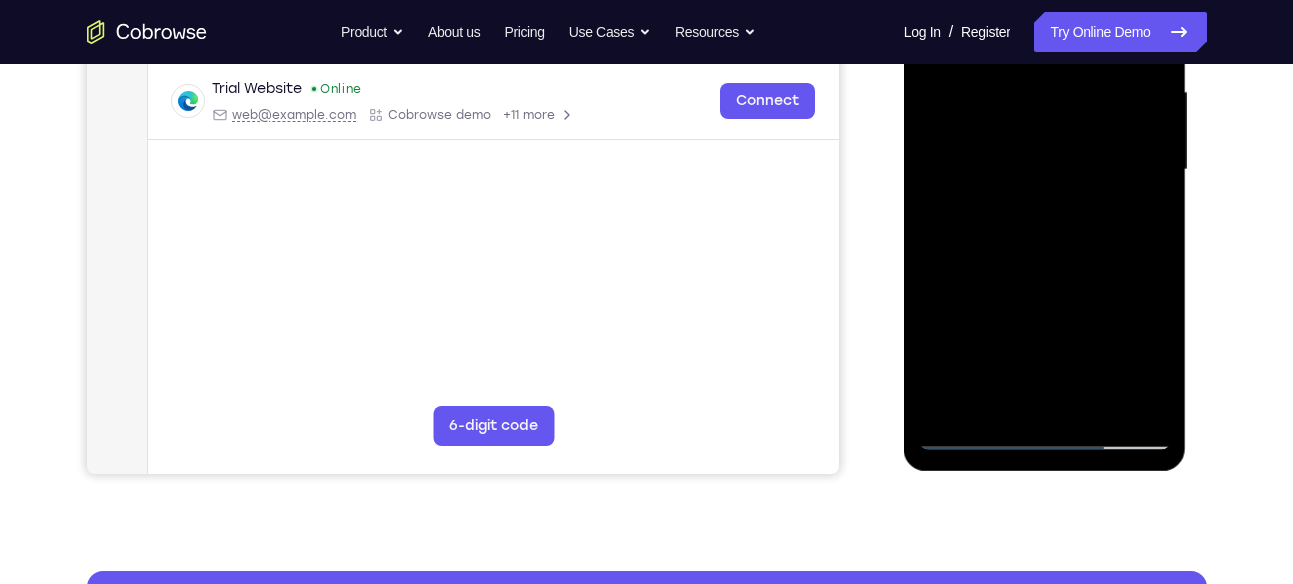 click at bounding box center (1045, 170) 